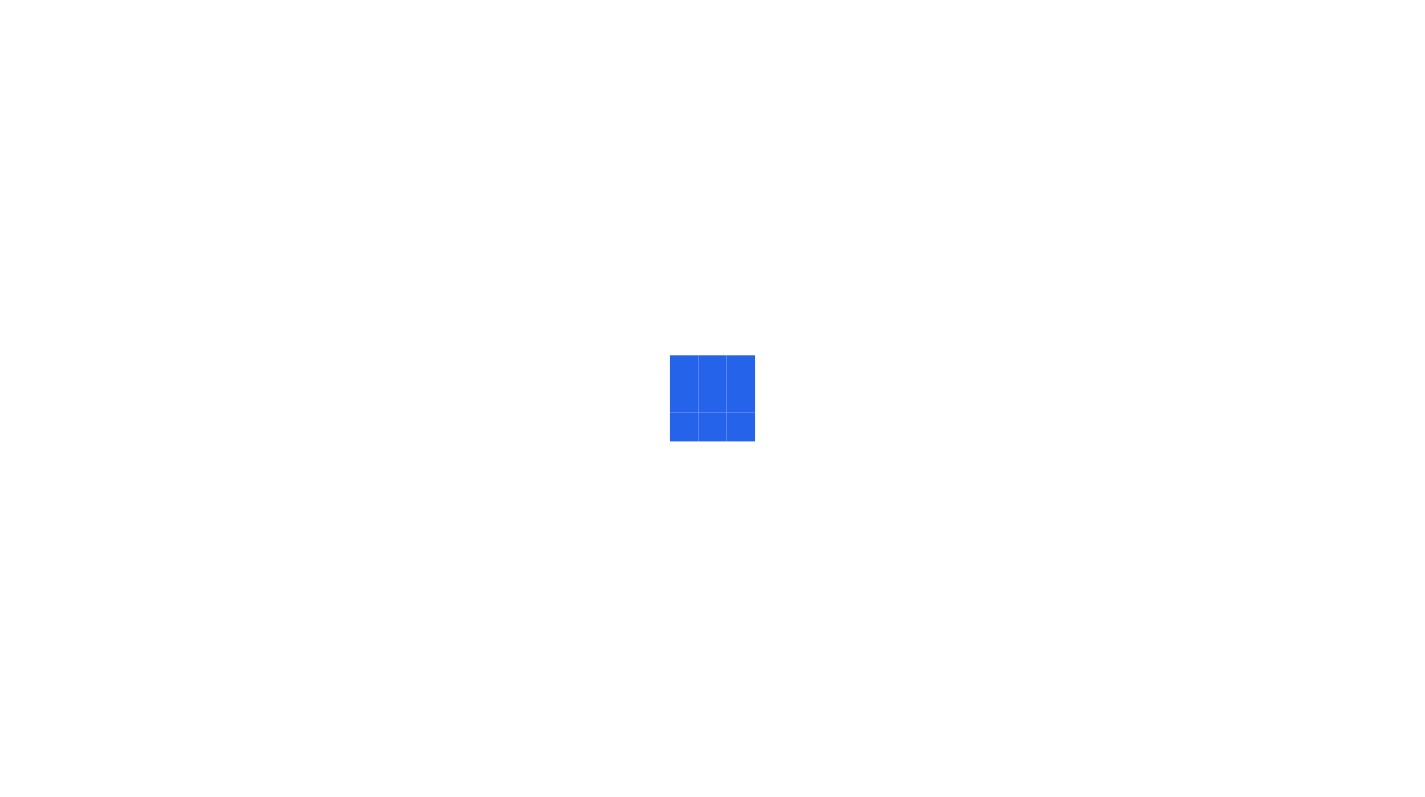 scroll, scrollTop: 0, scrollLeft: 0, axis: both 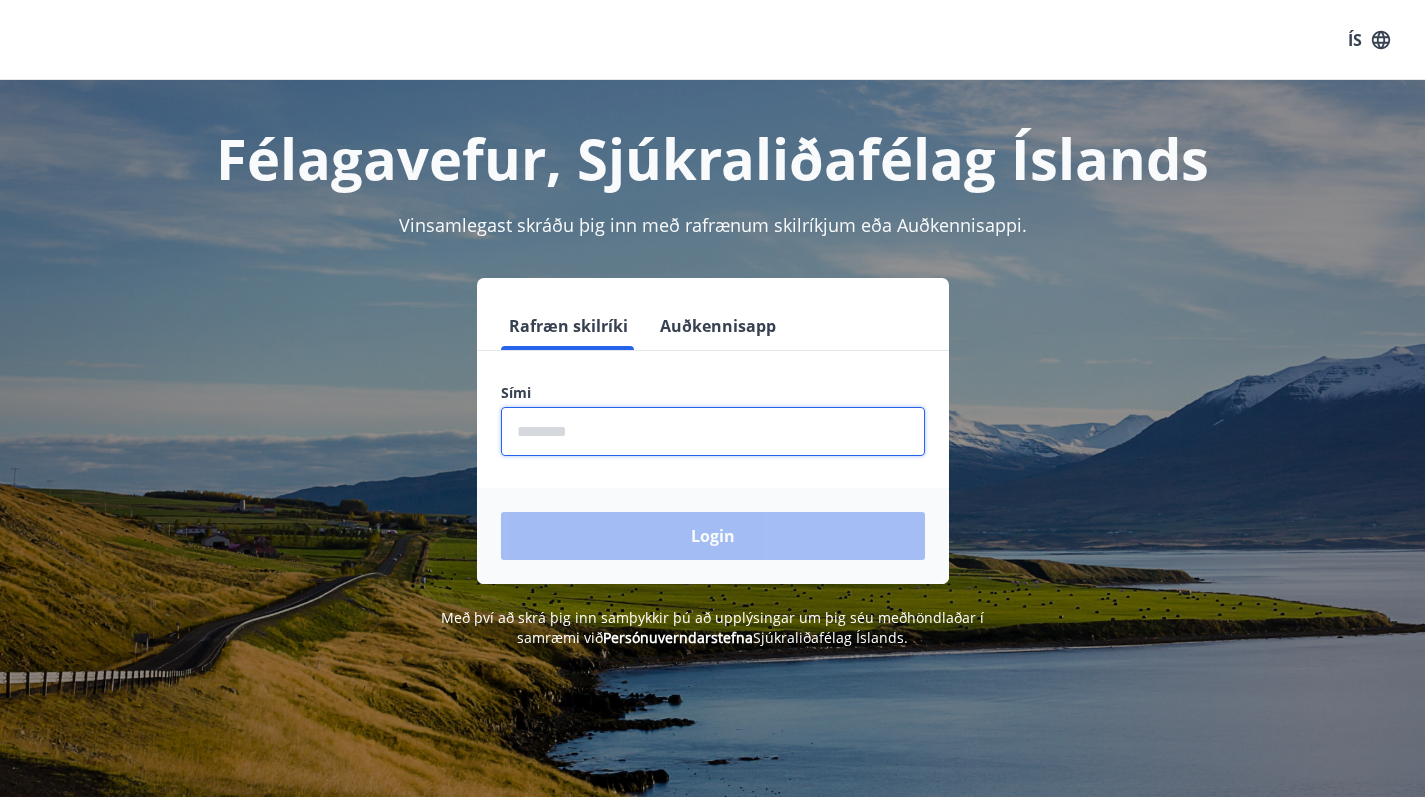 click at bounding box center (713, 431) 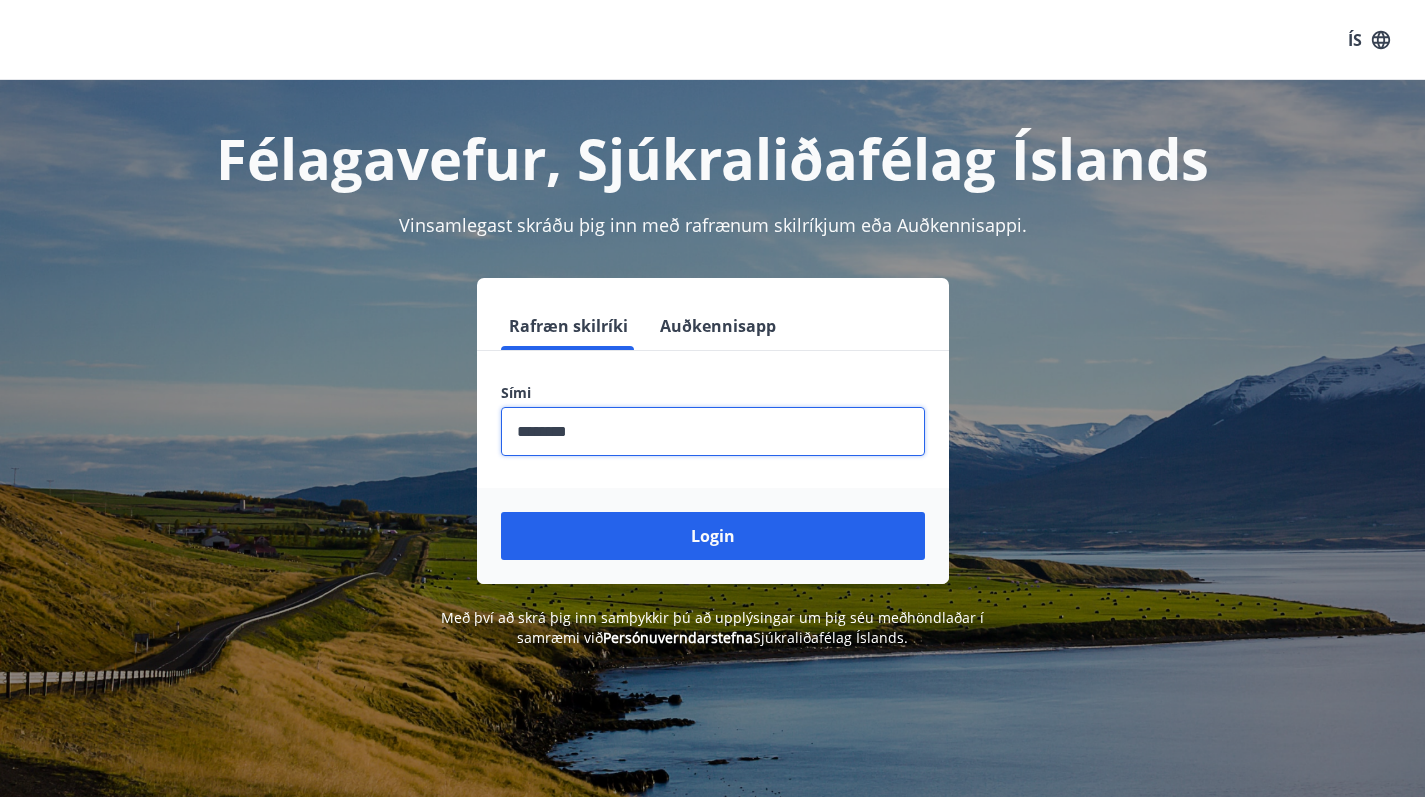 type on "********" 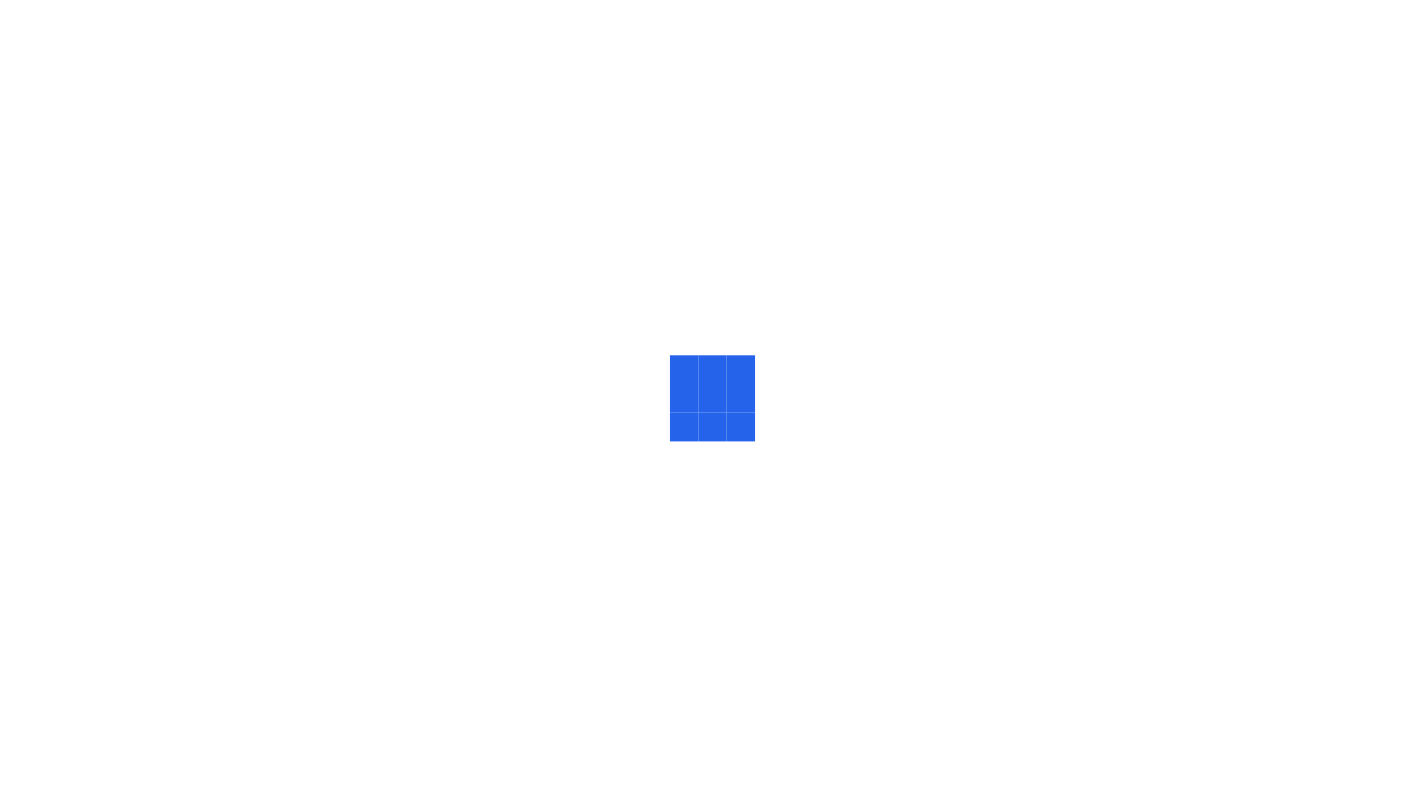scroll, scrollTop: 0, scrollLeft: 0, axis: both 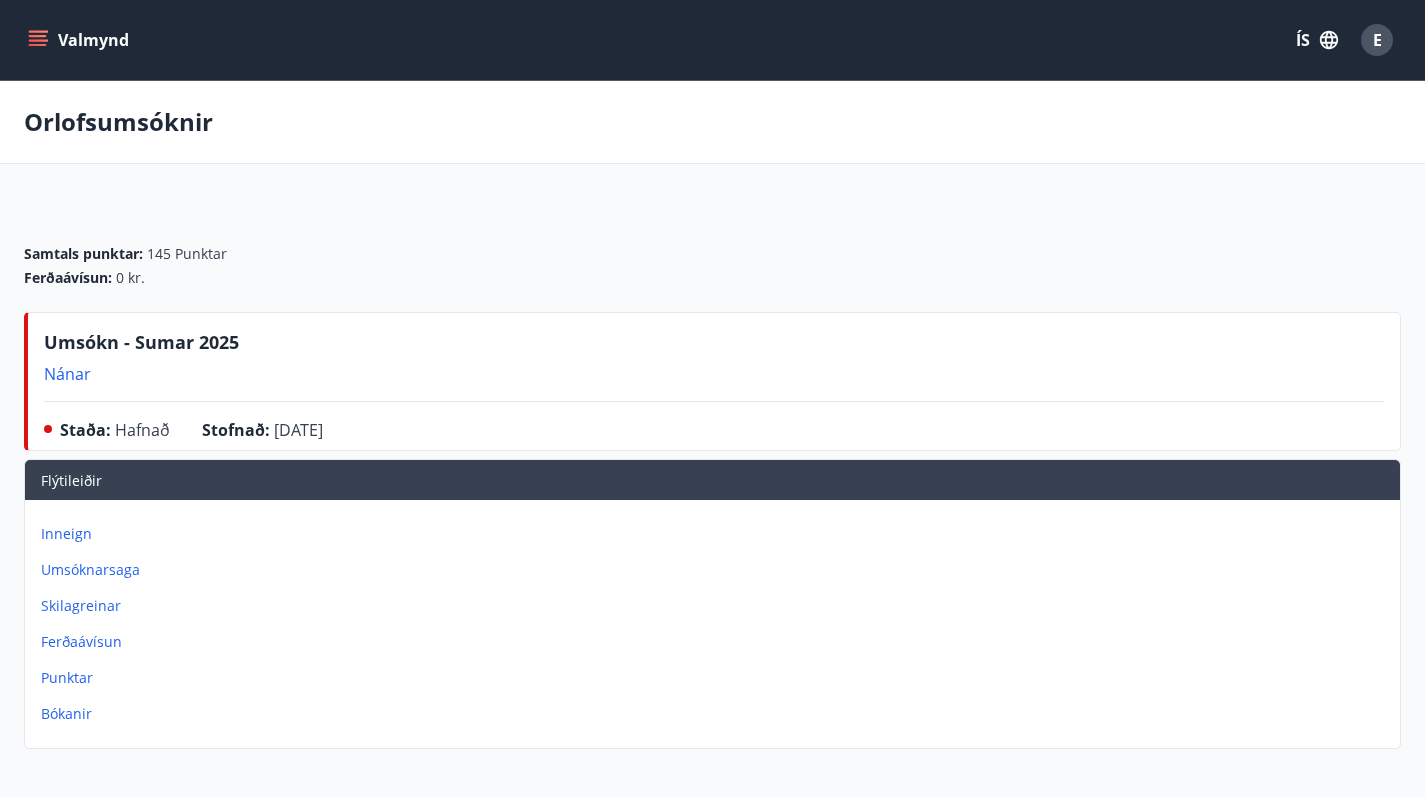 click 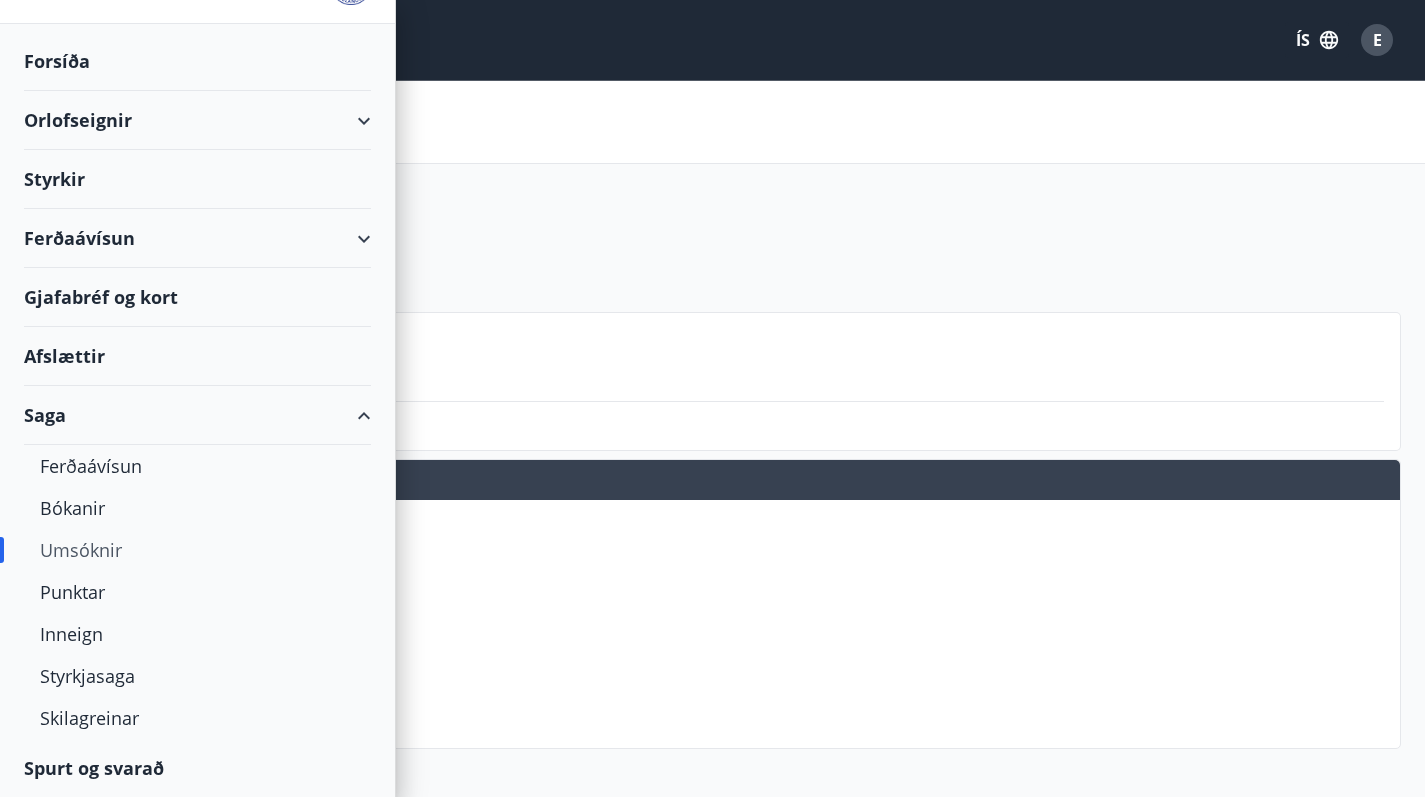 scroll, scrollTop: 57, scrollLeft: 0, axis: vertical 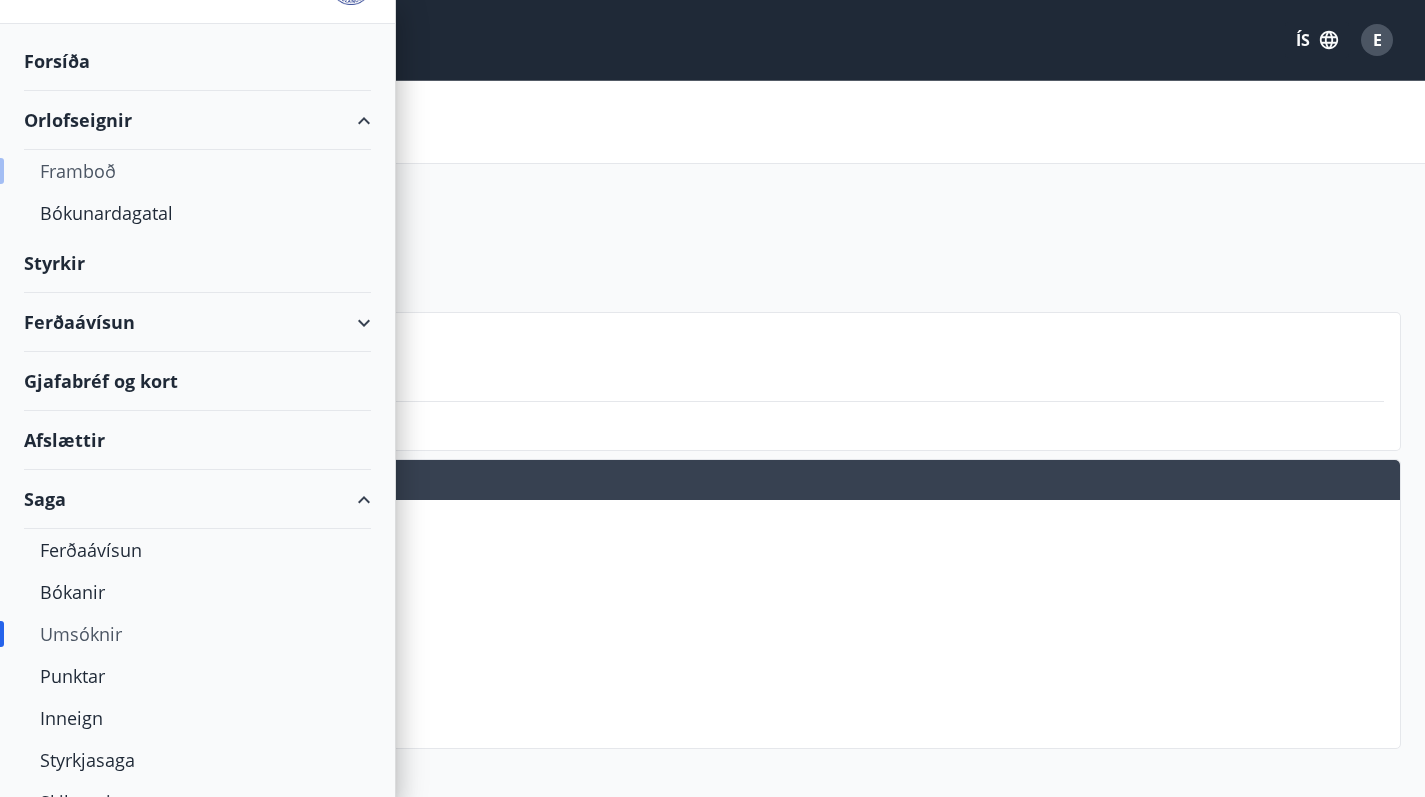 click on "Framboð" at bounding box center (197, 171) 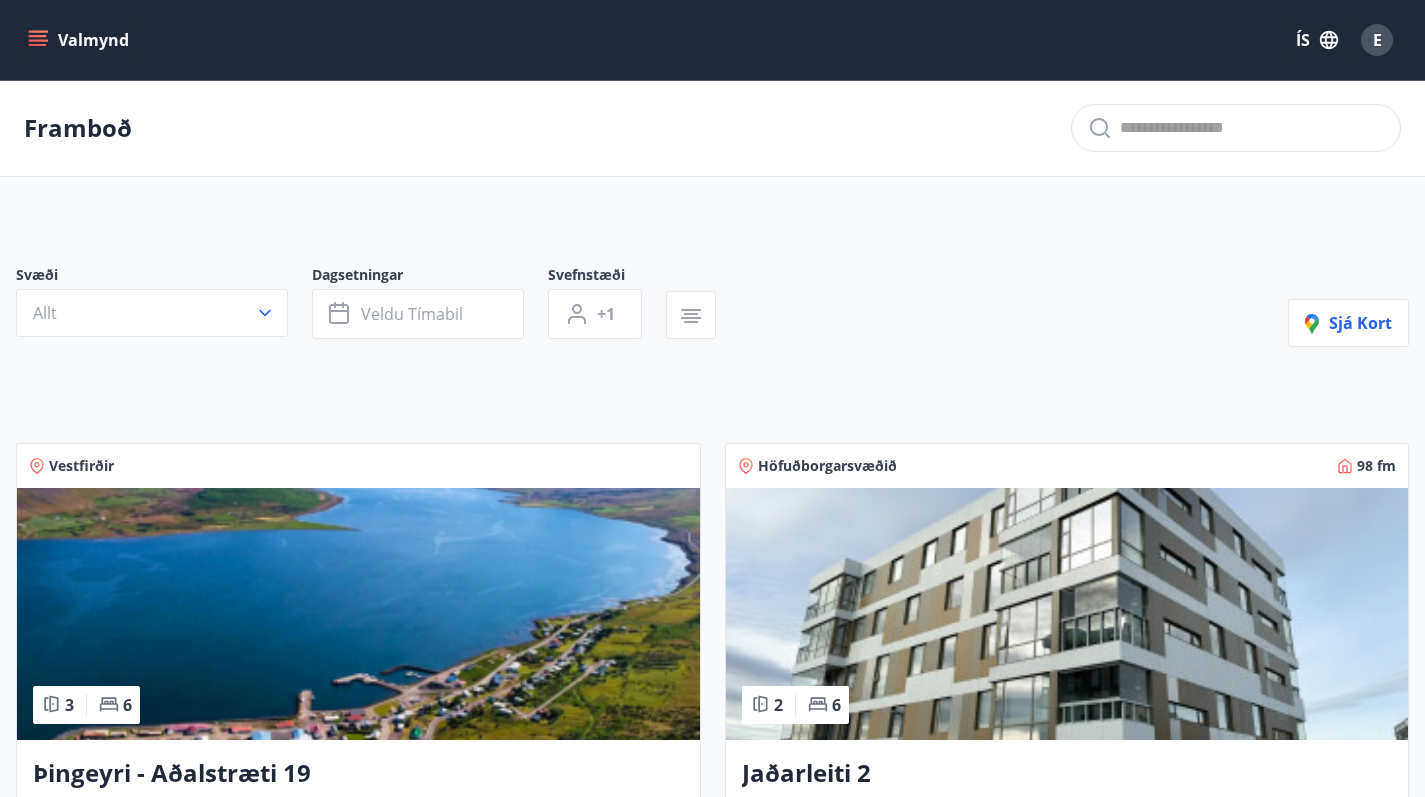 click on "Valmynd" at bounding box center [80, 40] 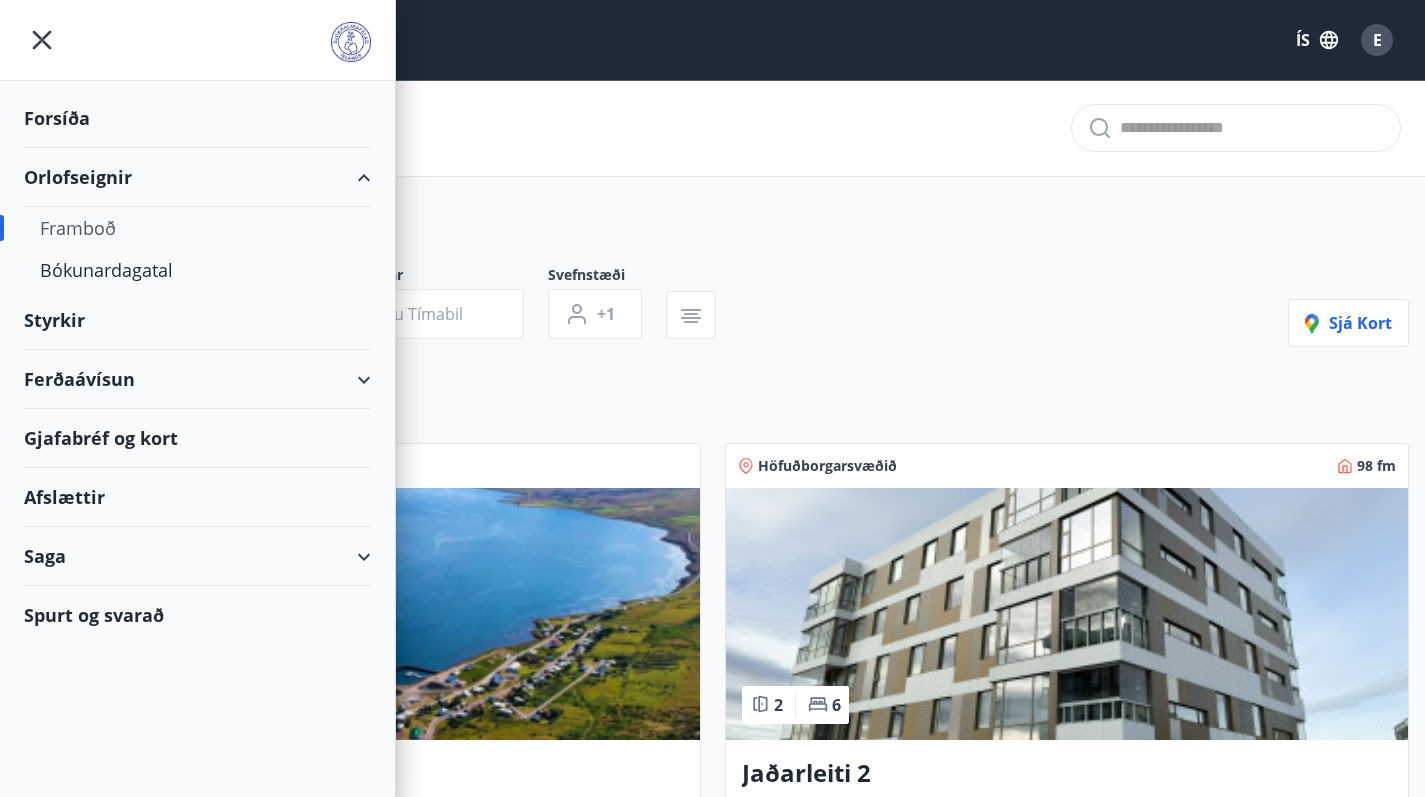 click on "Framboð Svæði Allt Dagsetningar Veldu tímabil Svefnstæði +1 Sjá kort Vestfirðir 3 6 Þingeyri - Aðalstræti 19 Rúmgóð 90fm hæð og ris í tvíbýli með svefnaðstöðu fyrir 6 manns Nánar Höfuðborgarsvæðið 98   fm 2 6 Jaðarleiti 2 Íbúðin er 98 fm með svefnaðstöðu fyrir 6 manns Nánar Vesturland 87   fm 3 6 Munaðarnes - Stekkjarhóll 62 Húsið er 87 fm með svefnaðstöðu fyrir 6 manns Nánar Vesturland 52   fm 2 6 Munaðarnes - Stekkjarhóll 65 Húsið er 60 fm með svefnaðstöðu fyrir 8 manns Nánar Vesturland 82   fm 3 8 Munaðarnes - Víðihlíð Húsið er 82 fm með svefnaðstöðu fyrir 8 manns Nánar Höfuðborgarsvæðið 1 Félagsaðstaða SLFÍ Salurinn rúmar um 100 manns í standandi veislu og hægt er að halda matarveislur Nánar Erlendis 75   fm 2 6 Spánn Quesada Húsið er 75 fm með svefnaðstöðu fyrir 6 manns Nánar Vesturland 3 5 Stykkishólmur - Laufásvegur 35 Húsið er 60 fm með svefnaðstöðu fyrir 8 manns Nánar Höfuðborgarsvæðið 86   fm 2 6" at bounding box center (712, 2967) 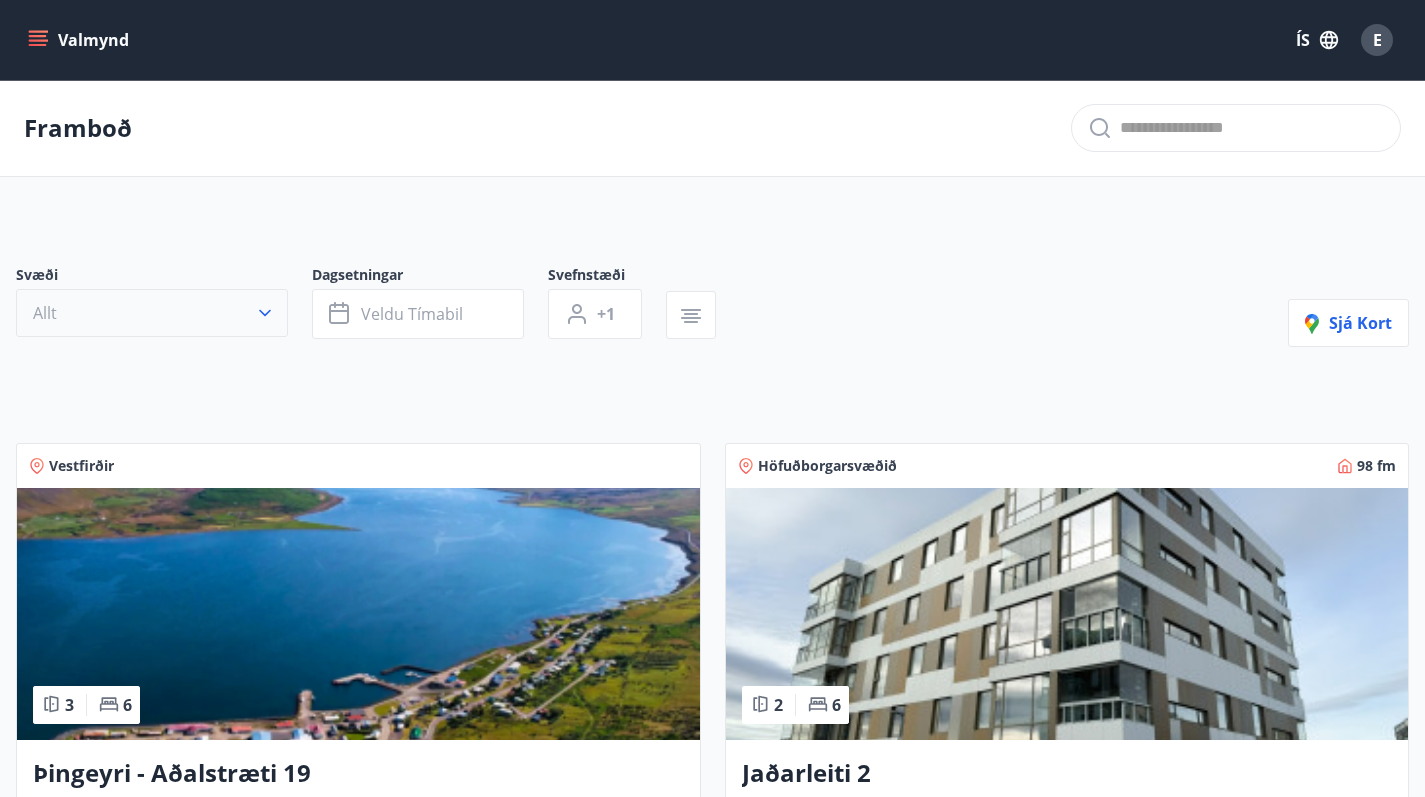 click 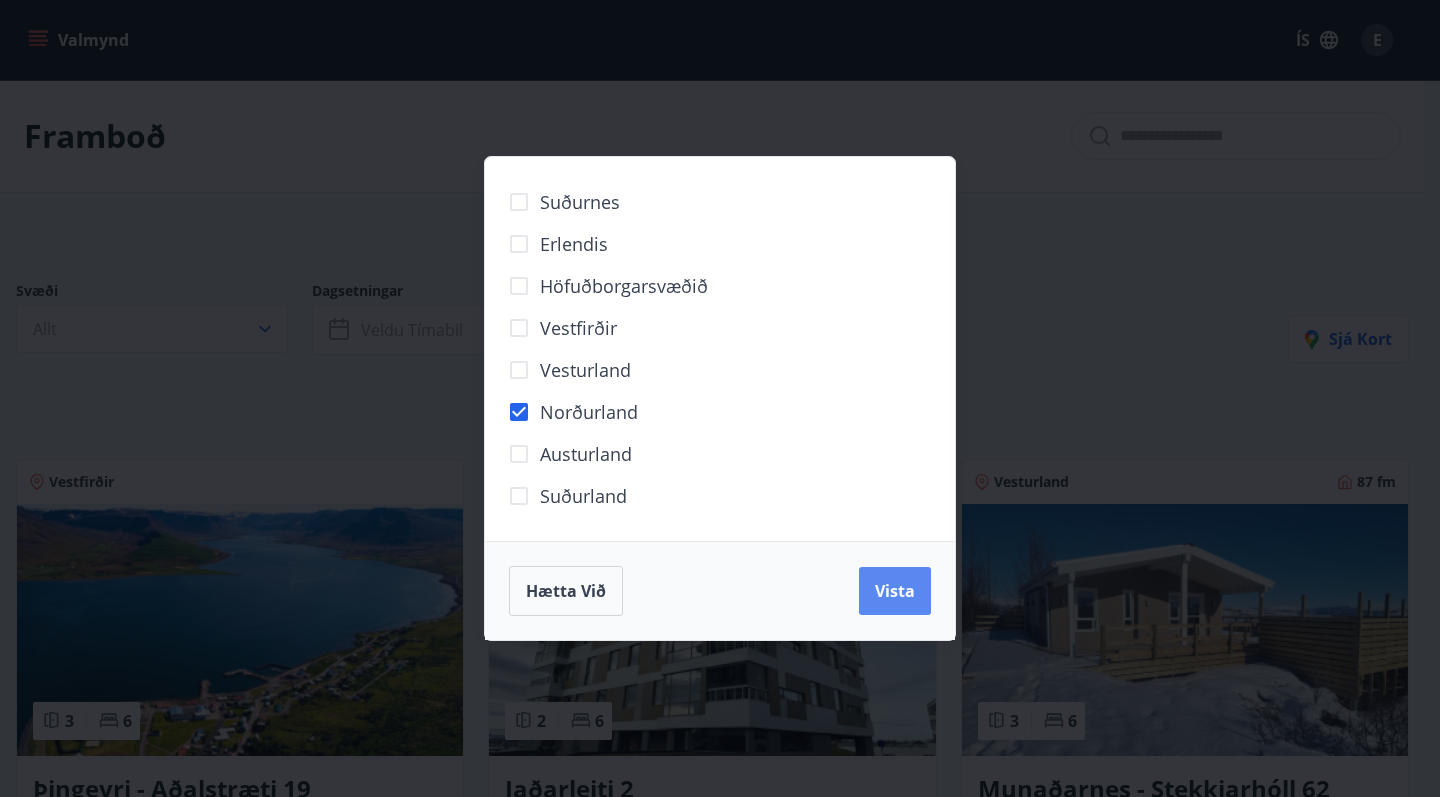 click on "Vista" at bounding box center [895, 591] 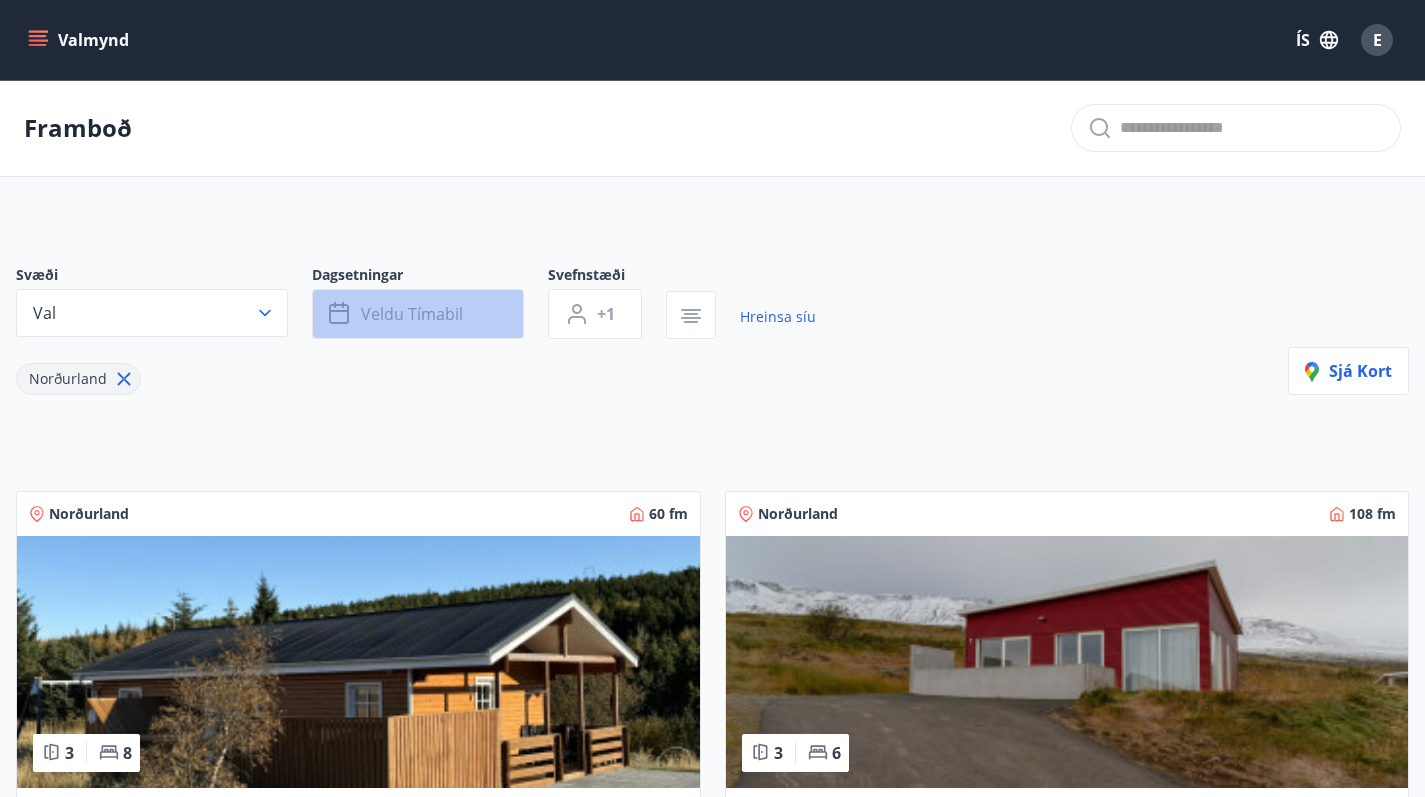 click on "Veldu tímabil" at bounding box center (412, 314) 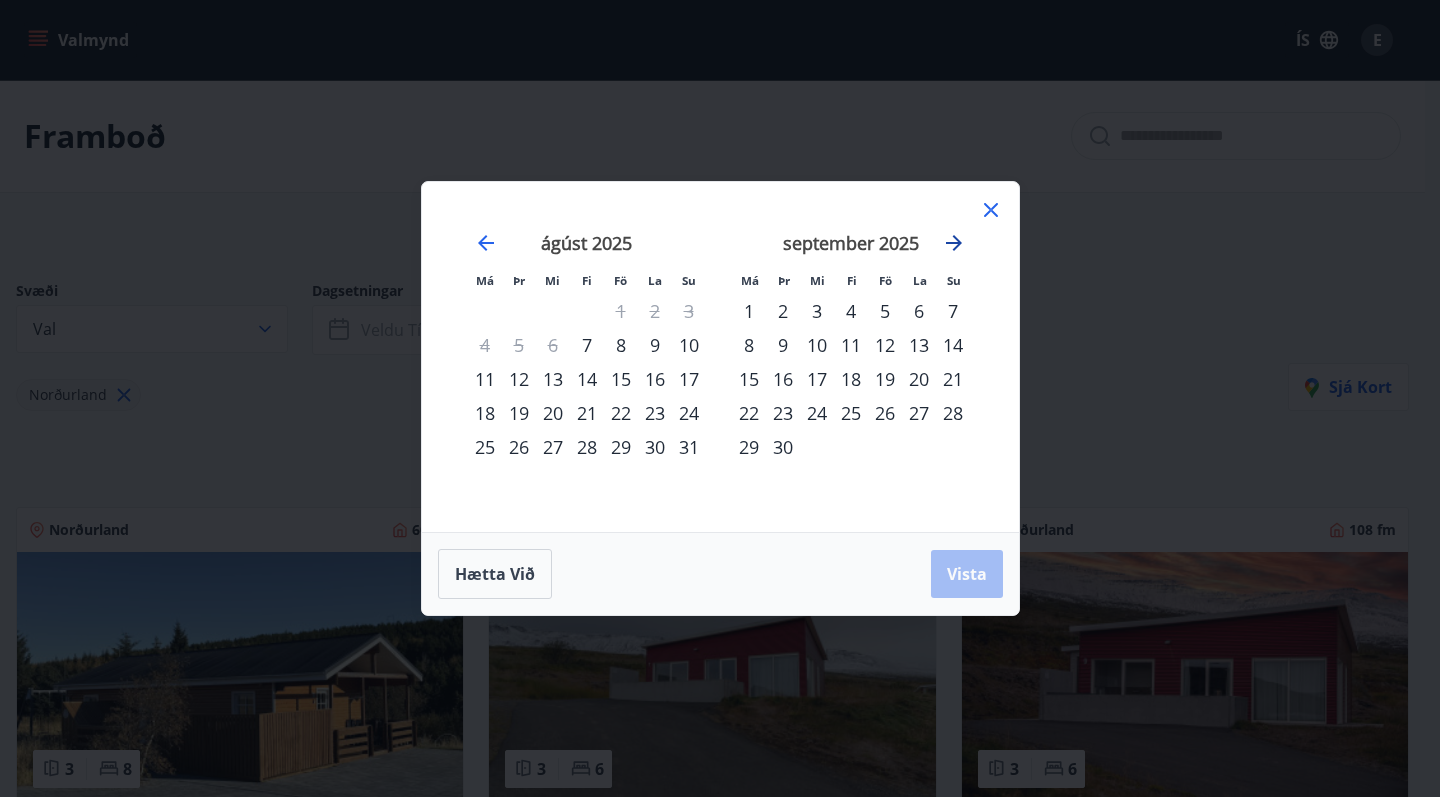 click 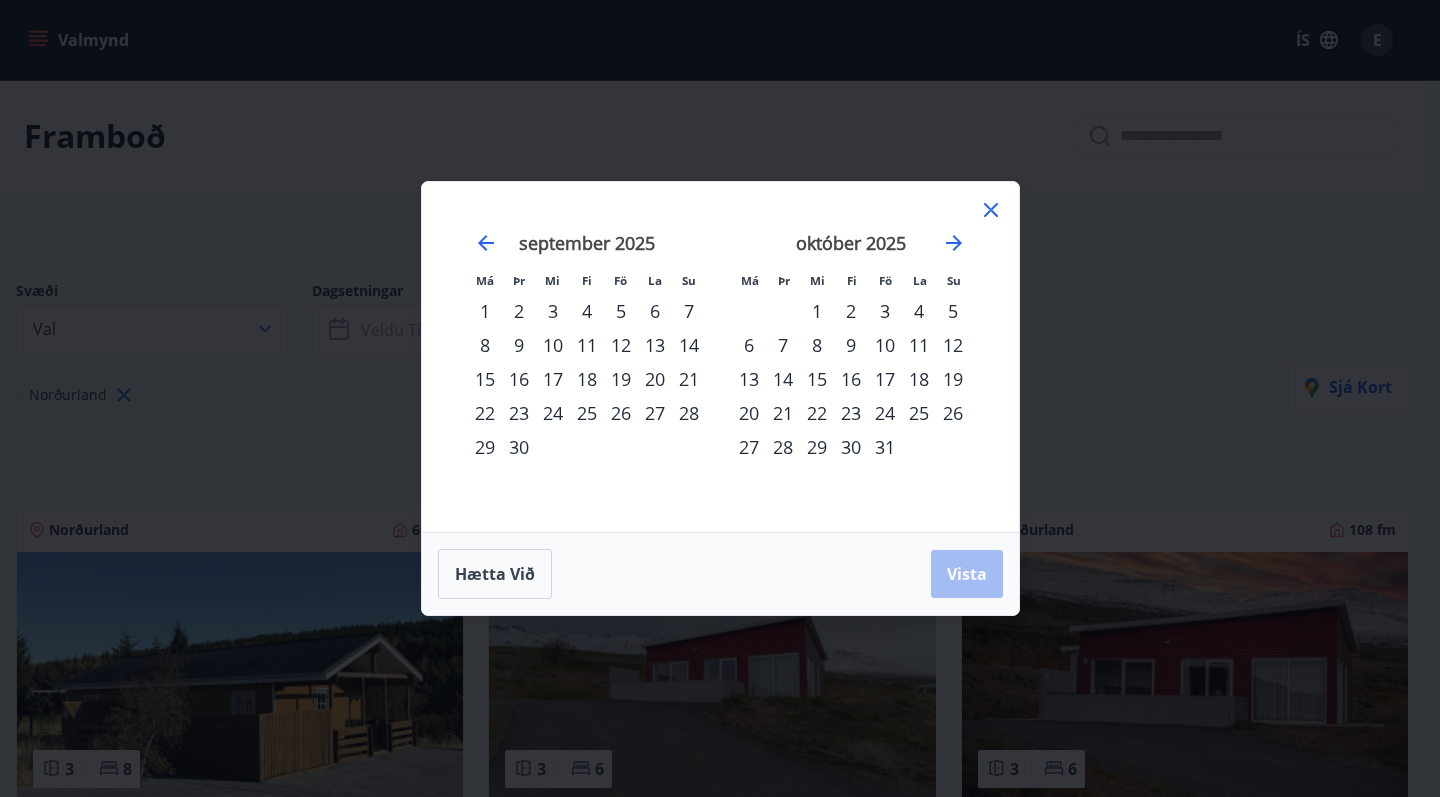 click on "24" at bounding box center (885, 413) 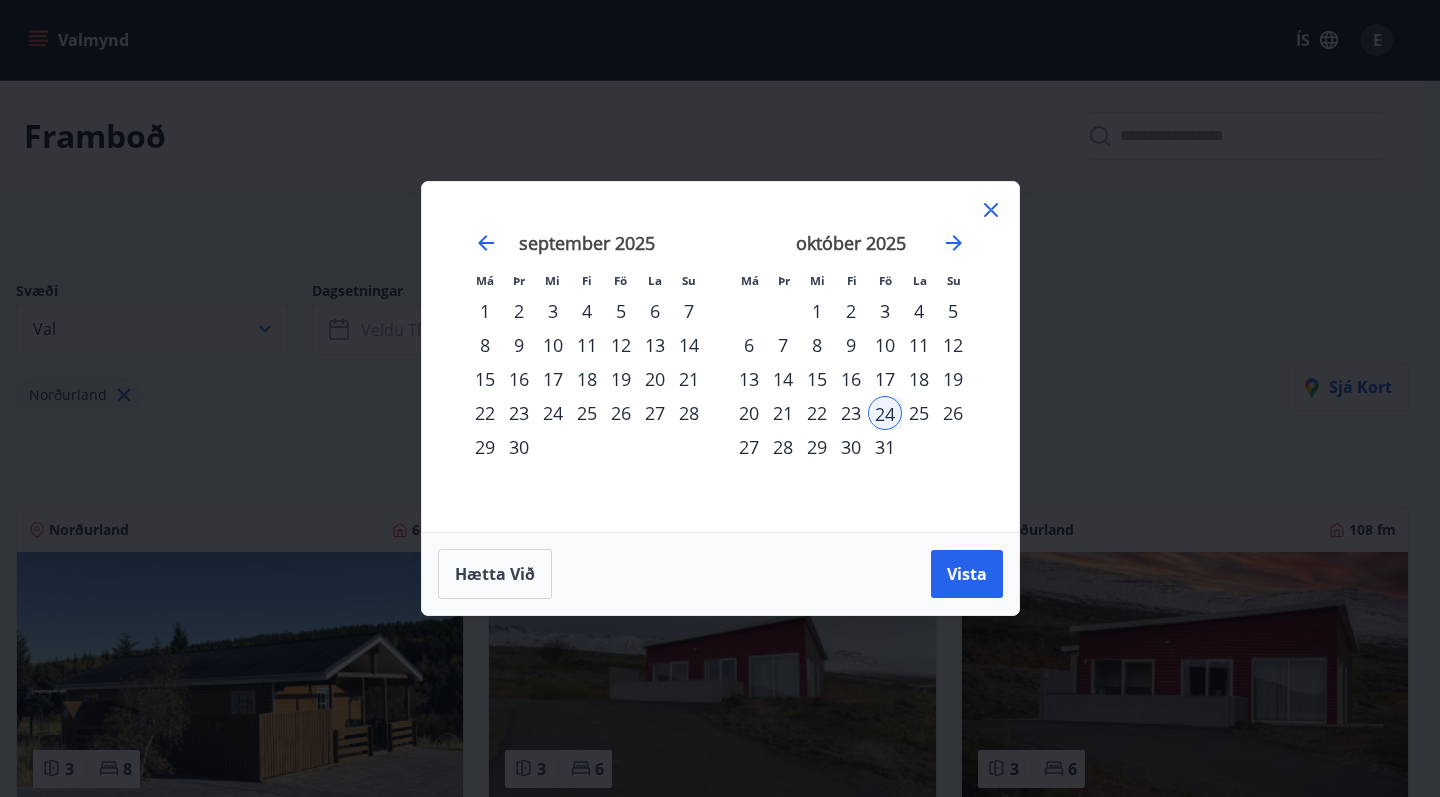 click on "31" at bounding box center [885, 447] 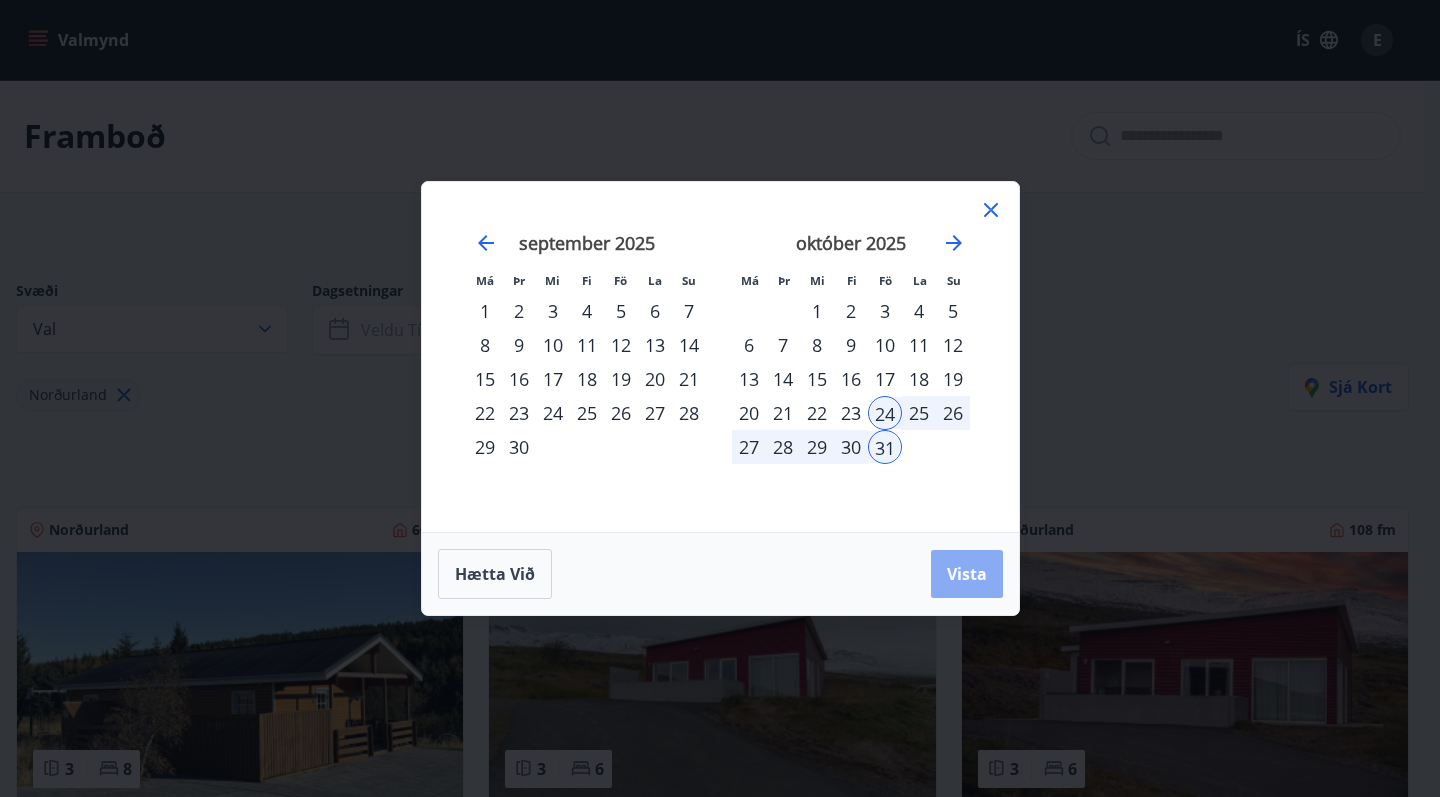 click on "Vista" at bounding box center [967, 574] 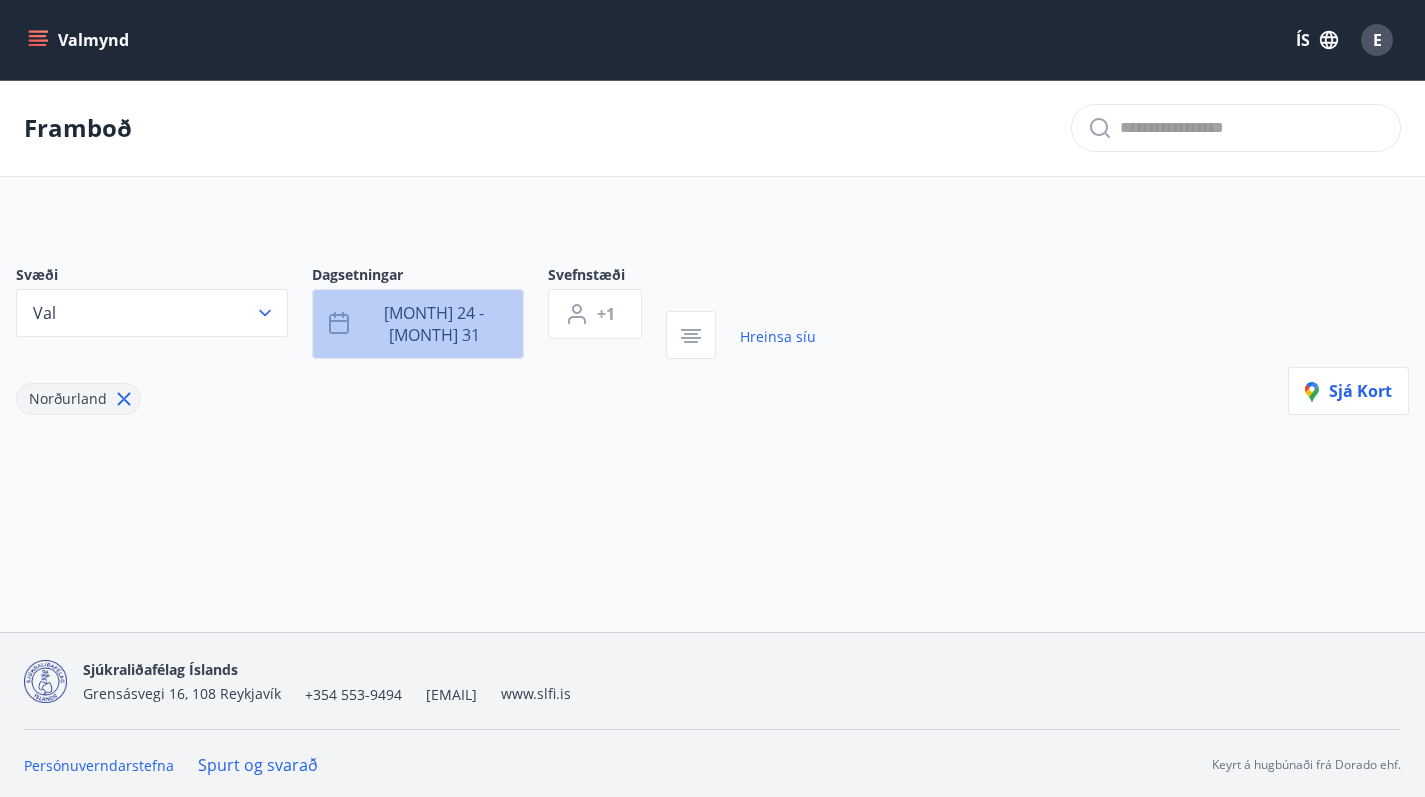 click on "okt 24 - okt 31" at bounding box center (418, 324) 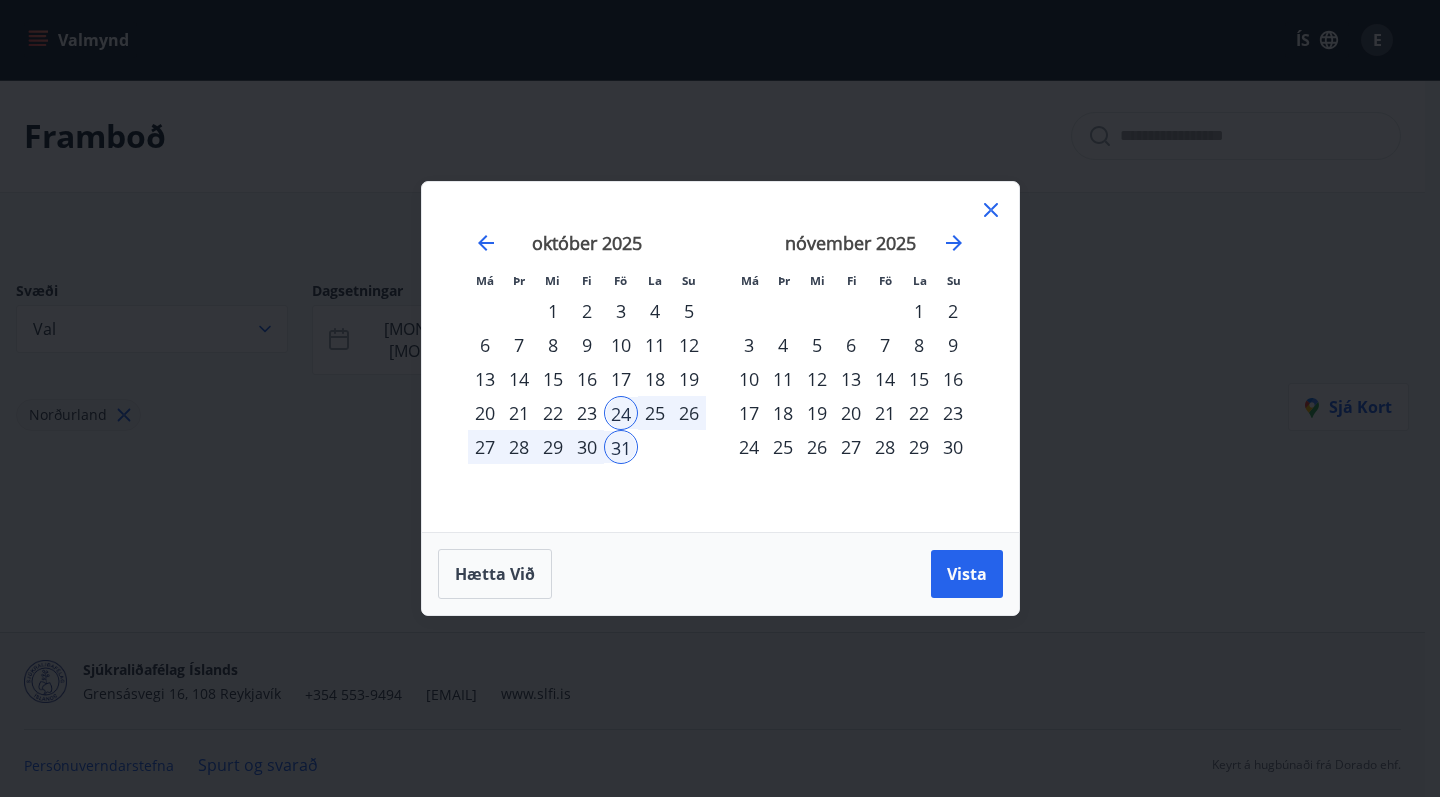 click on "25" at bounding box center [655, 413] 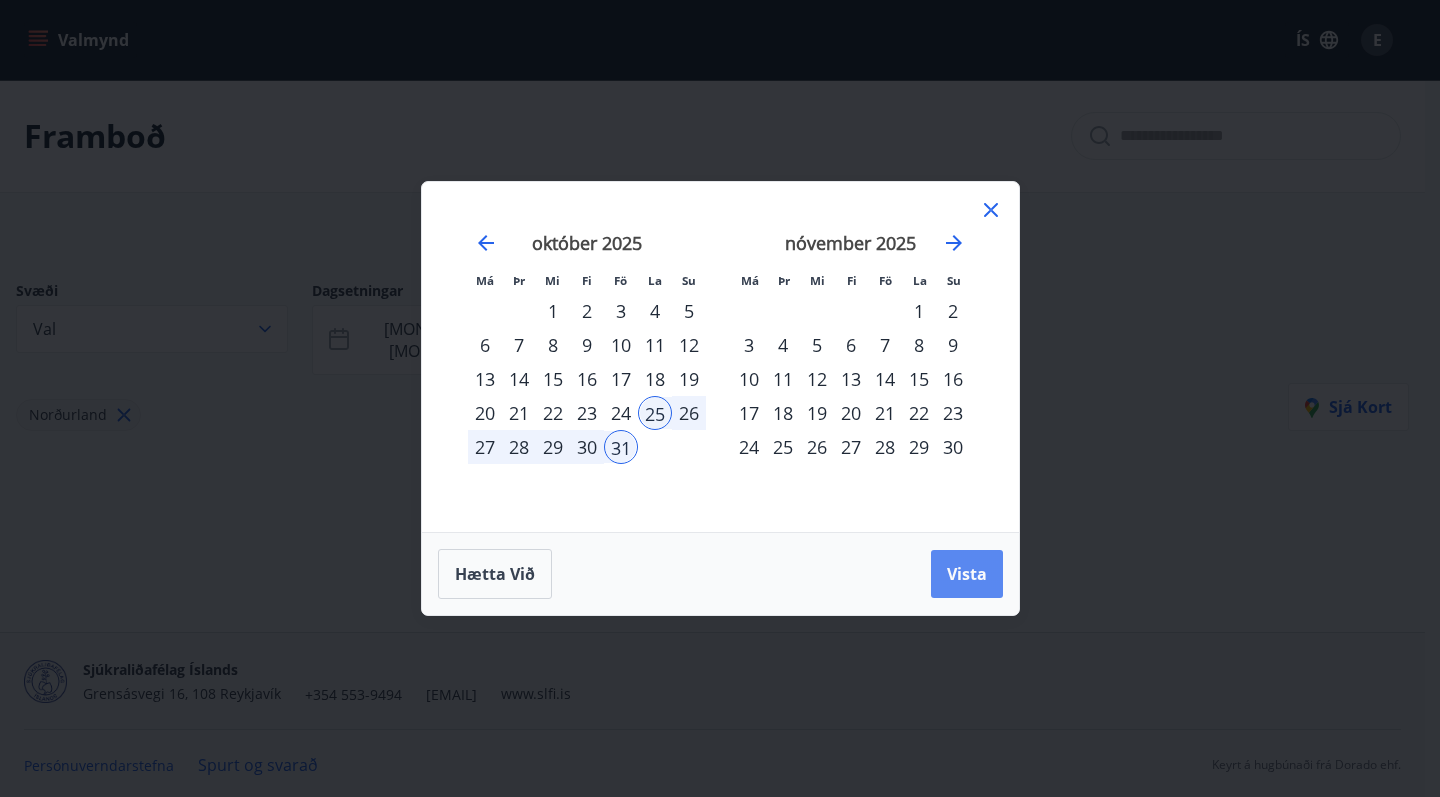 click on "Vista" at bounding box center (967, 574) 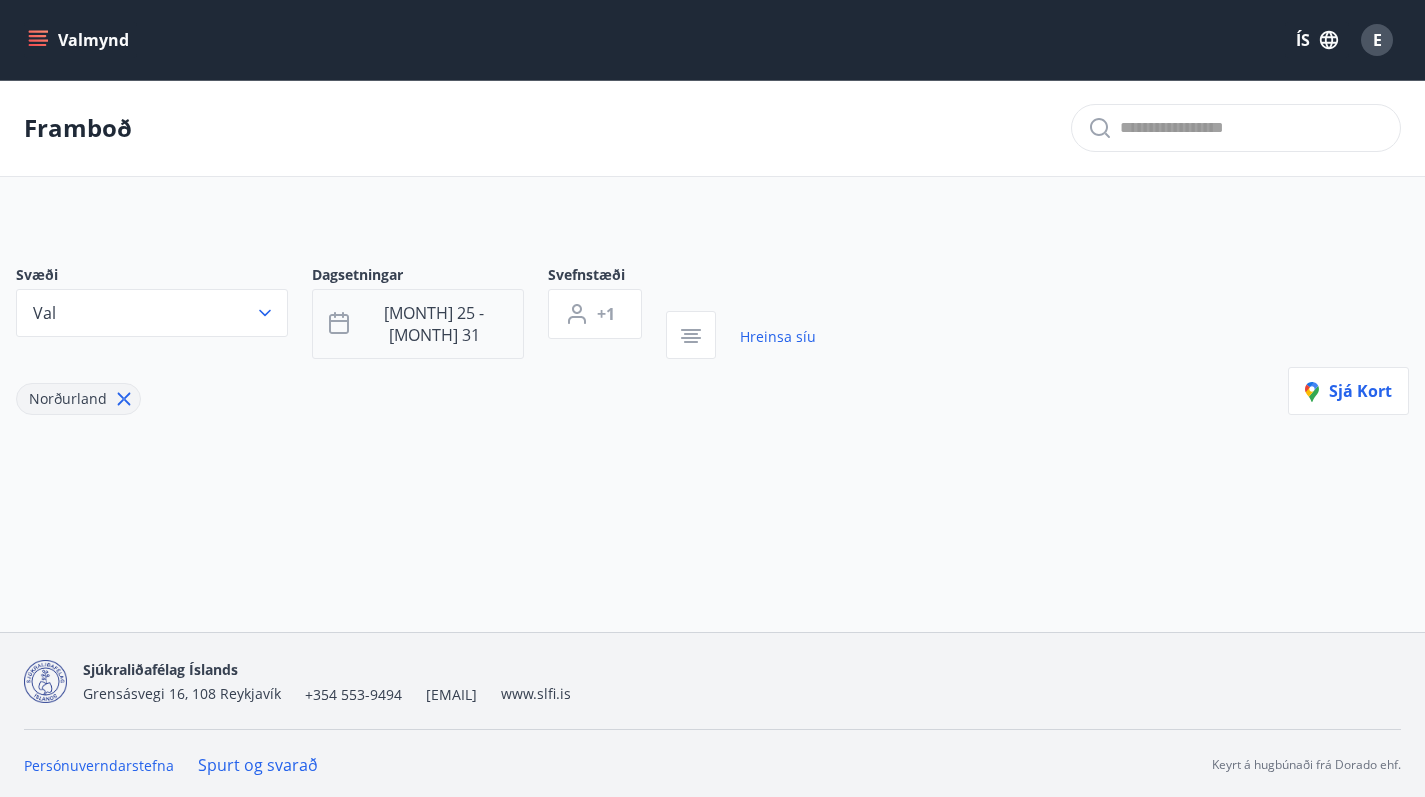 click on "okt 25 - okt 31" at bounding box center [434, 324] 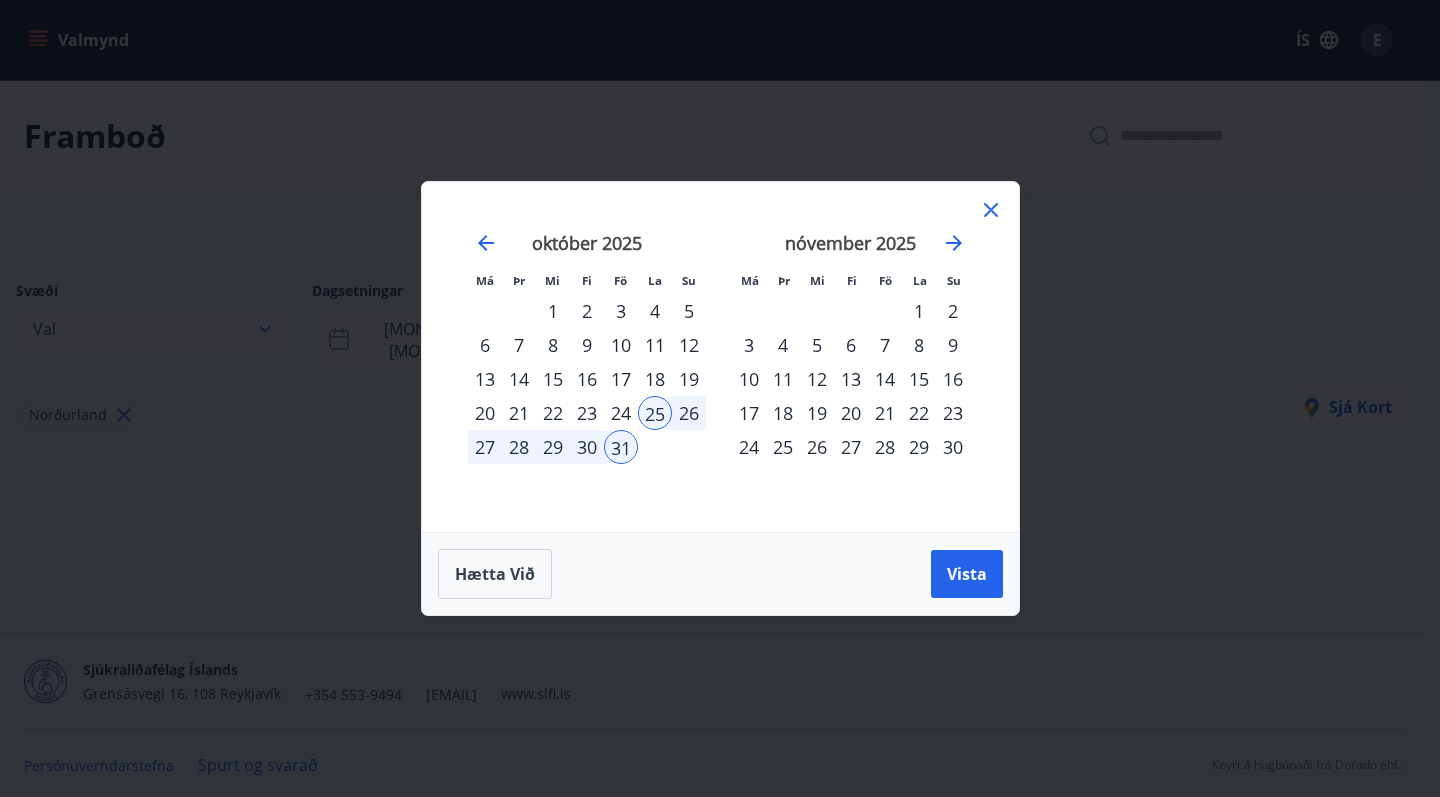 click on "24" at bounding box center (621, 413) 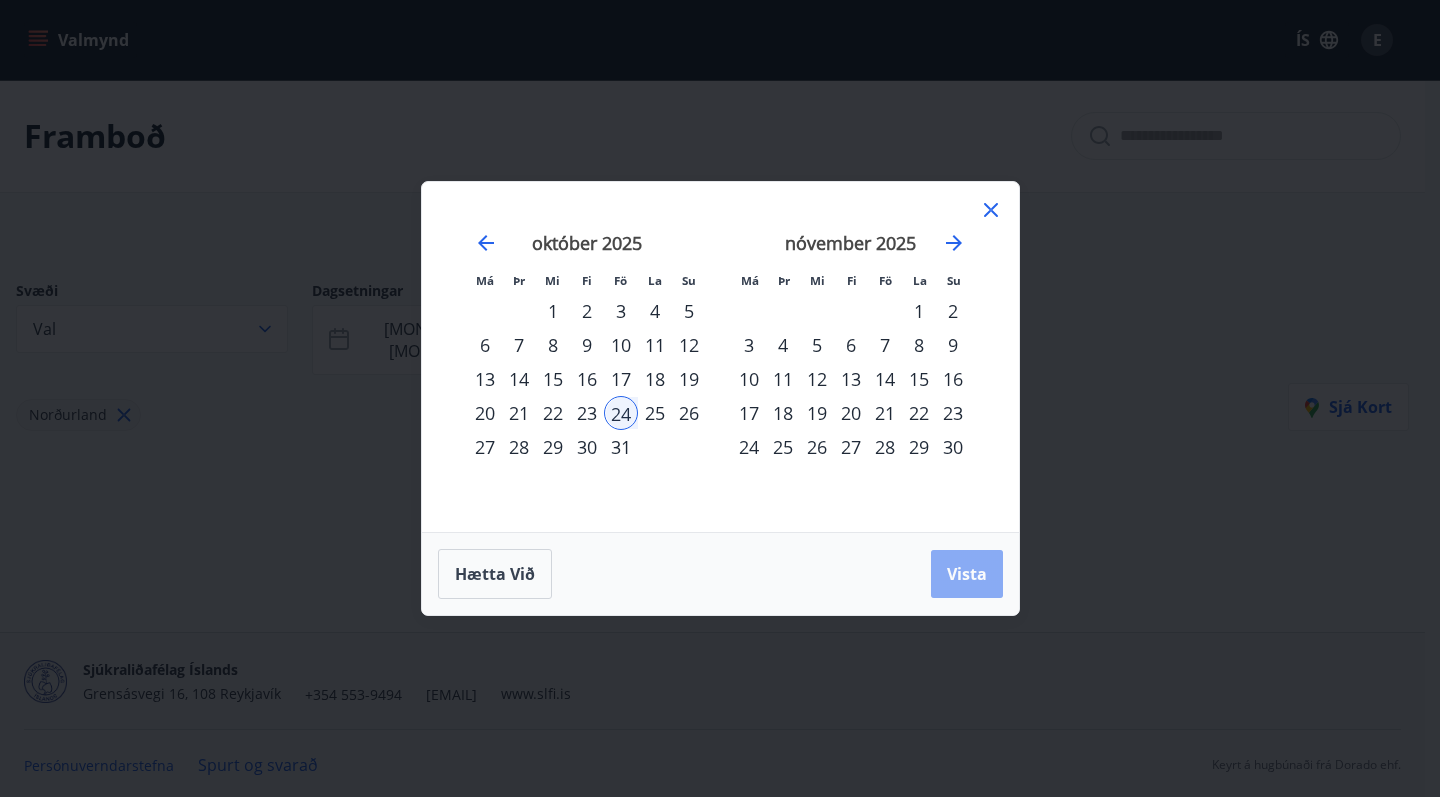 click on "Vista" at bounding box center (967, 574) 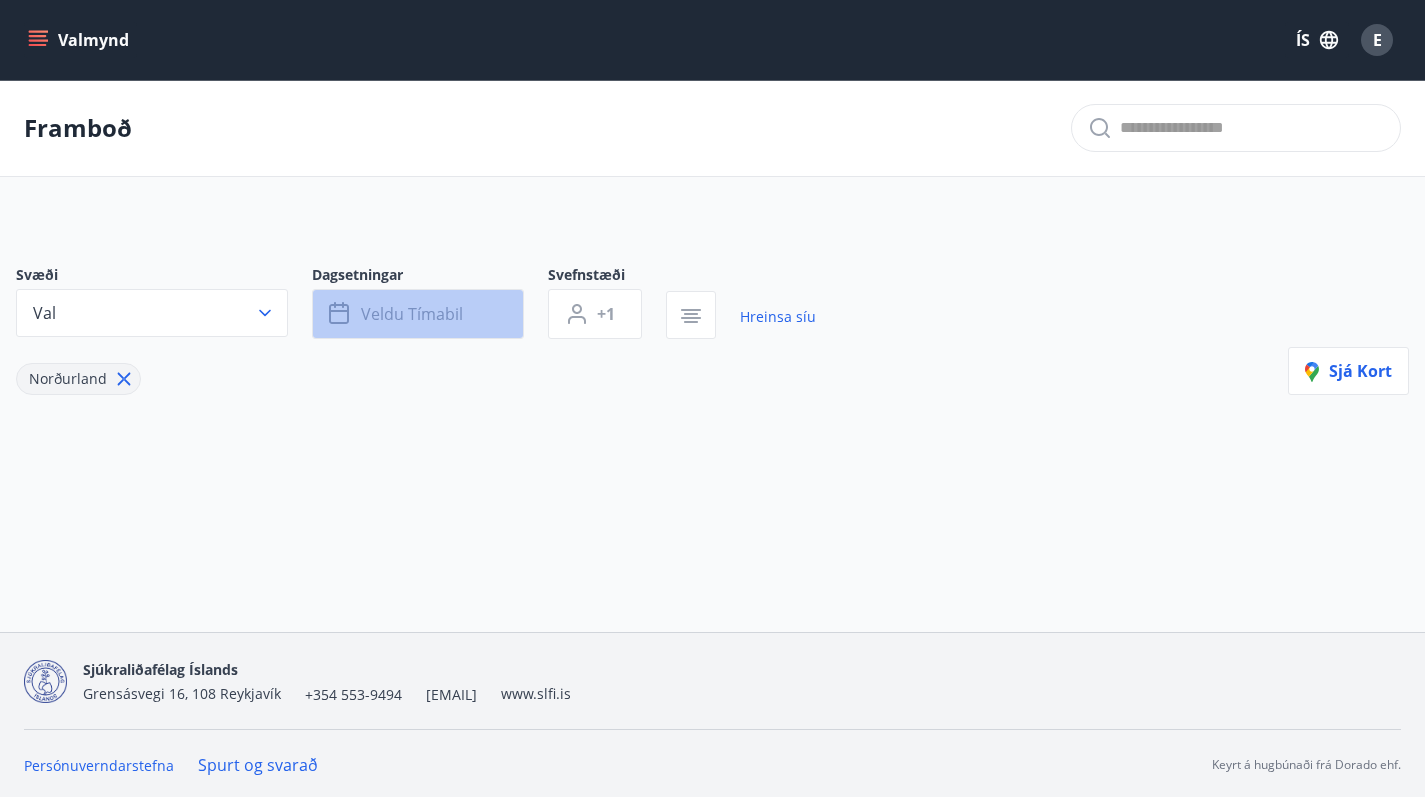 click on "Veldu tímabil" at bounding box center [412, 314] 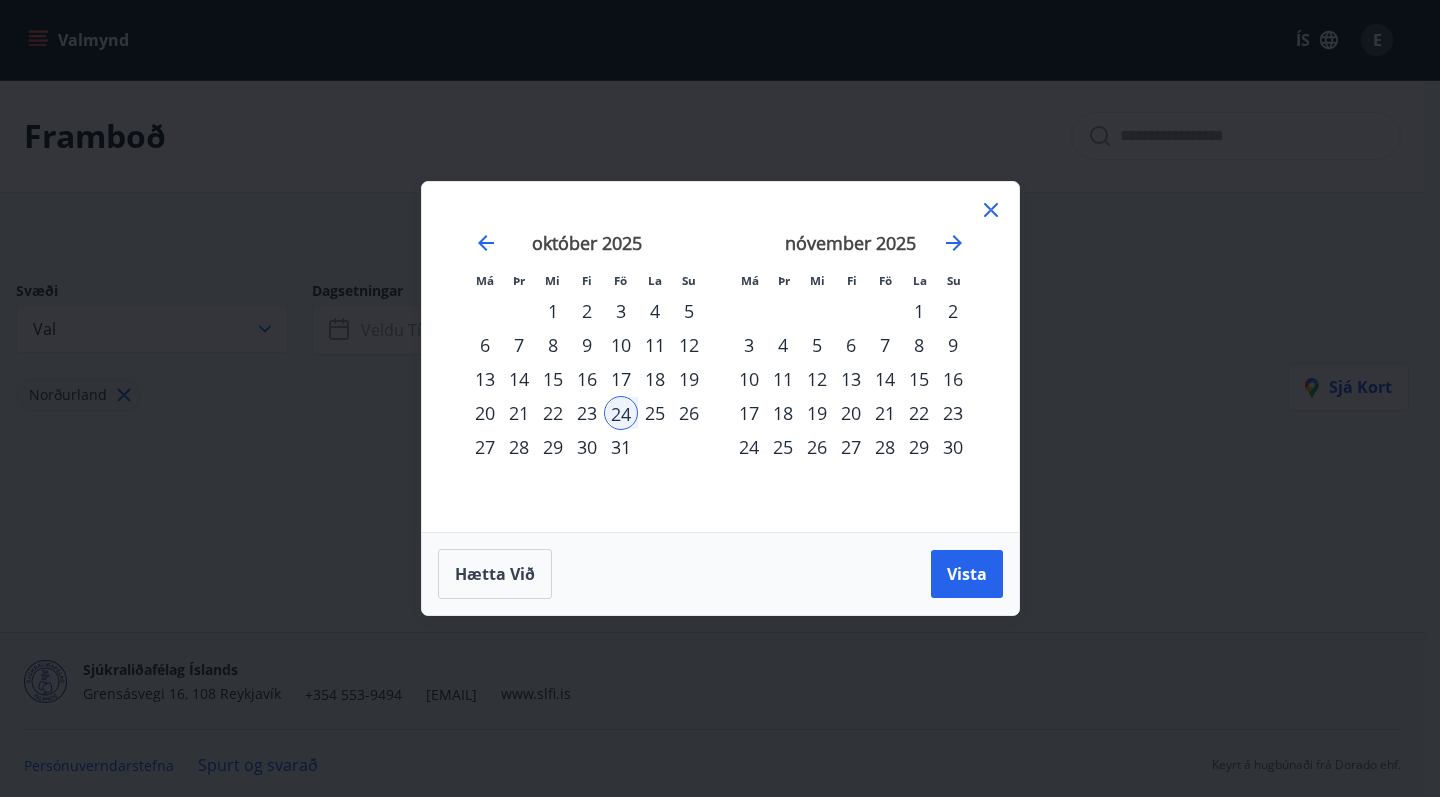 click on "31" at bounding box center [621, 447] 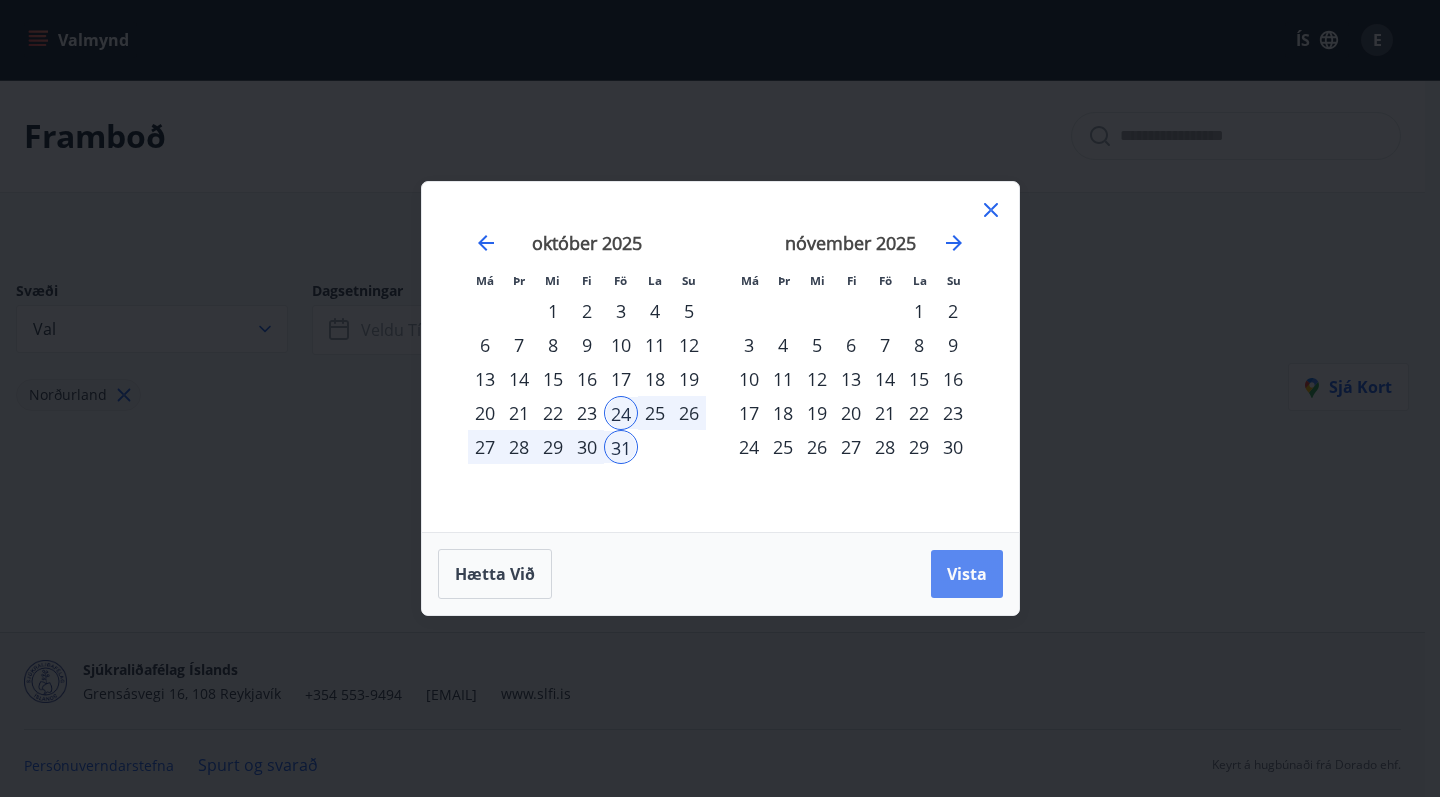 click on "Vista" at bounding box center (967, 574) 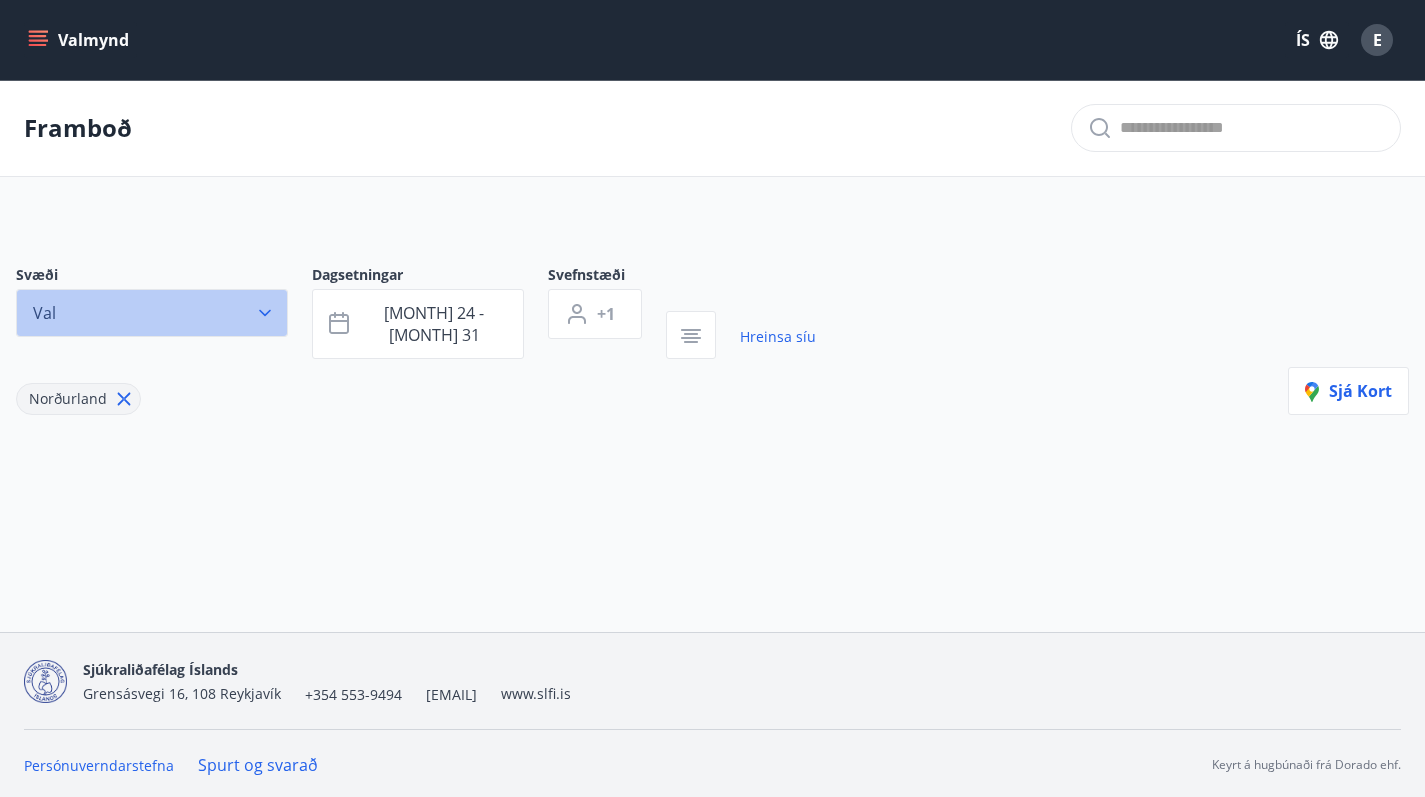 click 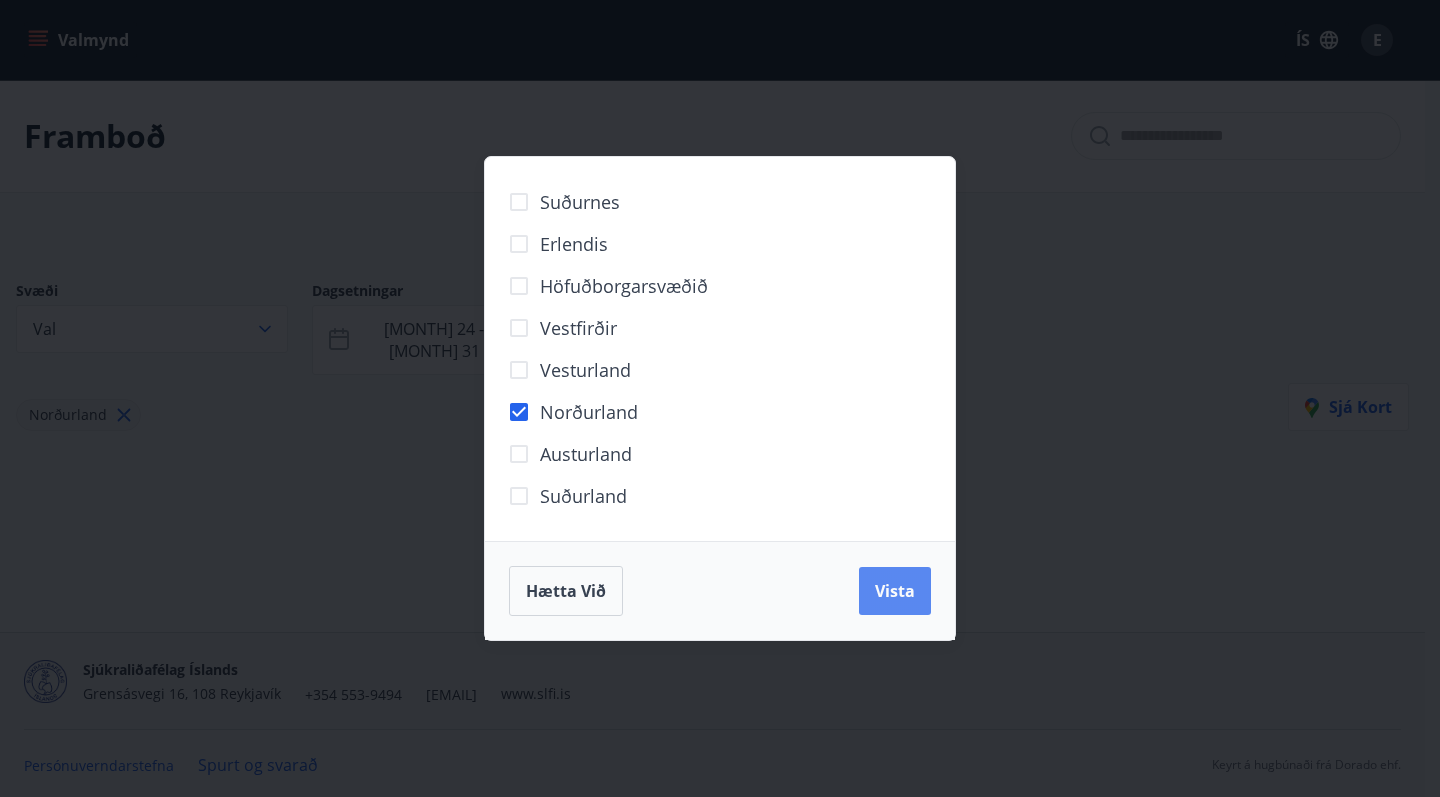 click on "Vista" at bounding box center (895, 591) 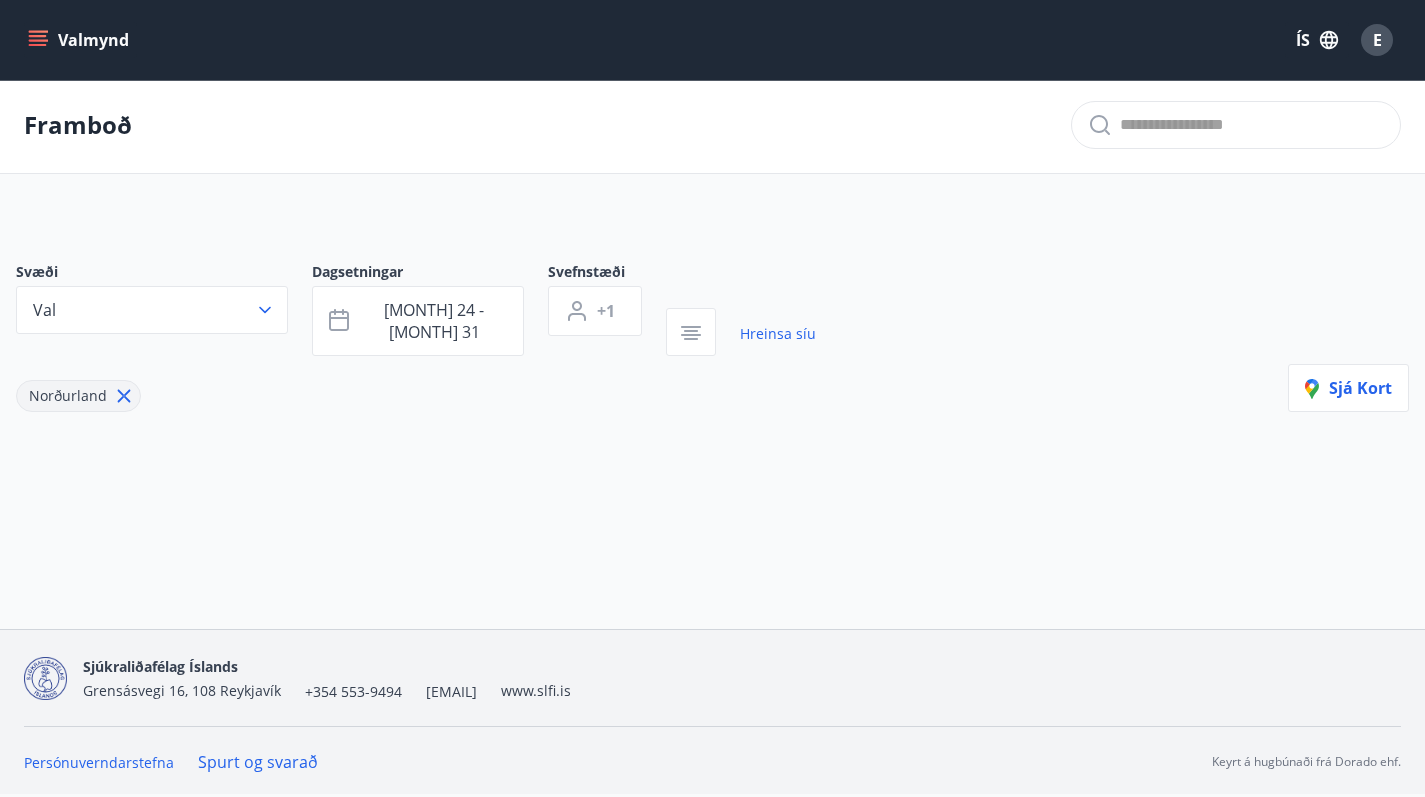 scroll, scrollTop: 3, scrollLeft: 0, axis: vertical 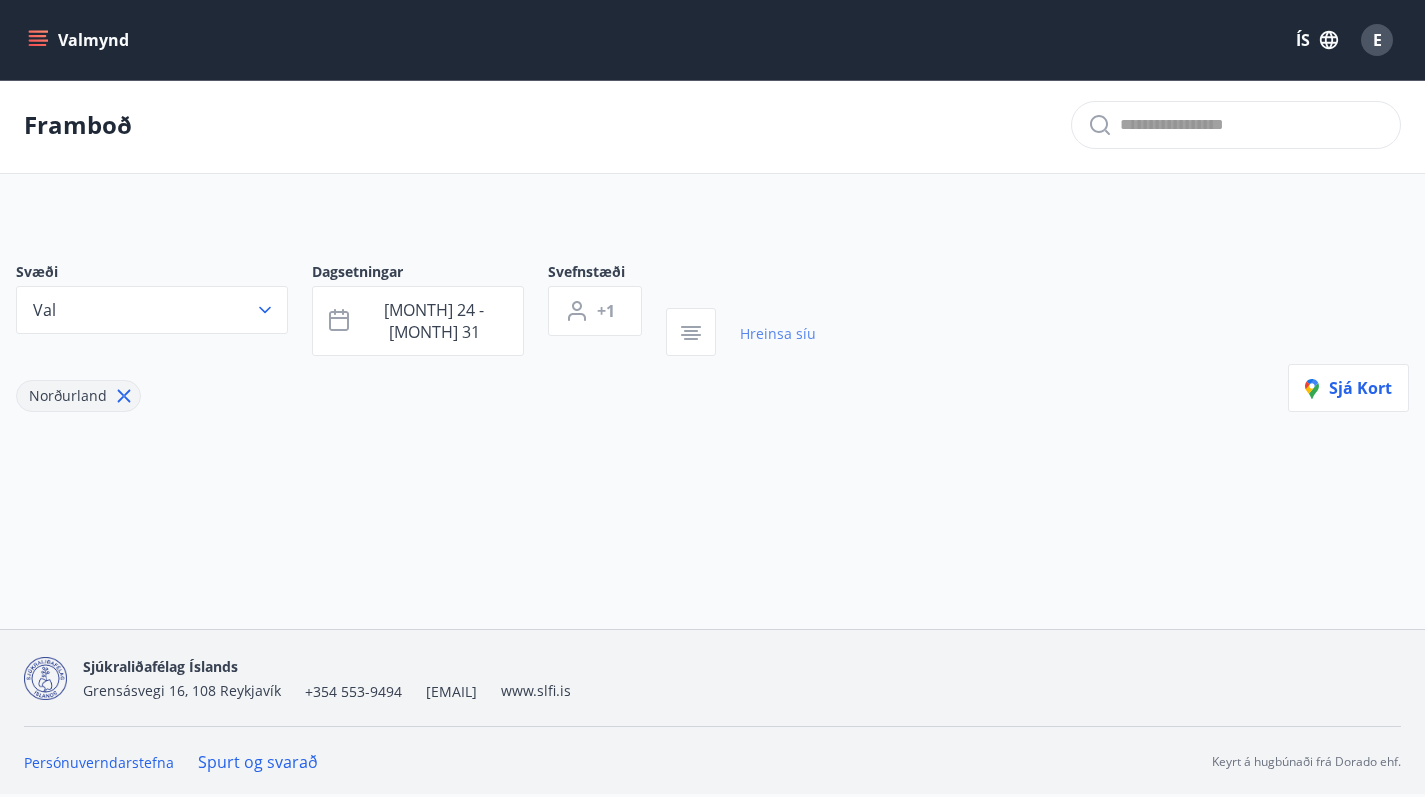 click on "Hreinsa síu" at bounding box center [778, 334] 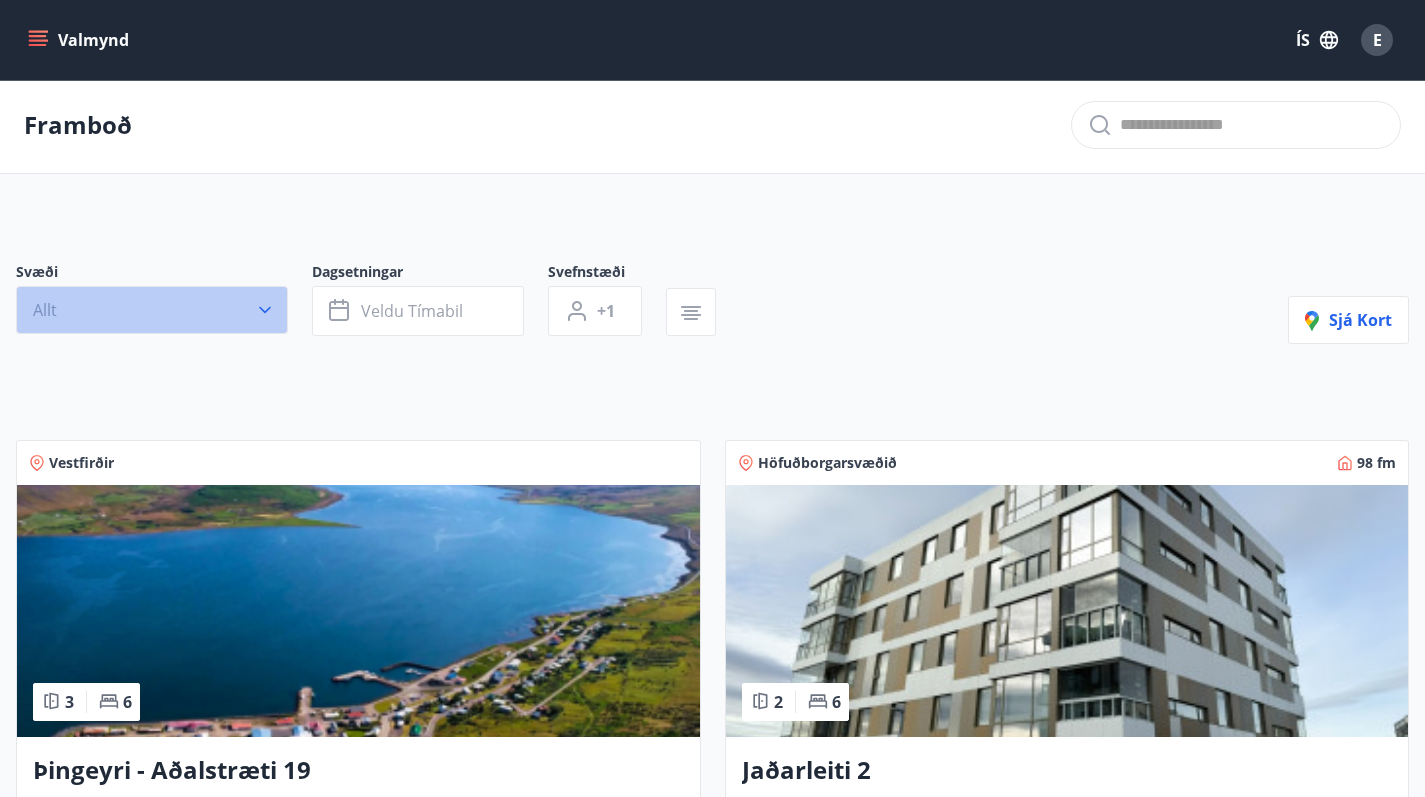 click on "Allt" at bounding box center [152, 310] 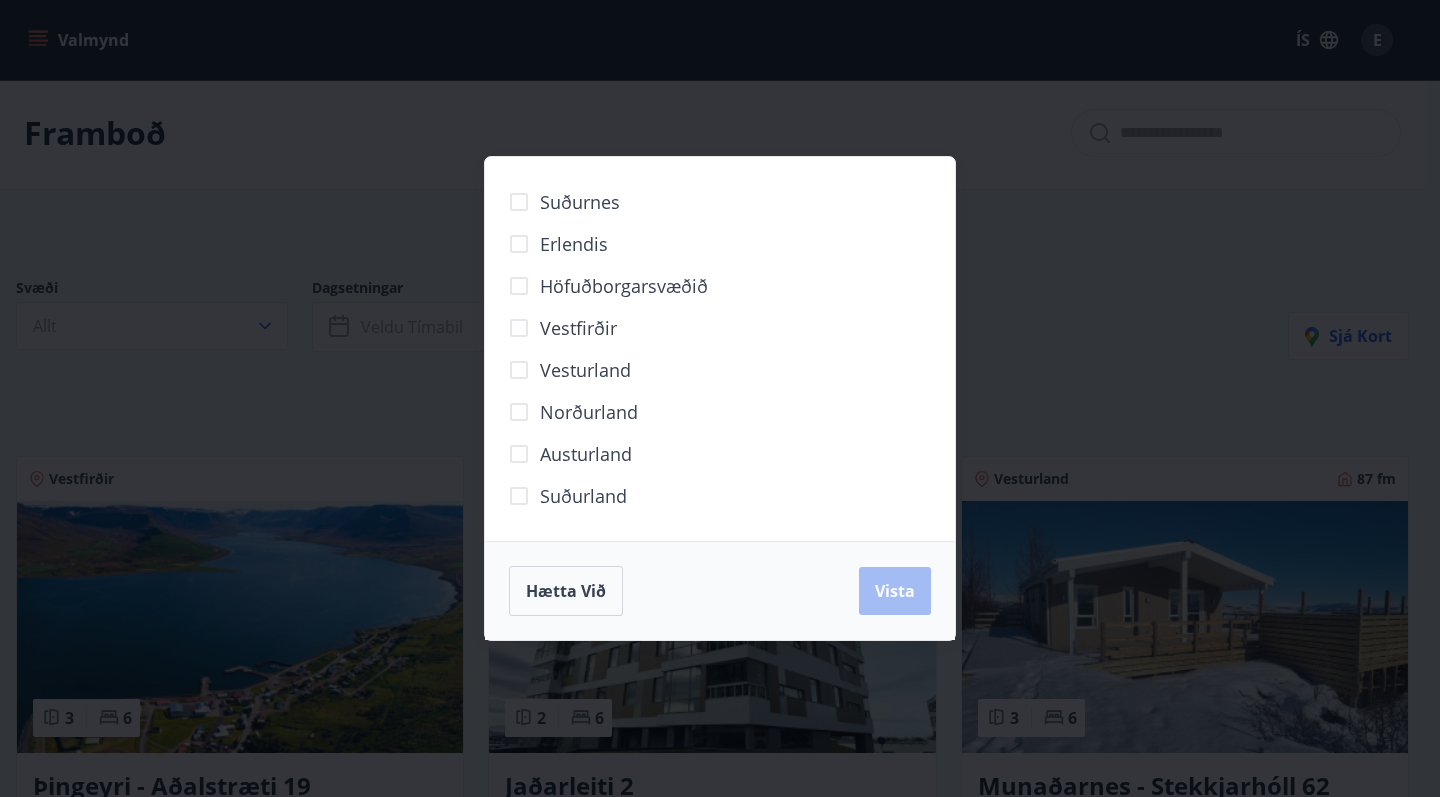 click on "Norðurland" at bounding box center (589, 412) 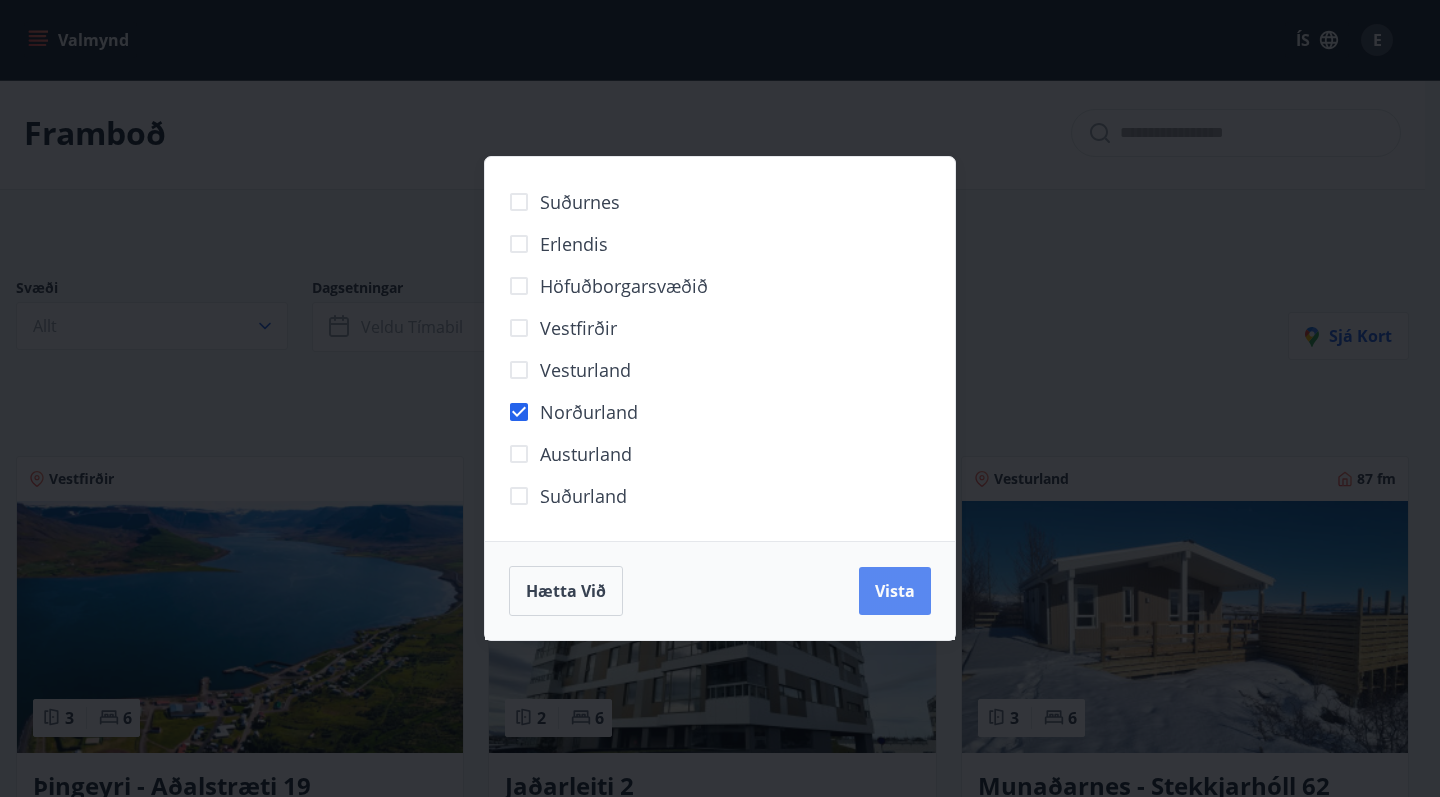 click on "Vista" at bounding box center (895, 591) 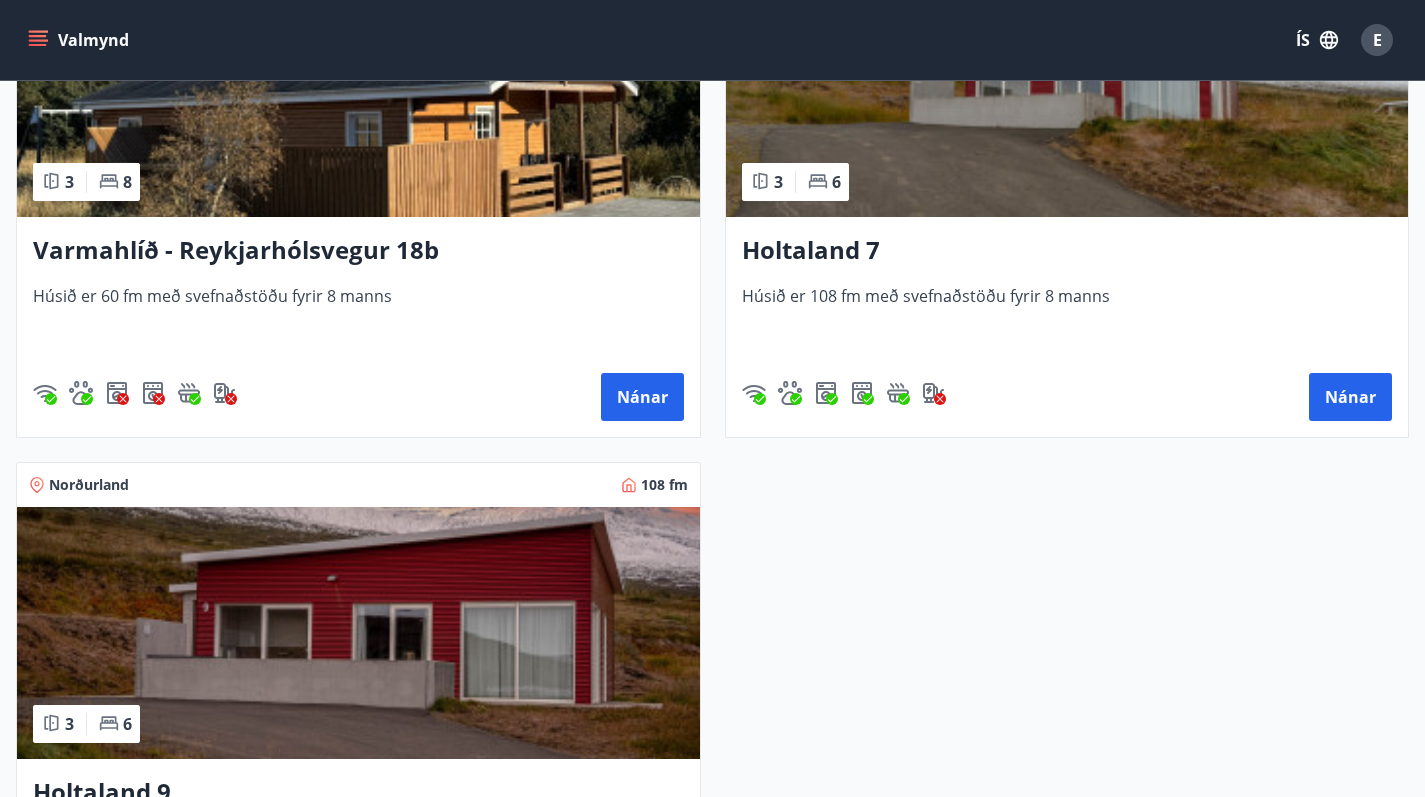 scroll, scrollTop: 550, scrollLeft: 0, axis: vertical 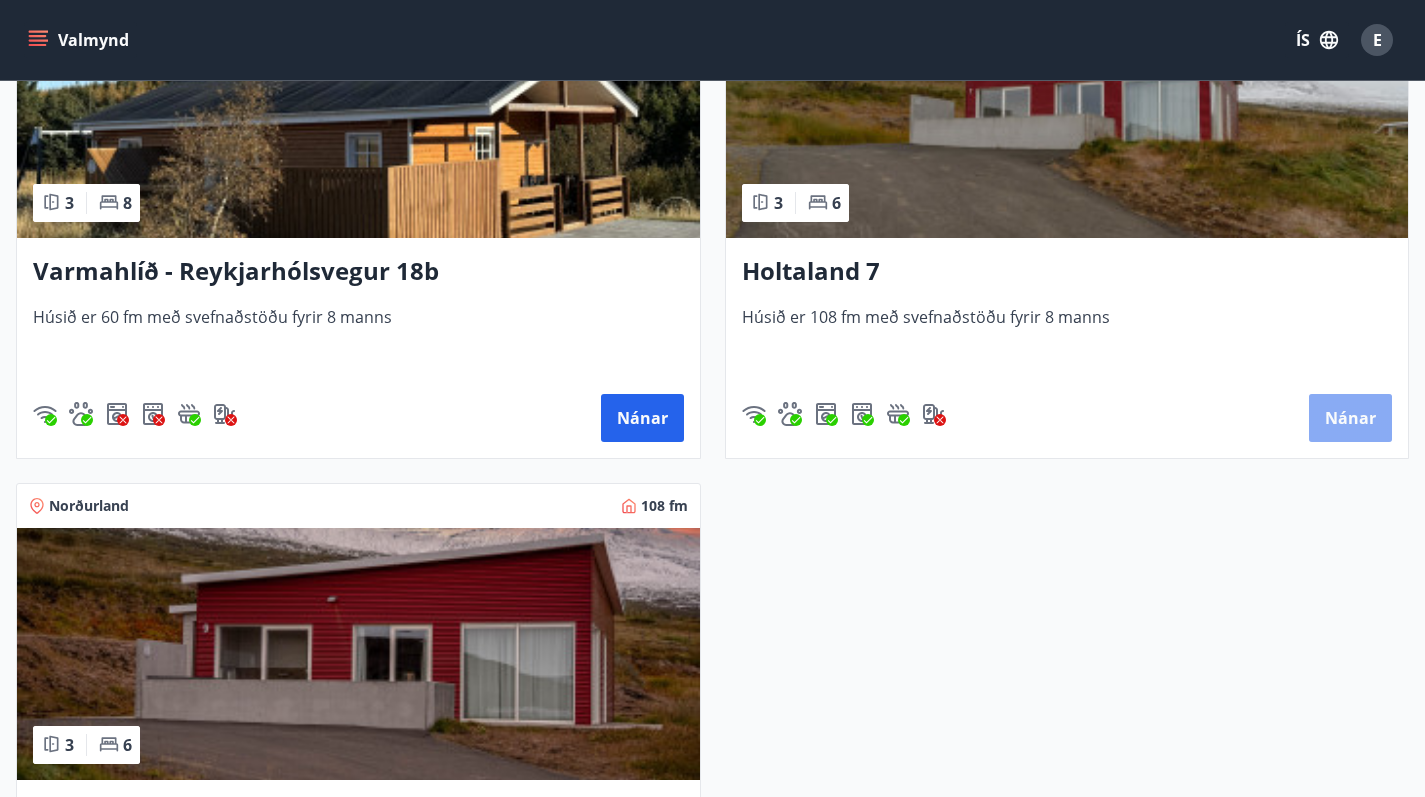 click on "Nánar" at bounding box center [1350, 418] 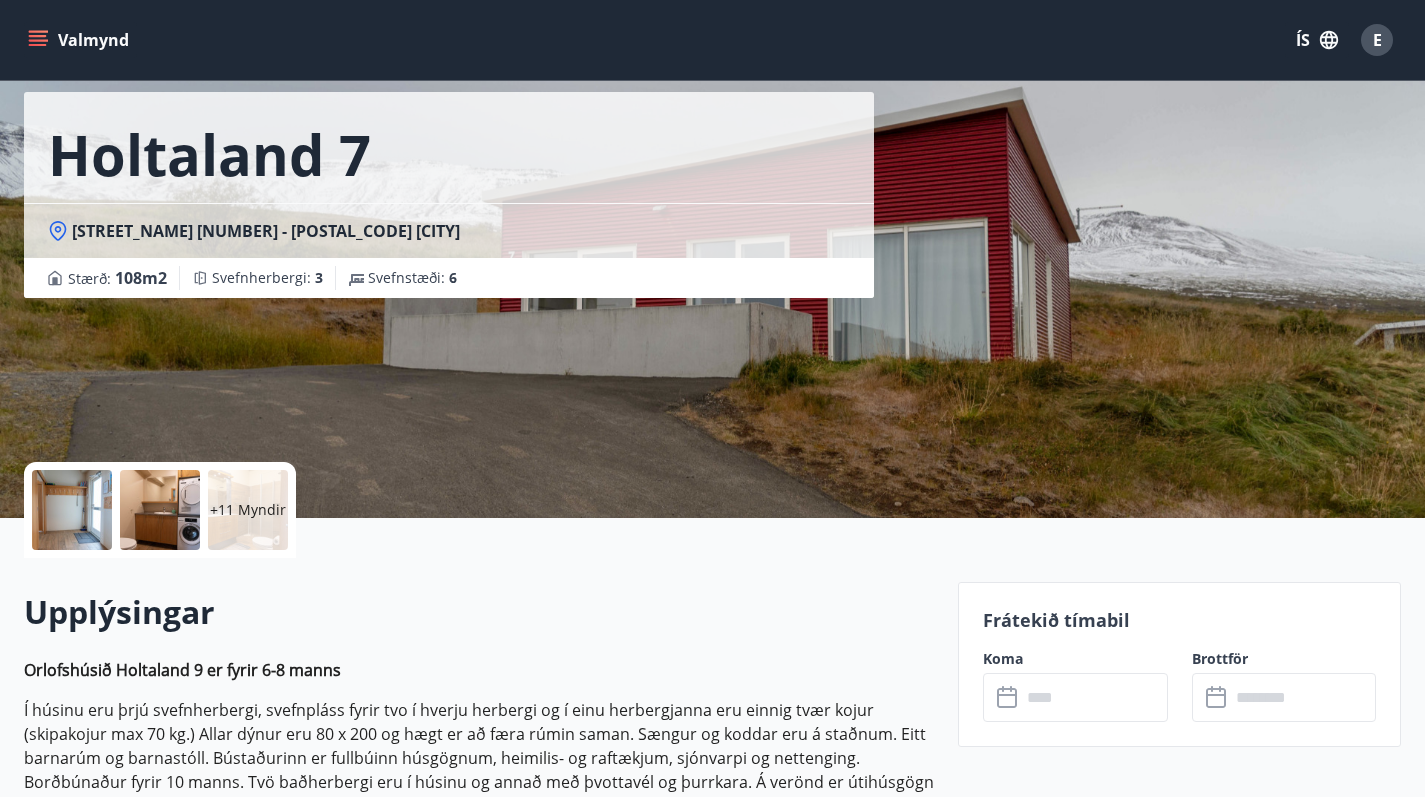 scroll, scrollTop: 91, scrollLeft: 0, axis: vertical 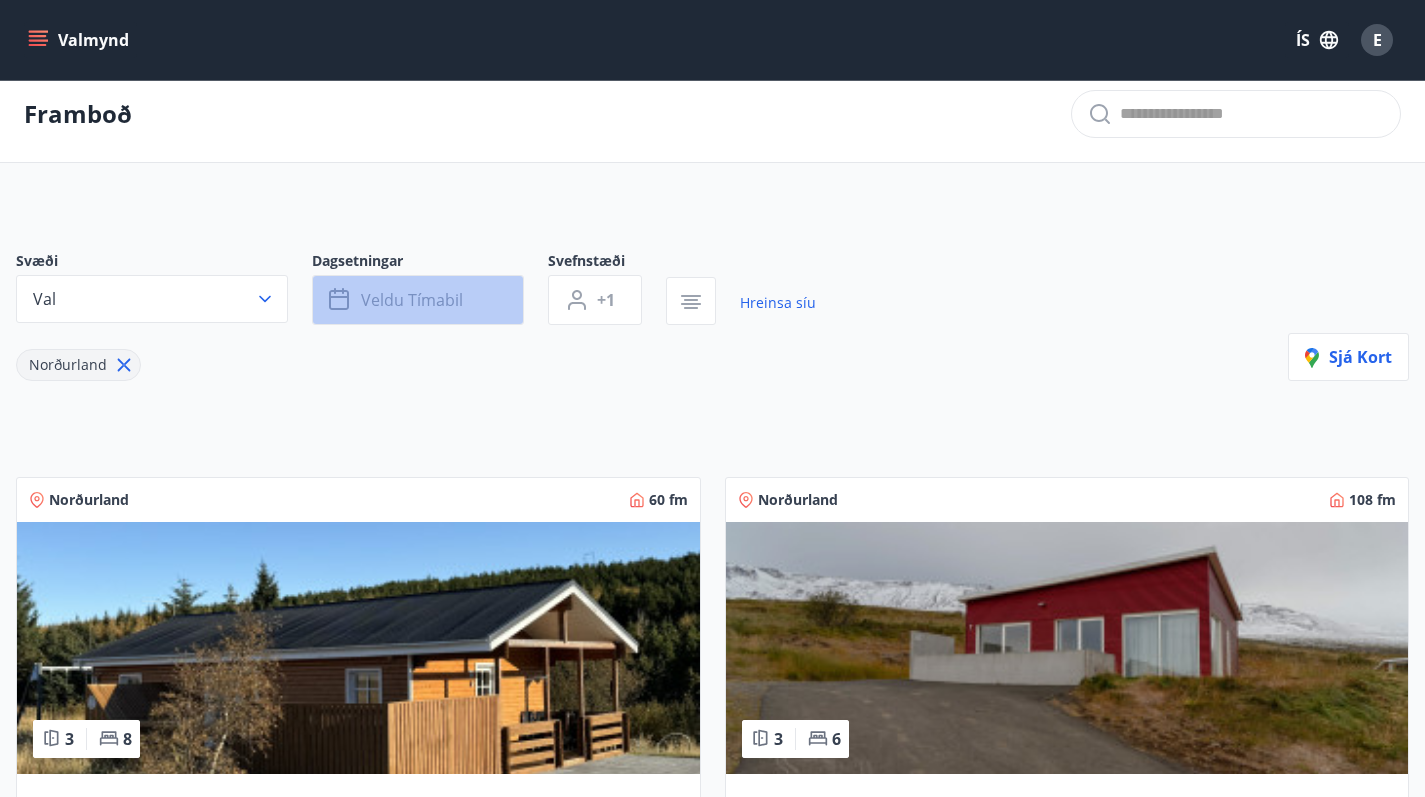 click on "Veldu tímabil" at bounding box center (412, 300) 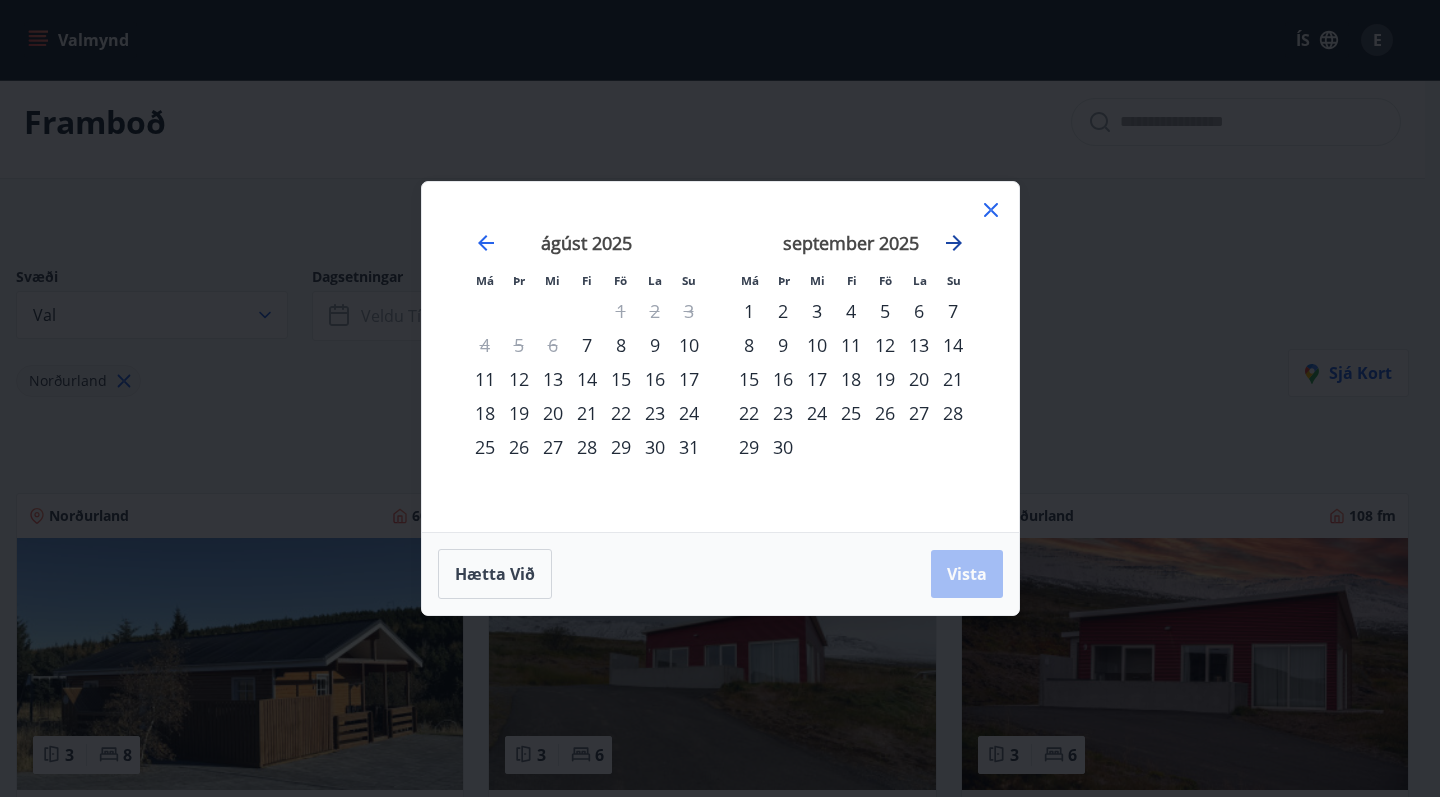 click 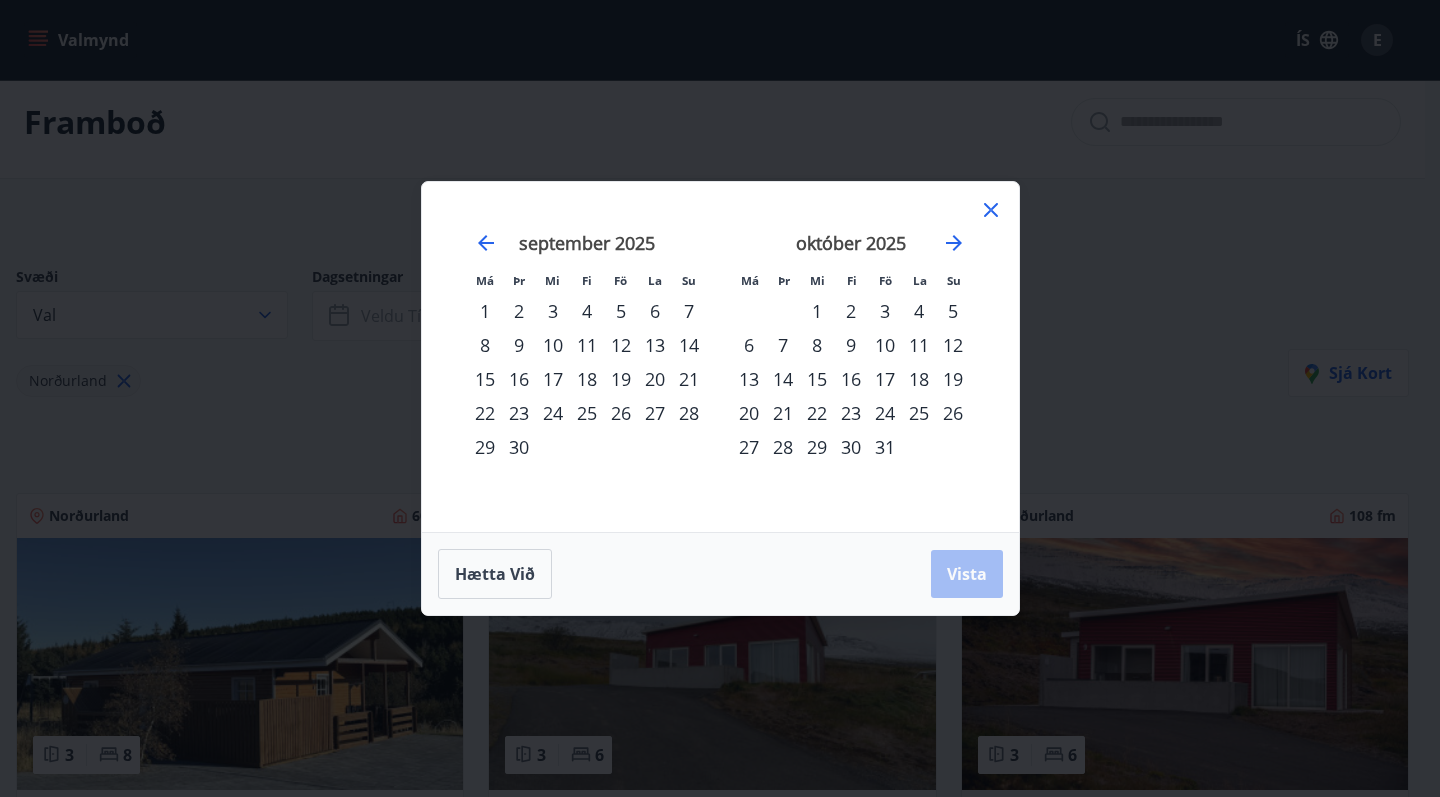 click on "24" at bounding box center [885, 413] 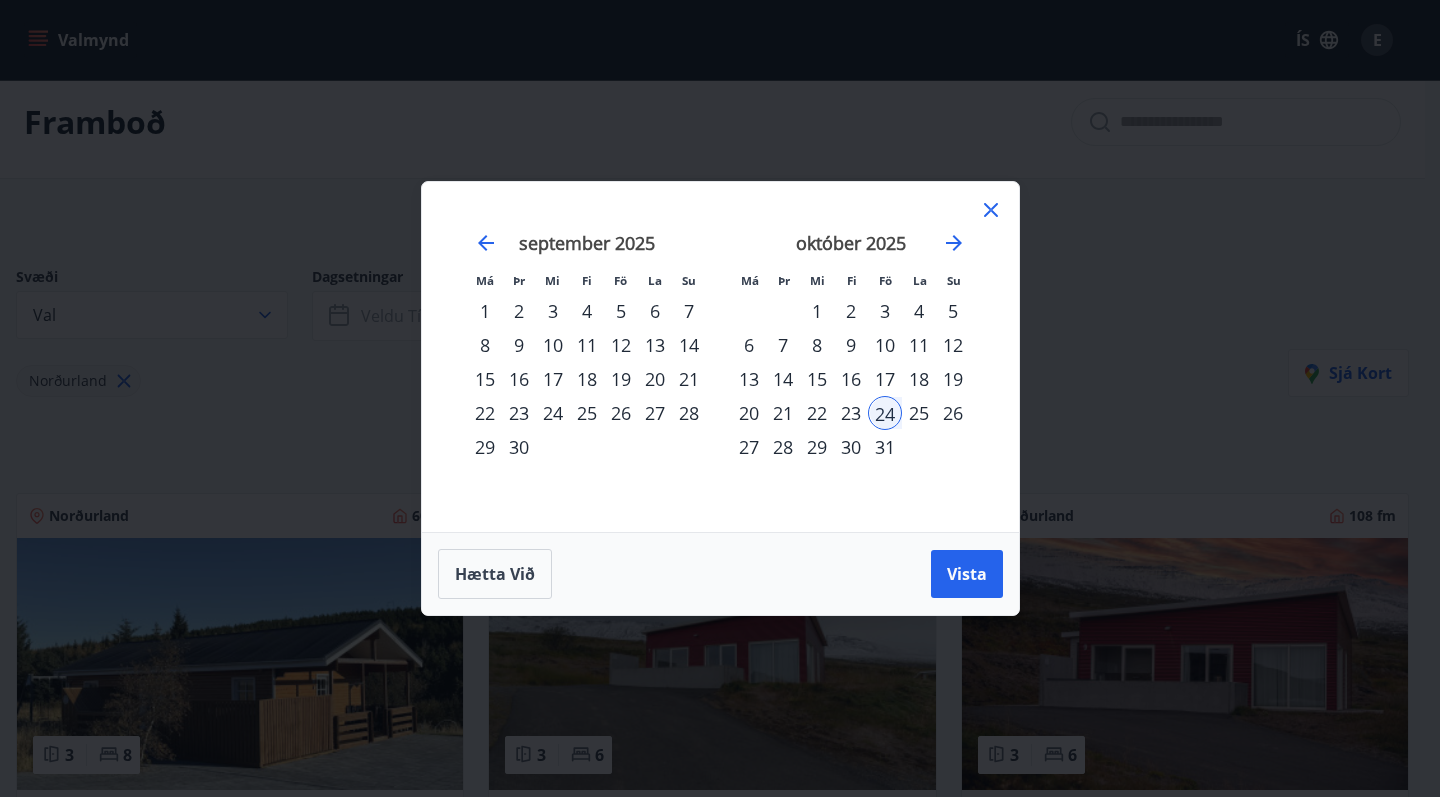 click on "31" at bounding box center (885, 447) 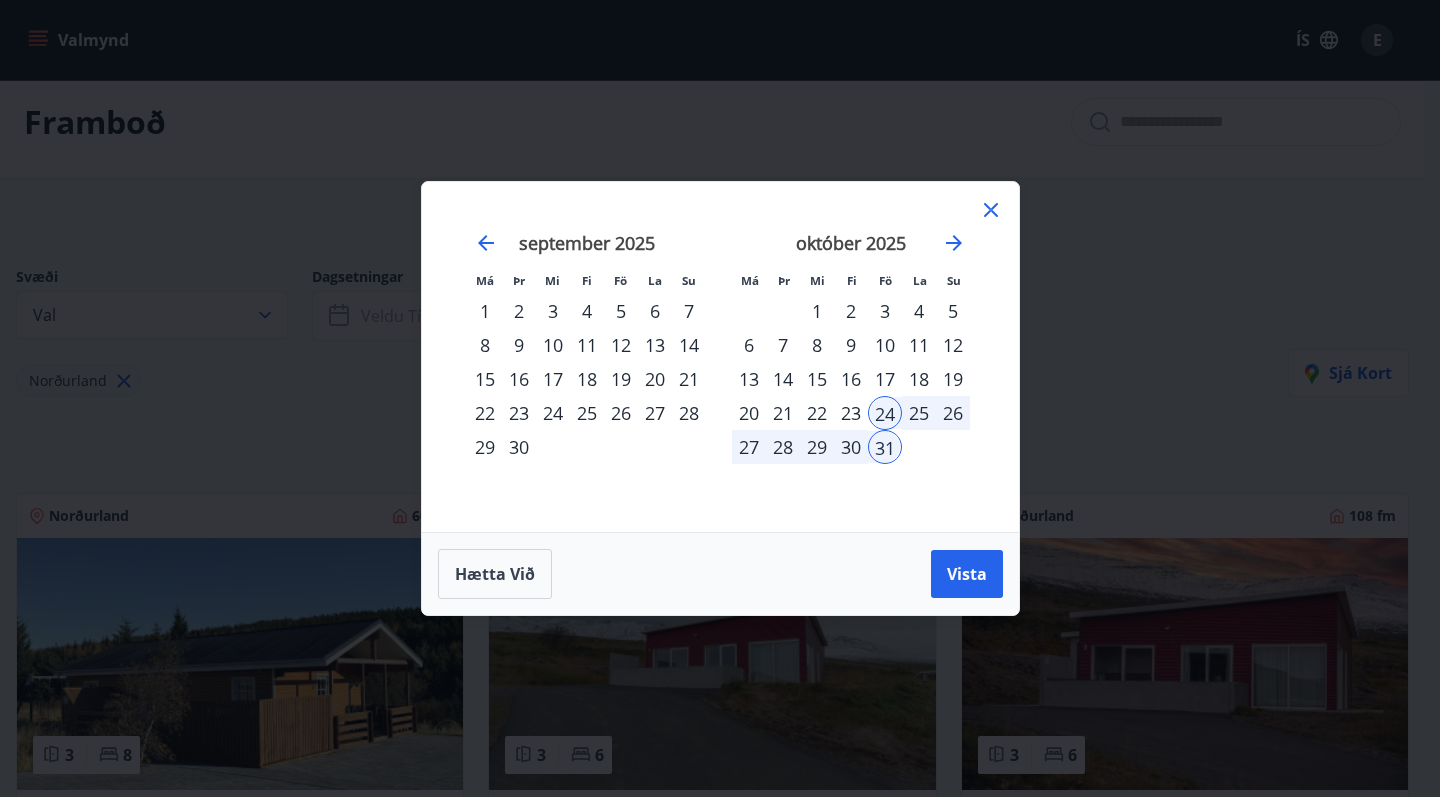 click on "30" at bounding box center [851, 447] 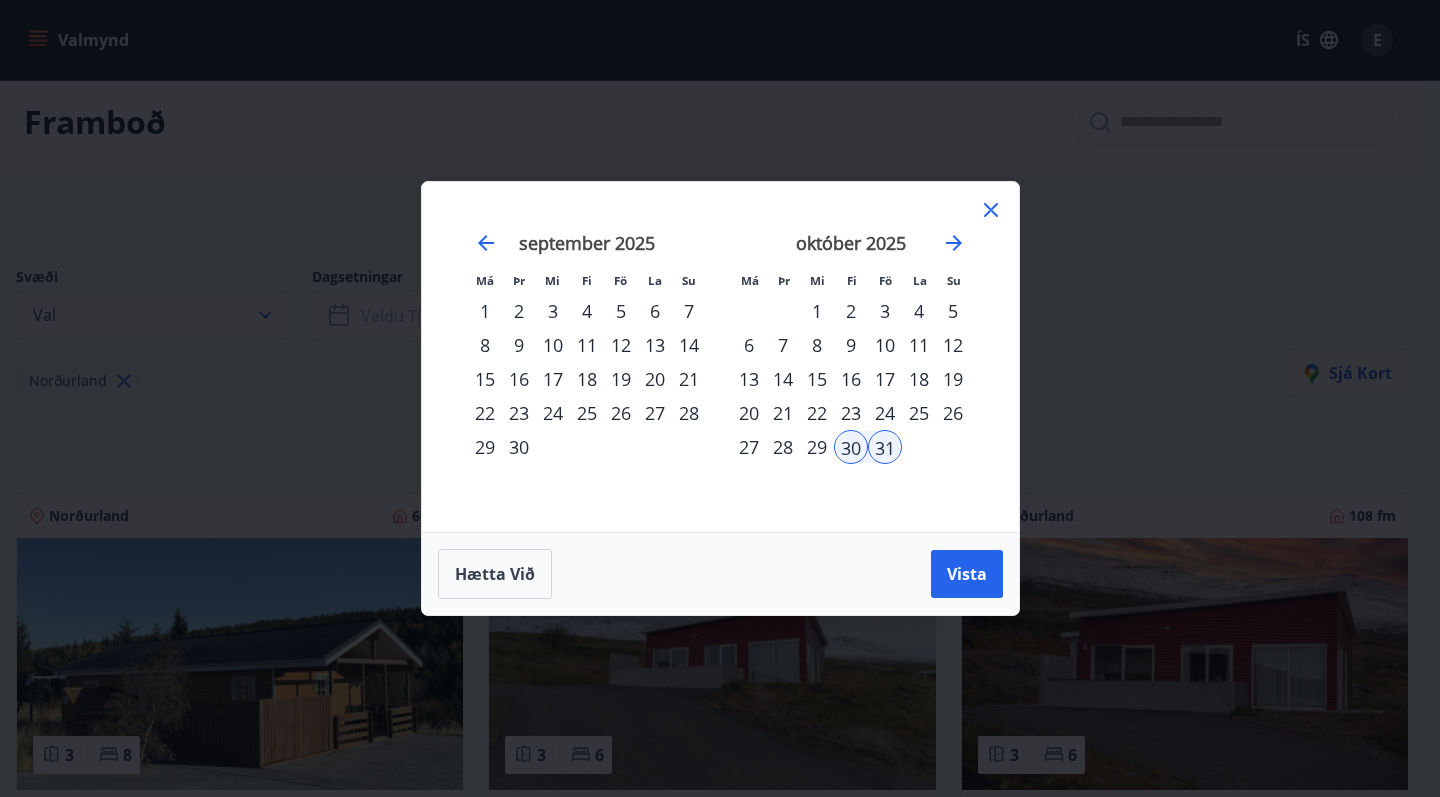 click on "24" at bounding box center (885, 413) 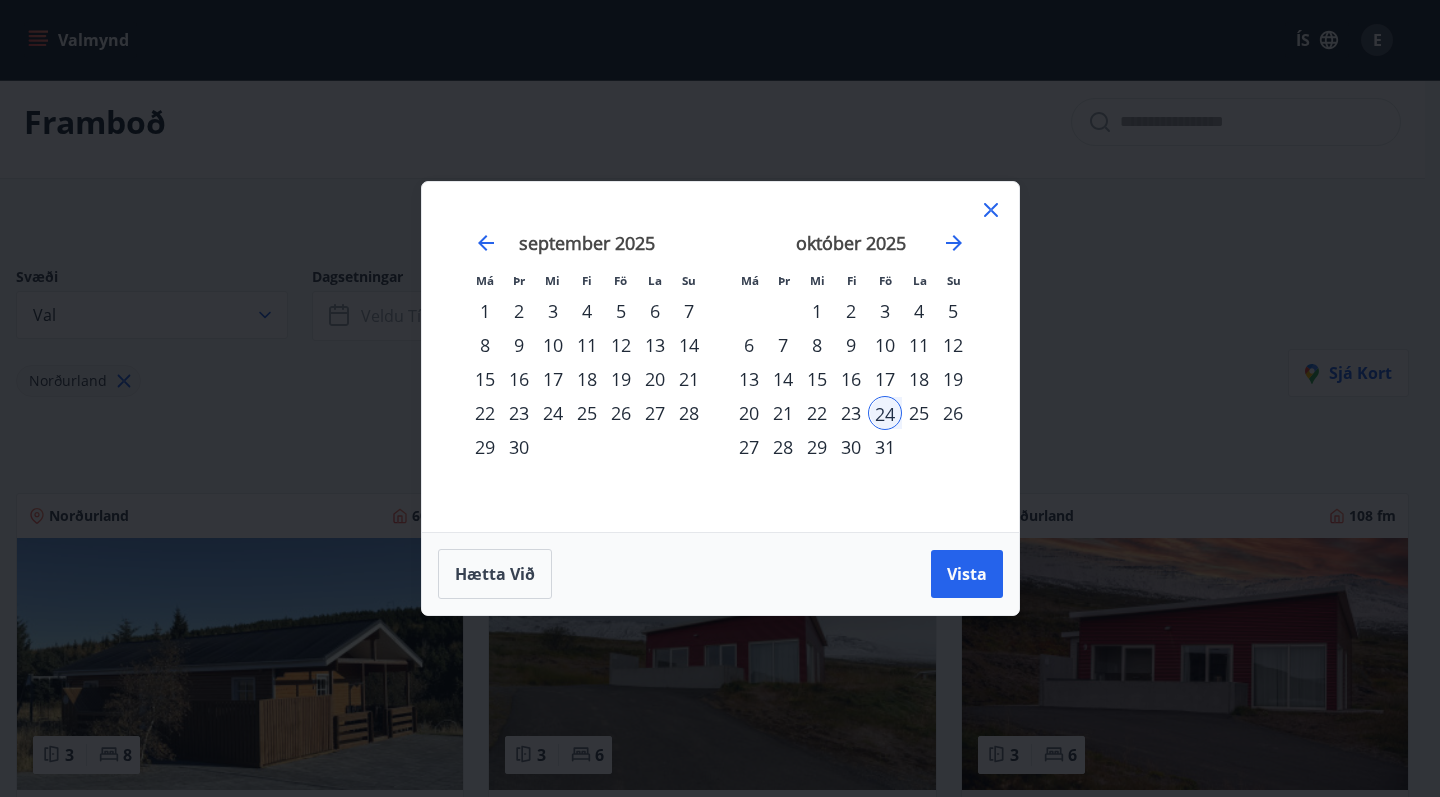 click on "30" at bounding box center (851, 447) 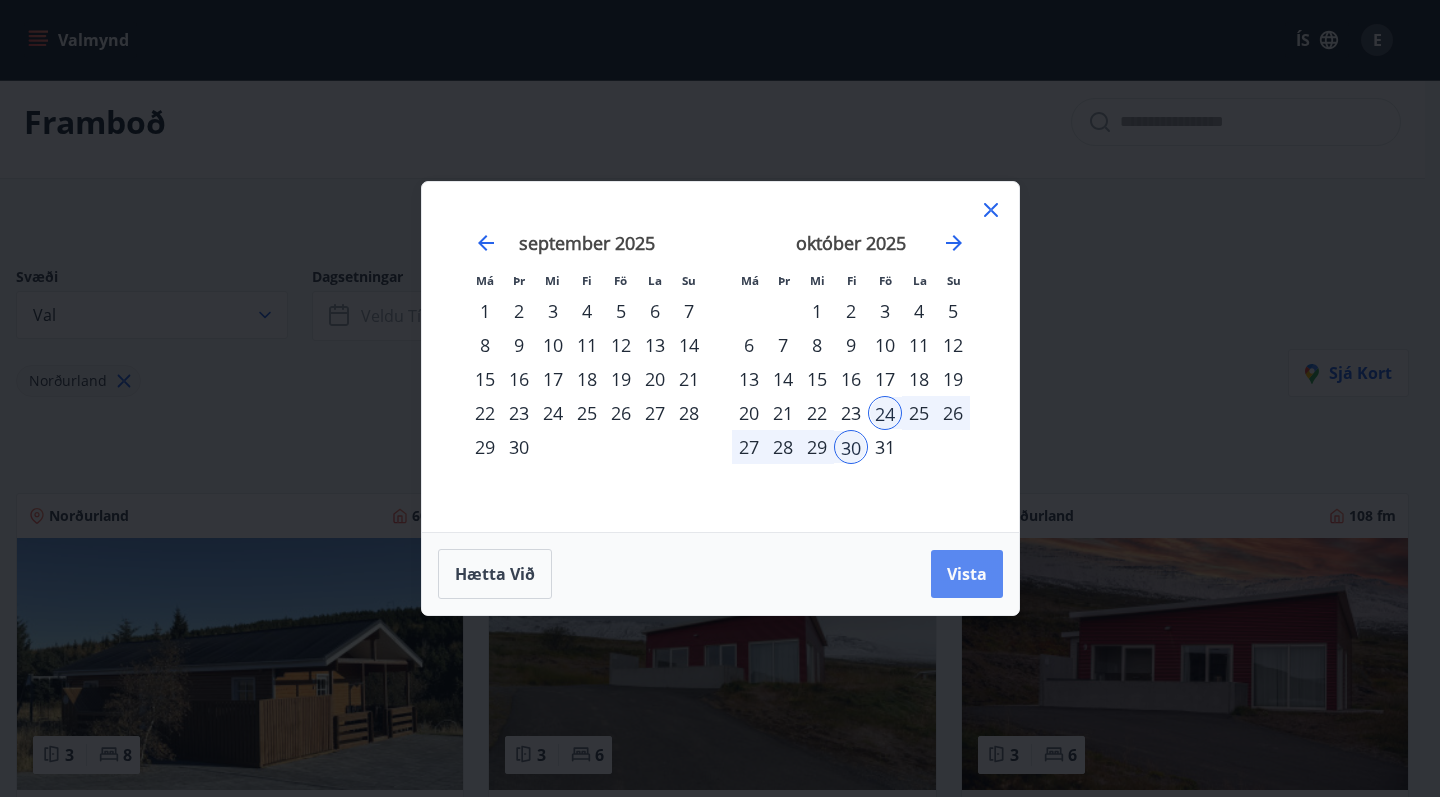 click on "Vista" at bounding box center [967, 574] 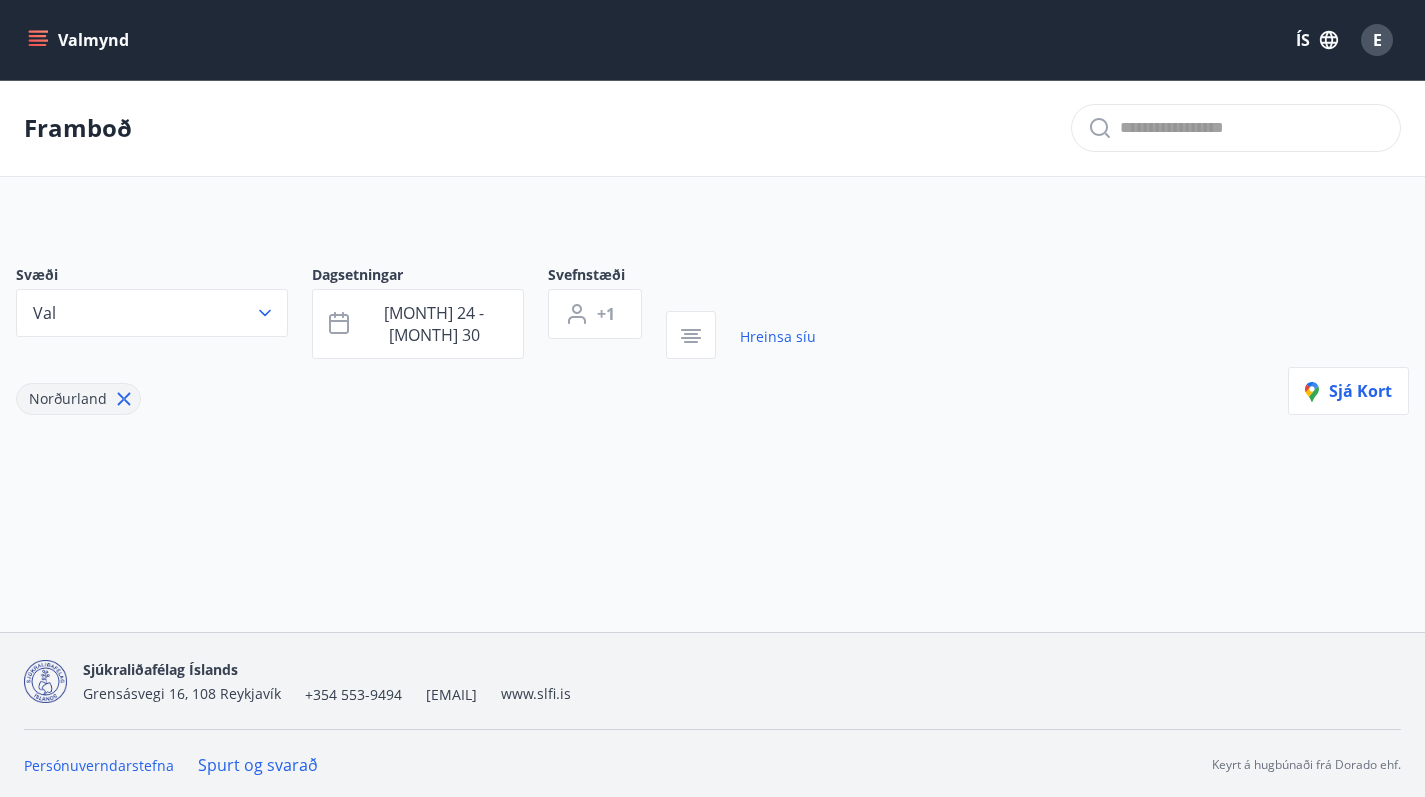scroll, scrollTop: 0, scrollLeft: 0, axis: both 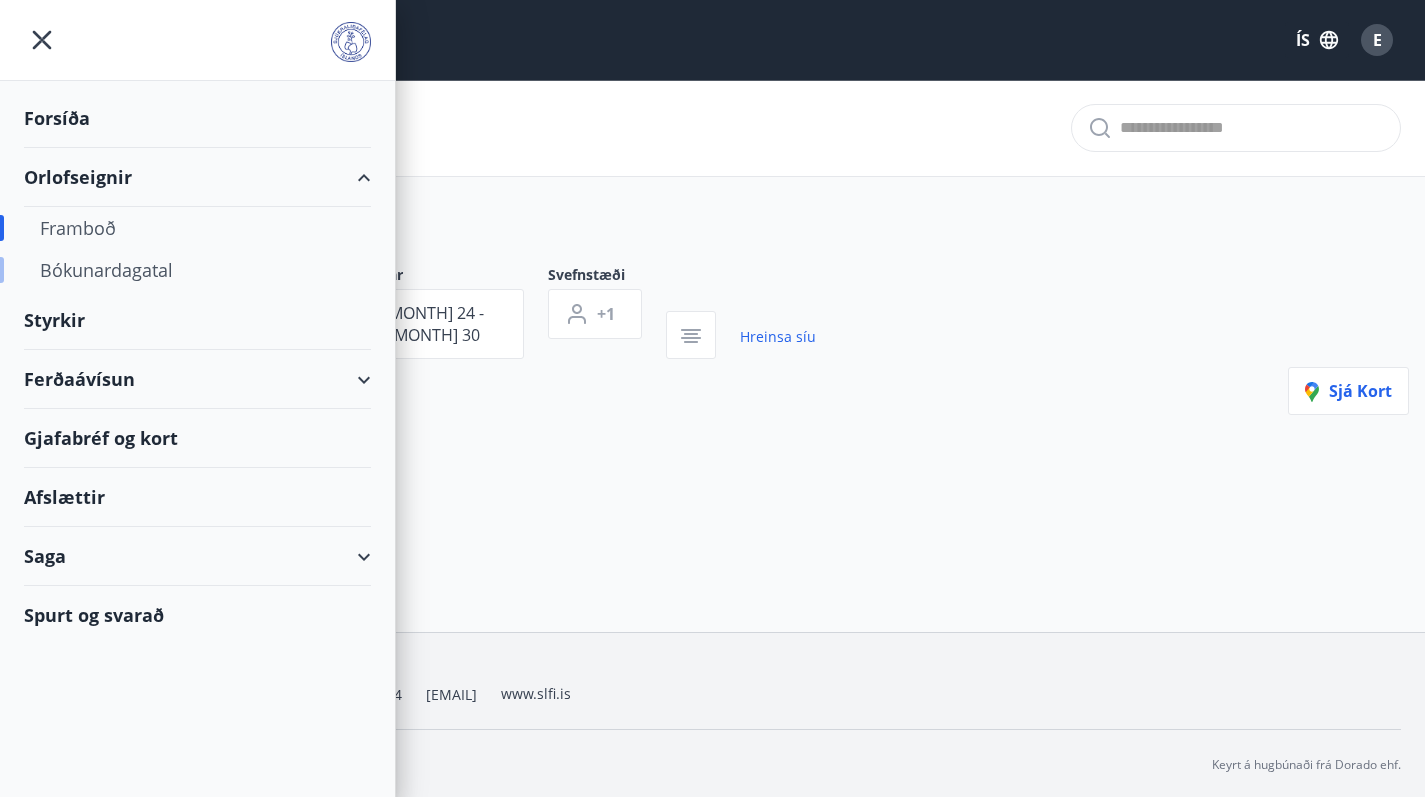 click on "Bókunardagatal" at bounding box center (197, 270) 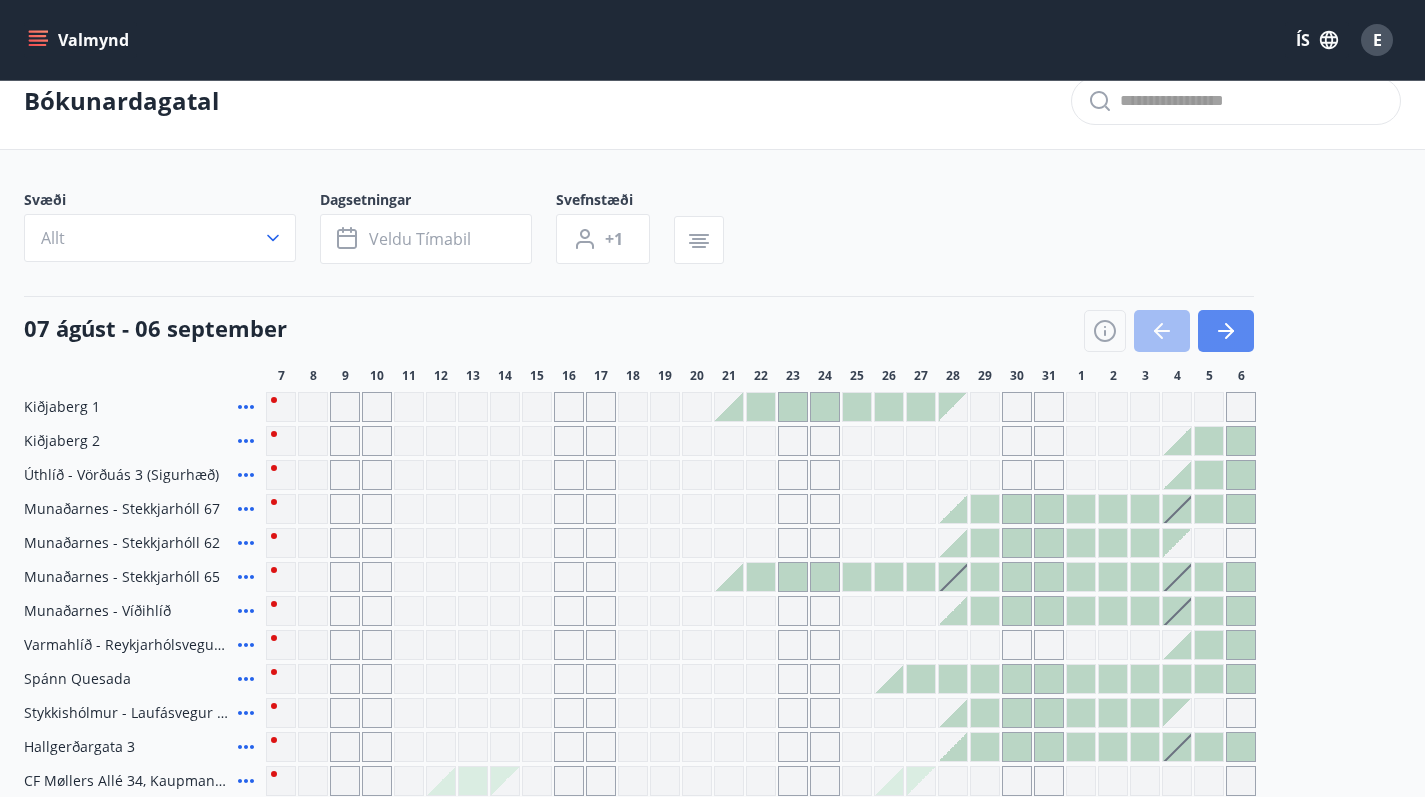 scroll, scrollTop: 26, scrollLeft: 0, axis: vertical 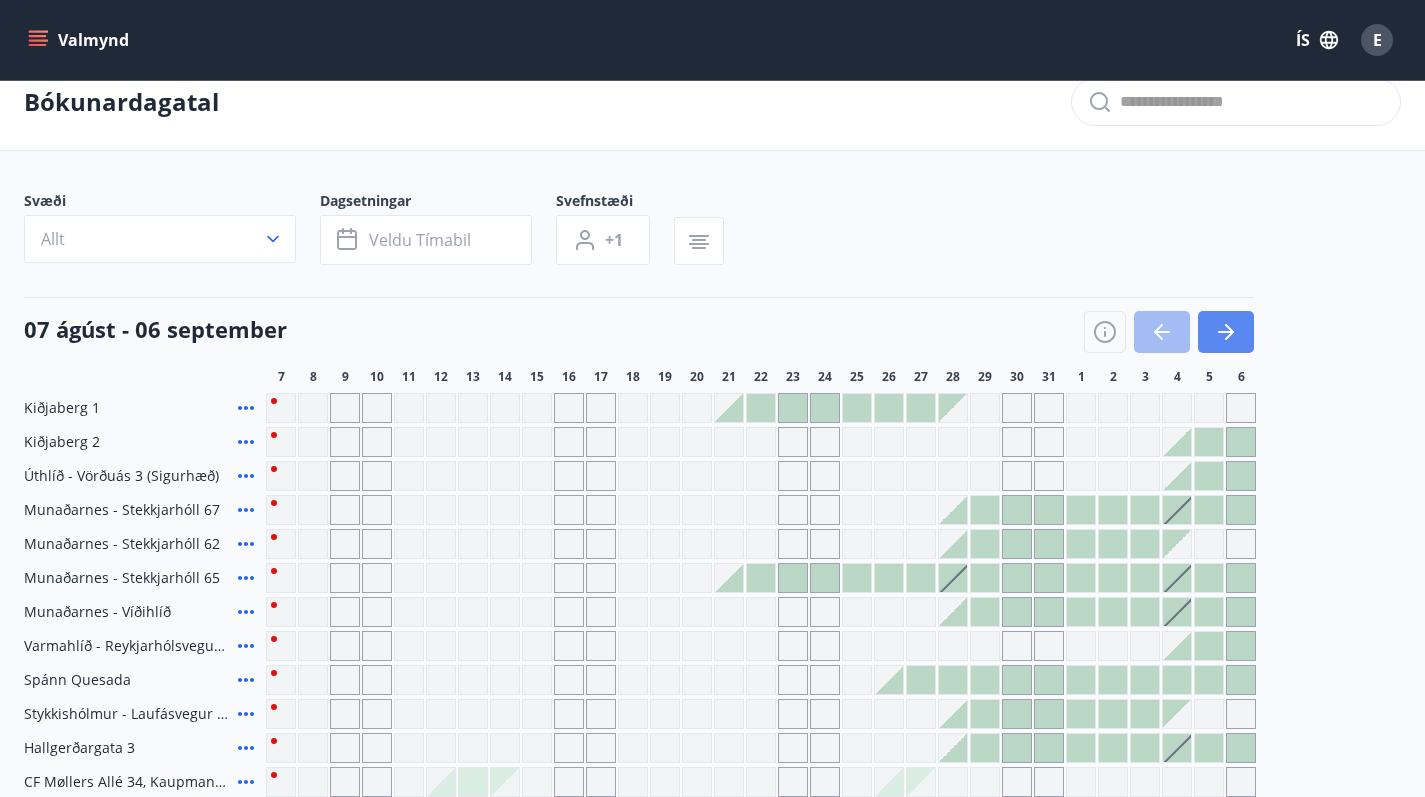 click 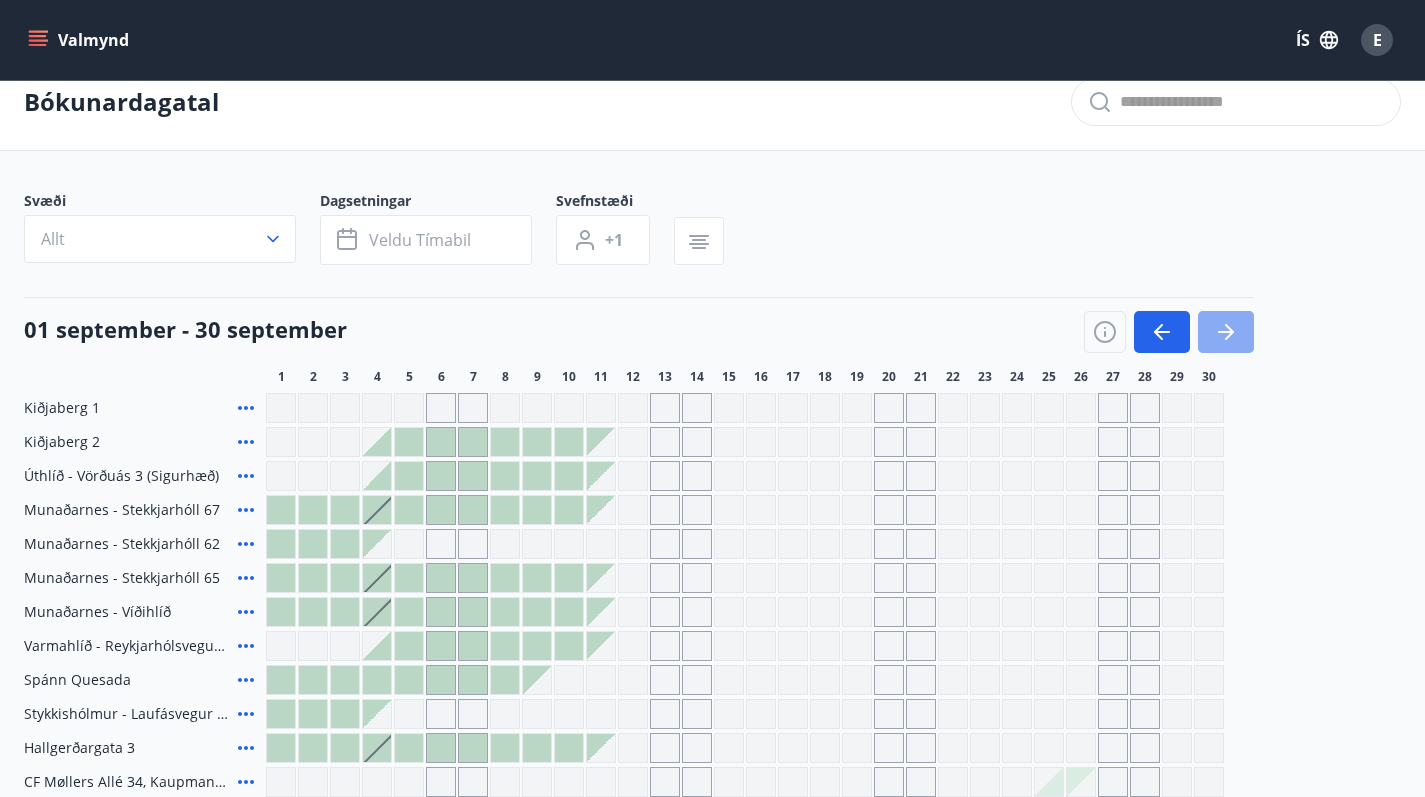 click 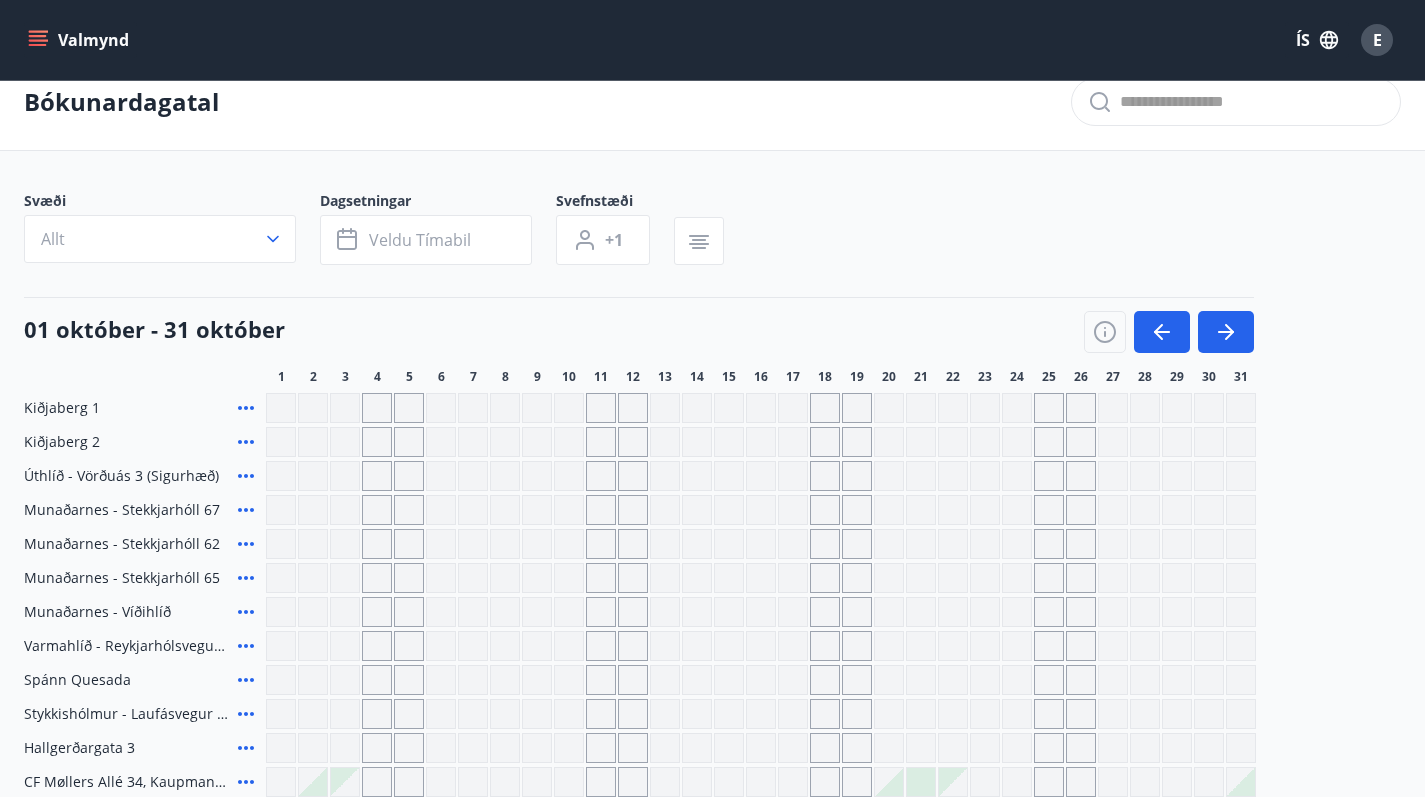 click 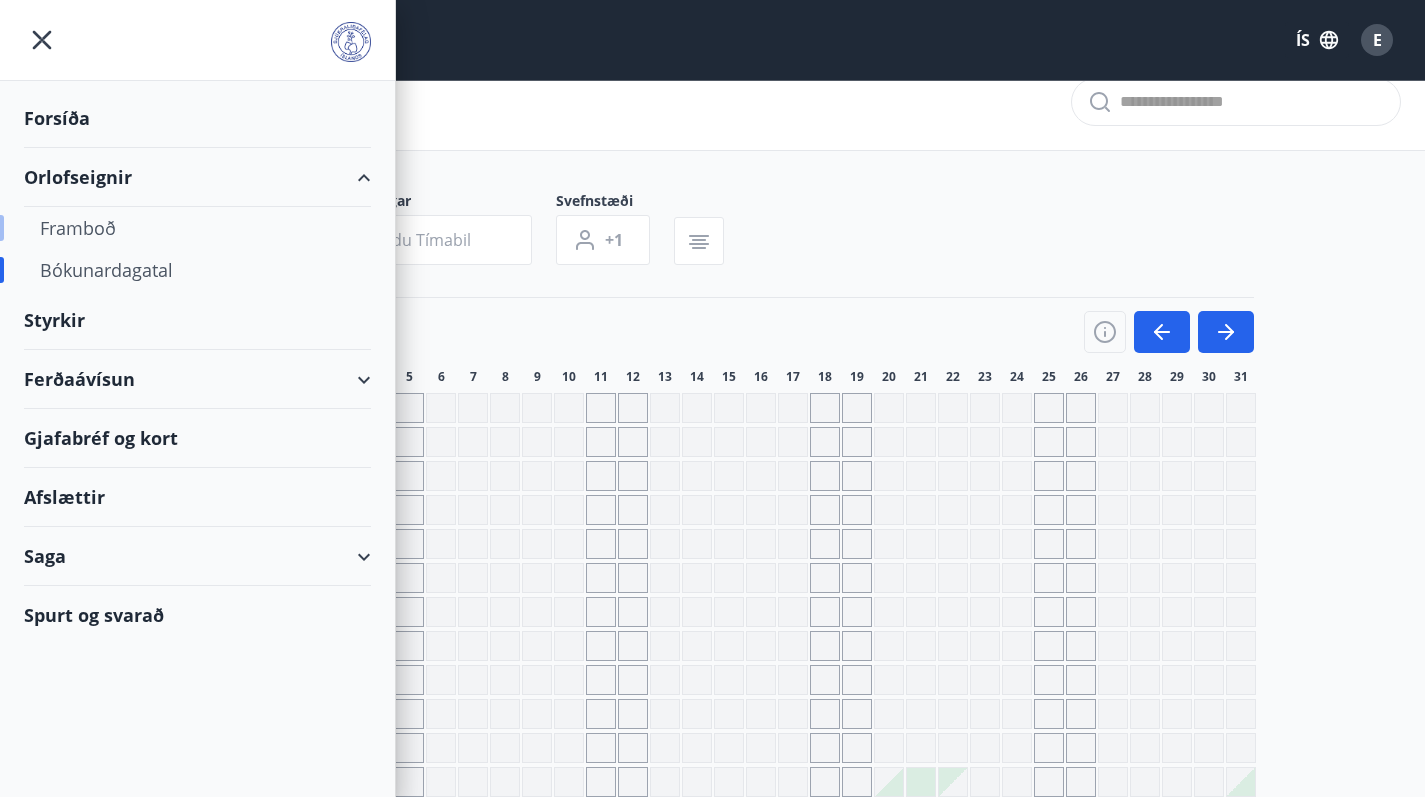 click on "Framboð" at bounding box center [197, 228] 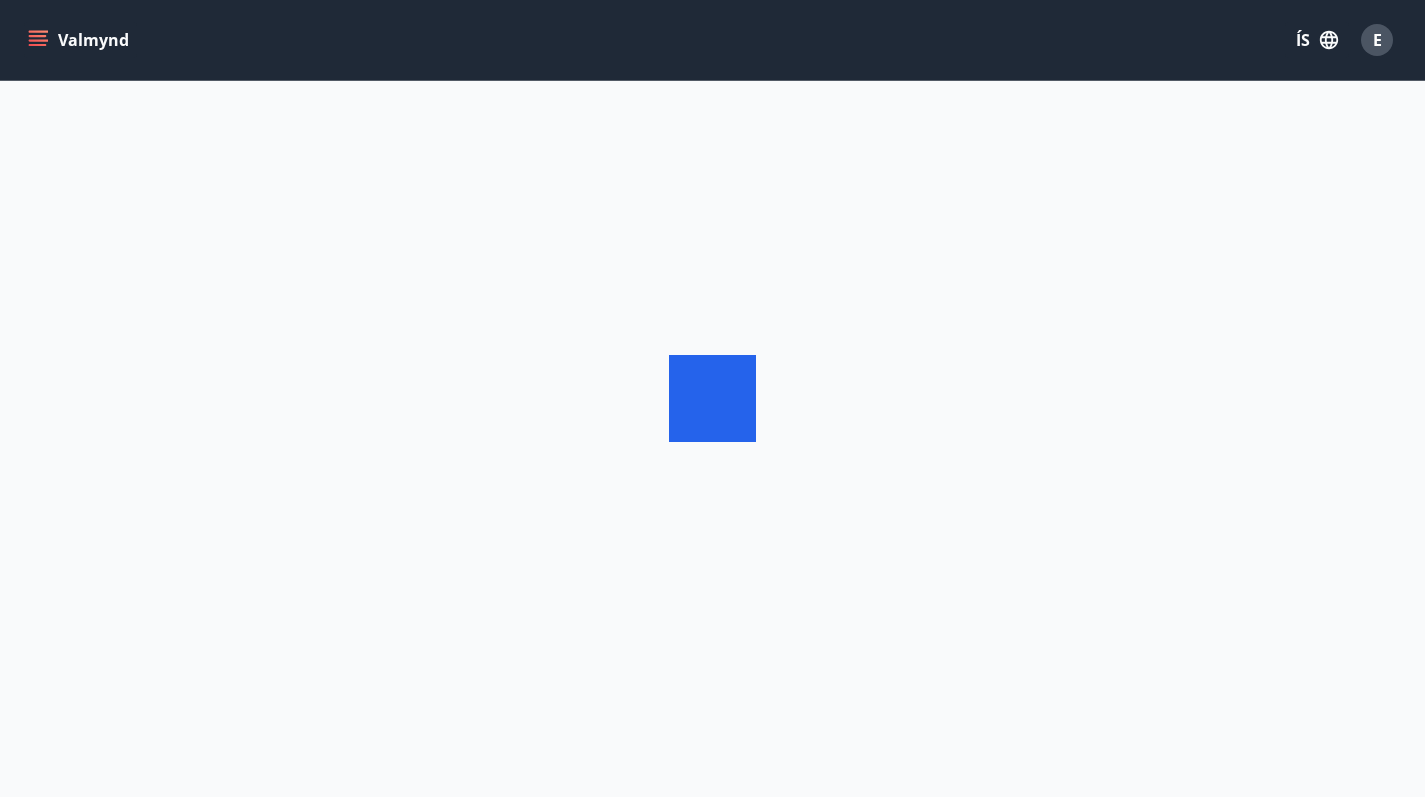 scroll, scrollTop: 0, scrollLeft: 0, axis: both 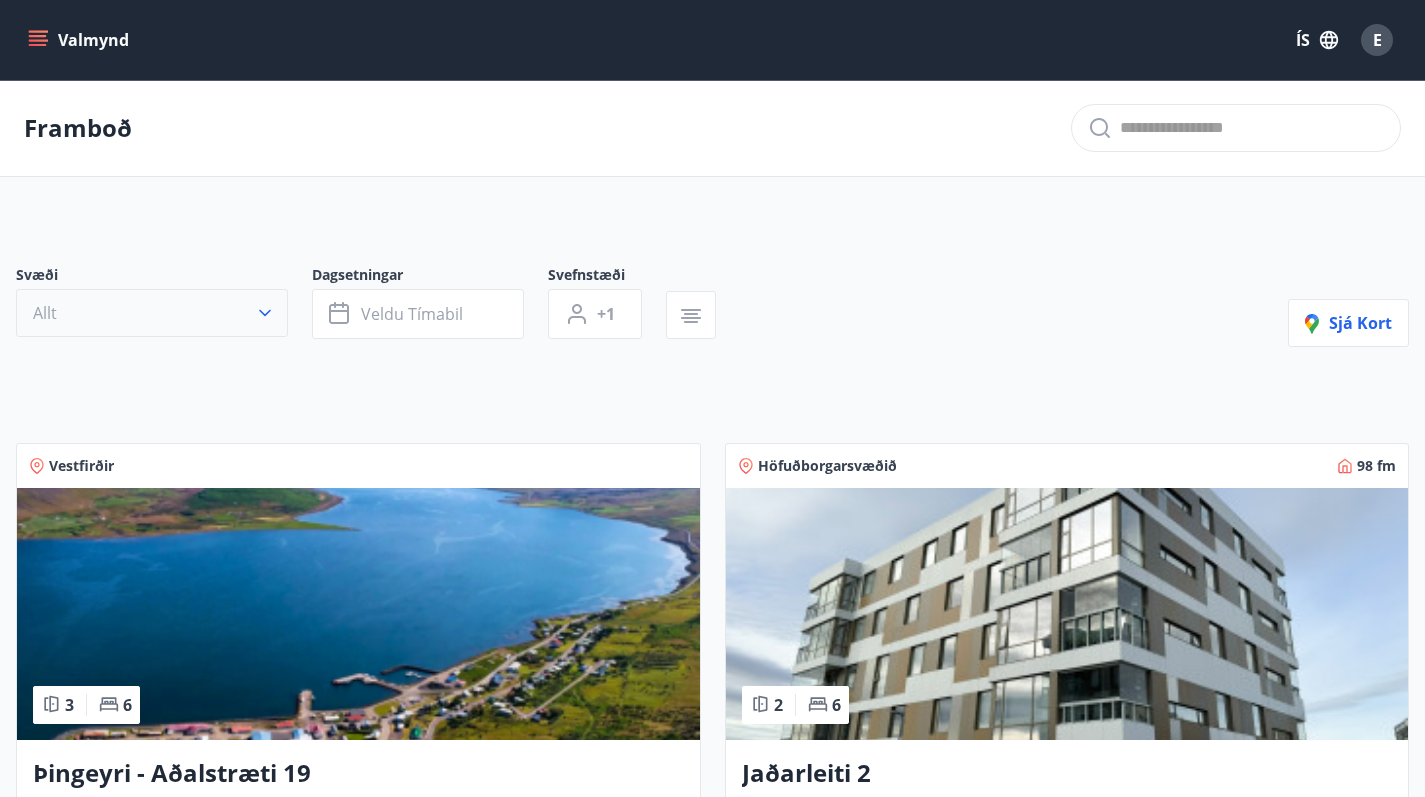 click on "Allt" at bounding box center [152, 313] 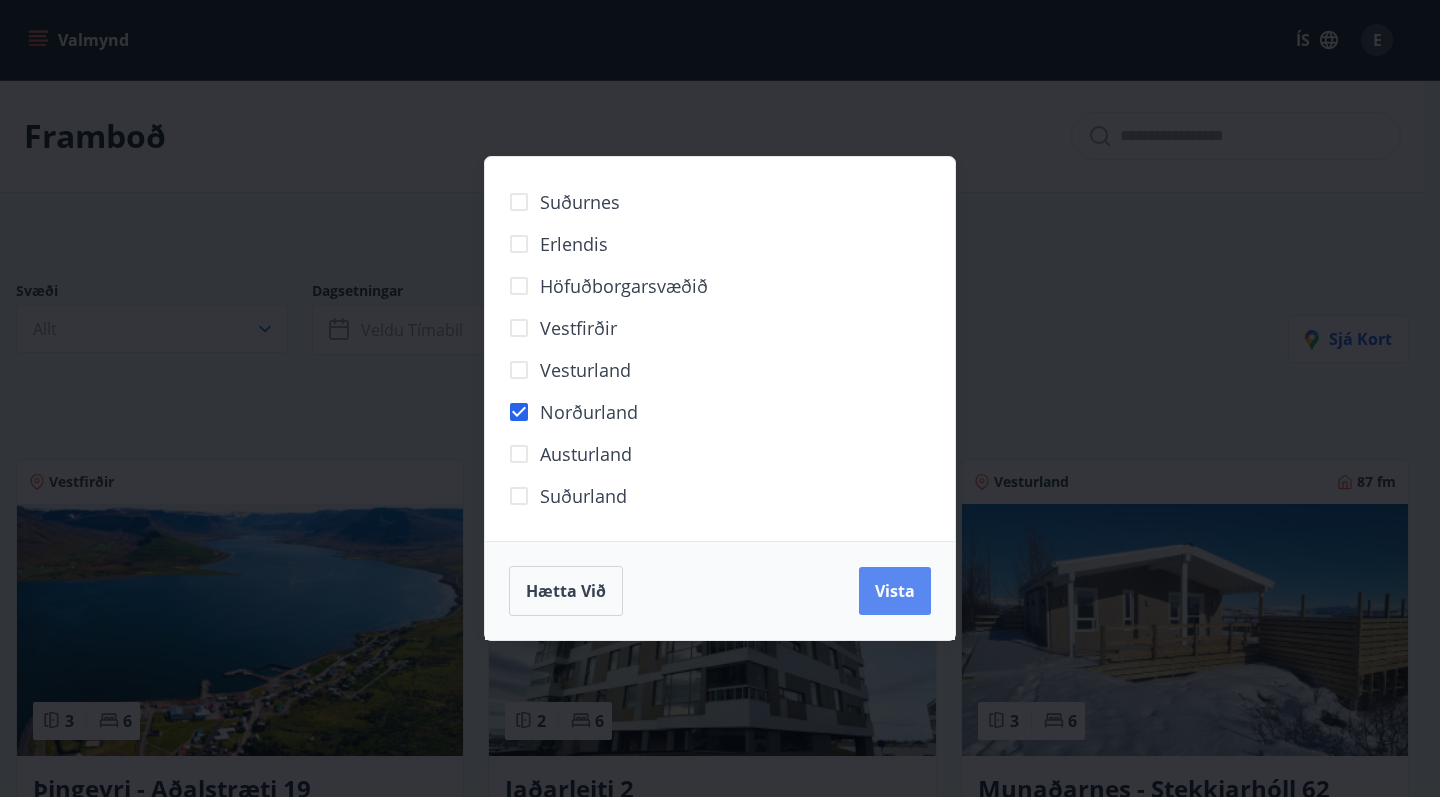 click on "Vista" at bounding box center (895, 591) 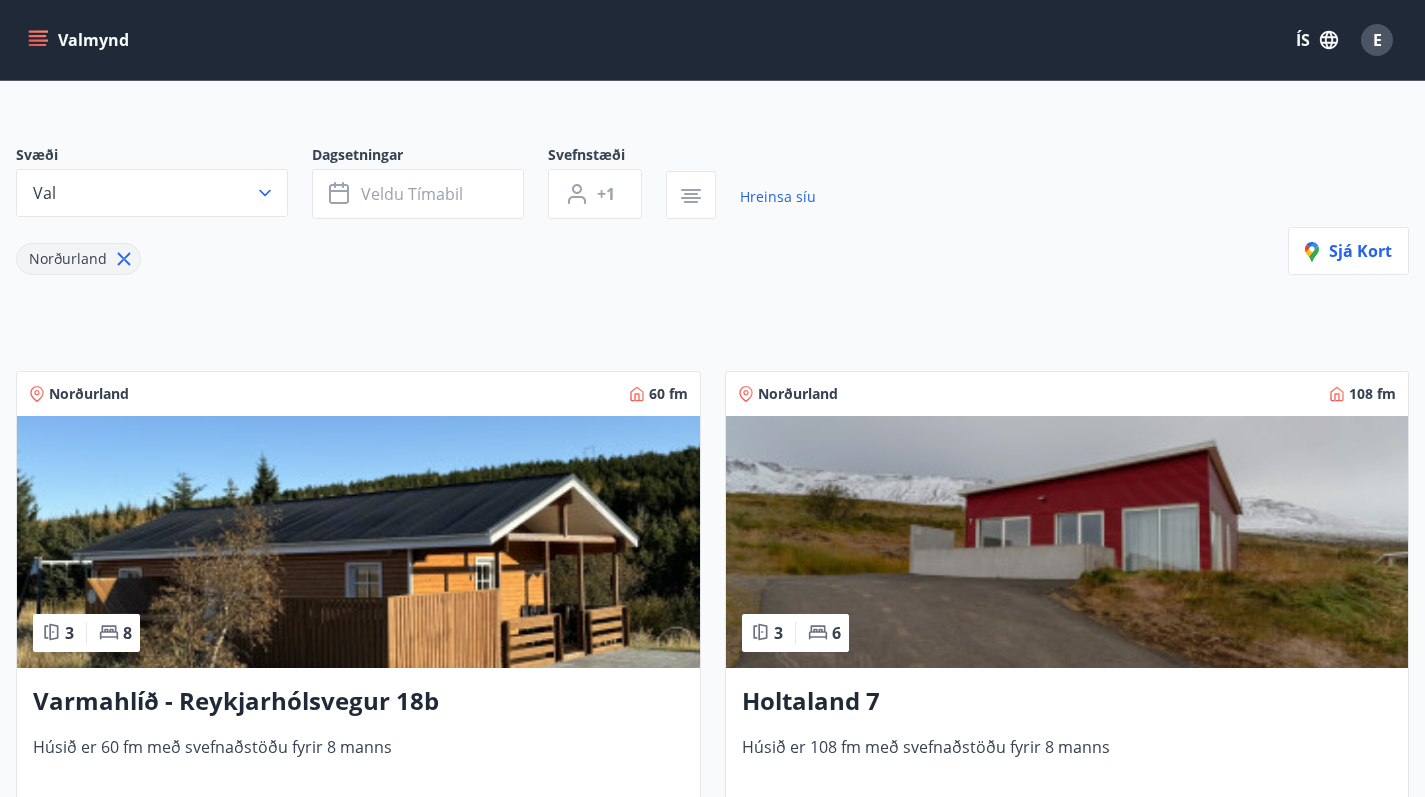 scroll, scrollTop: 116, scrollLeft: 0, axis: vertical 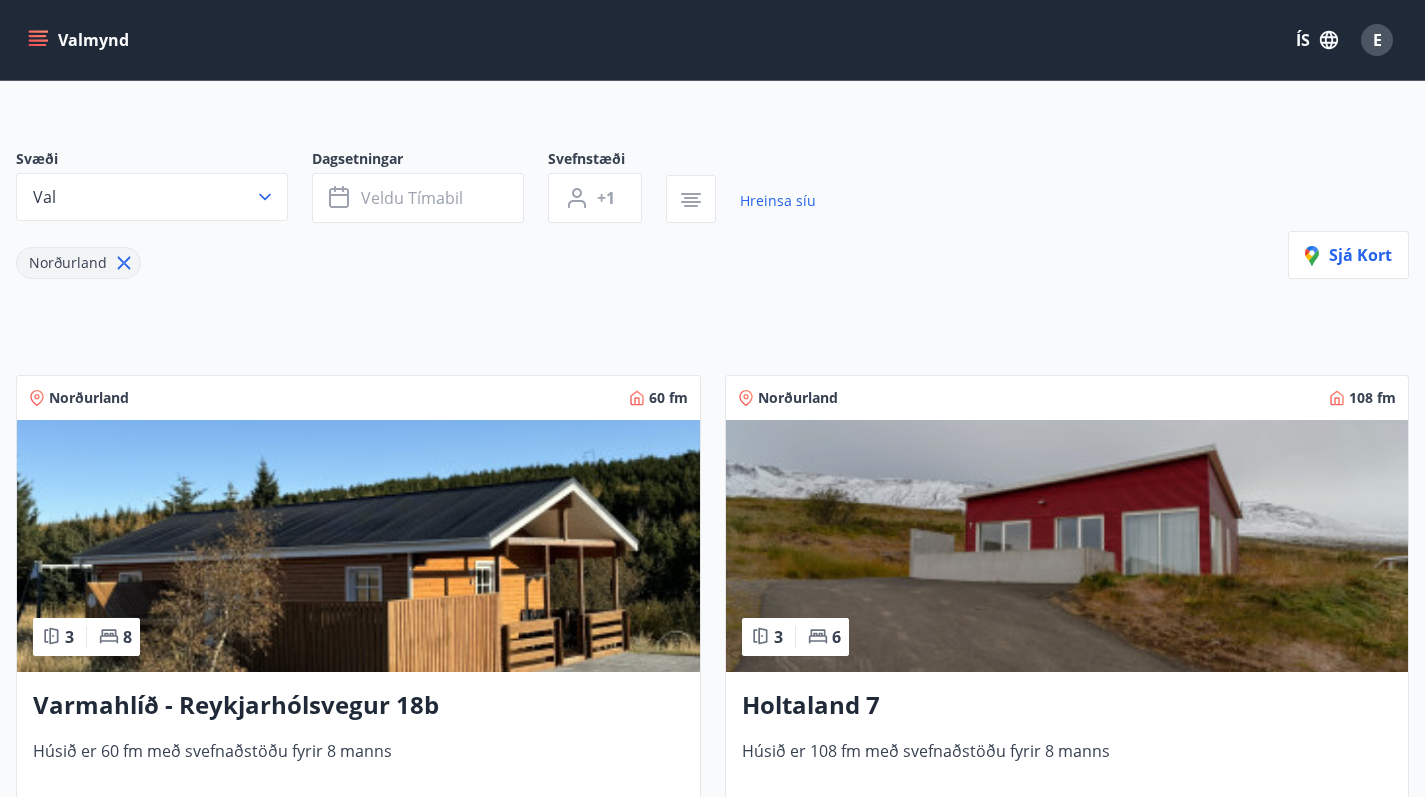 click on "Valmynd" at bounding box center (80, 40) 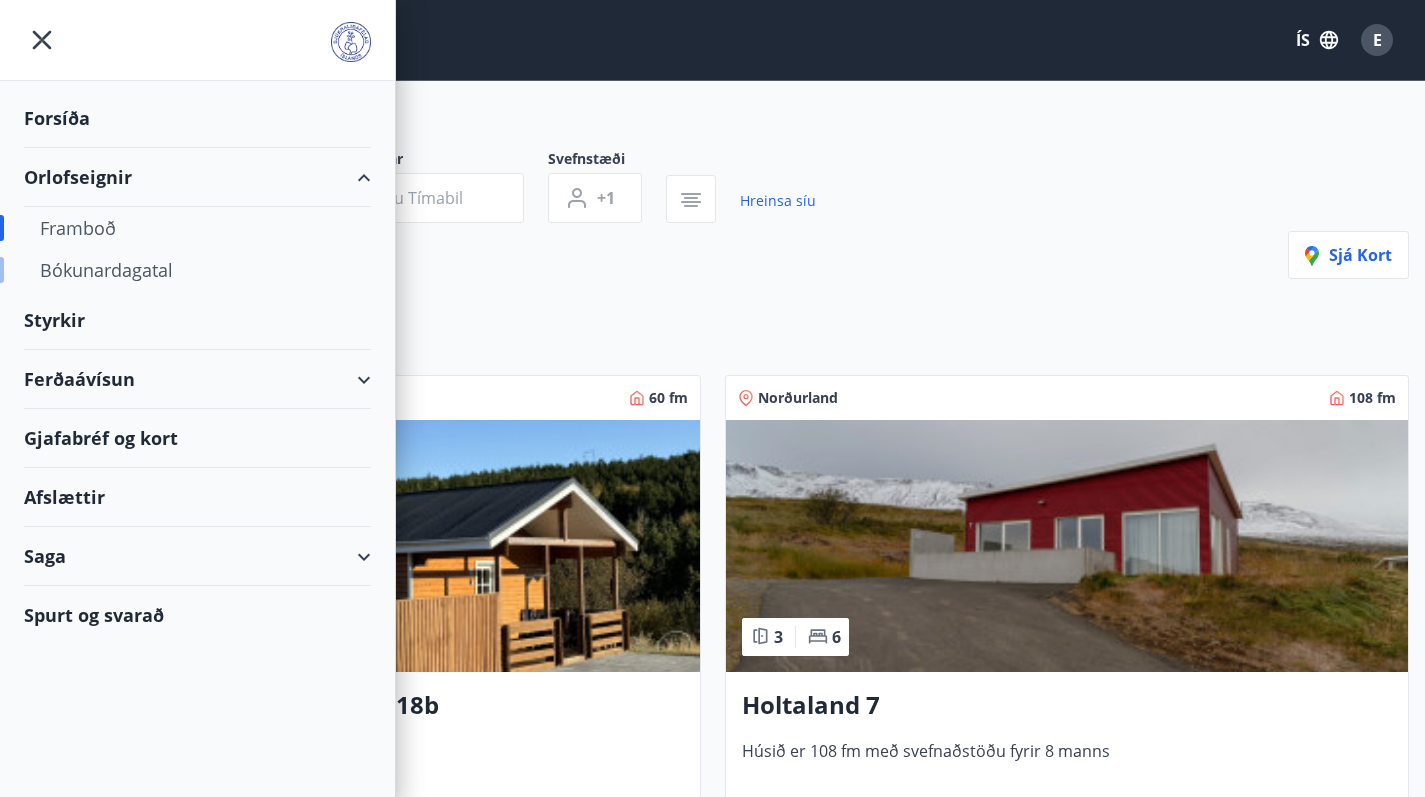 click on "Bókunardagatal" at bounding box center [197, 270] 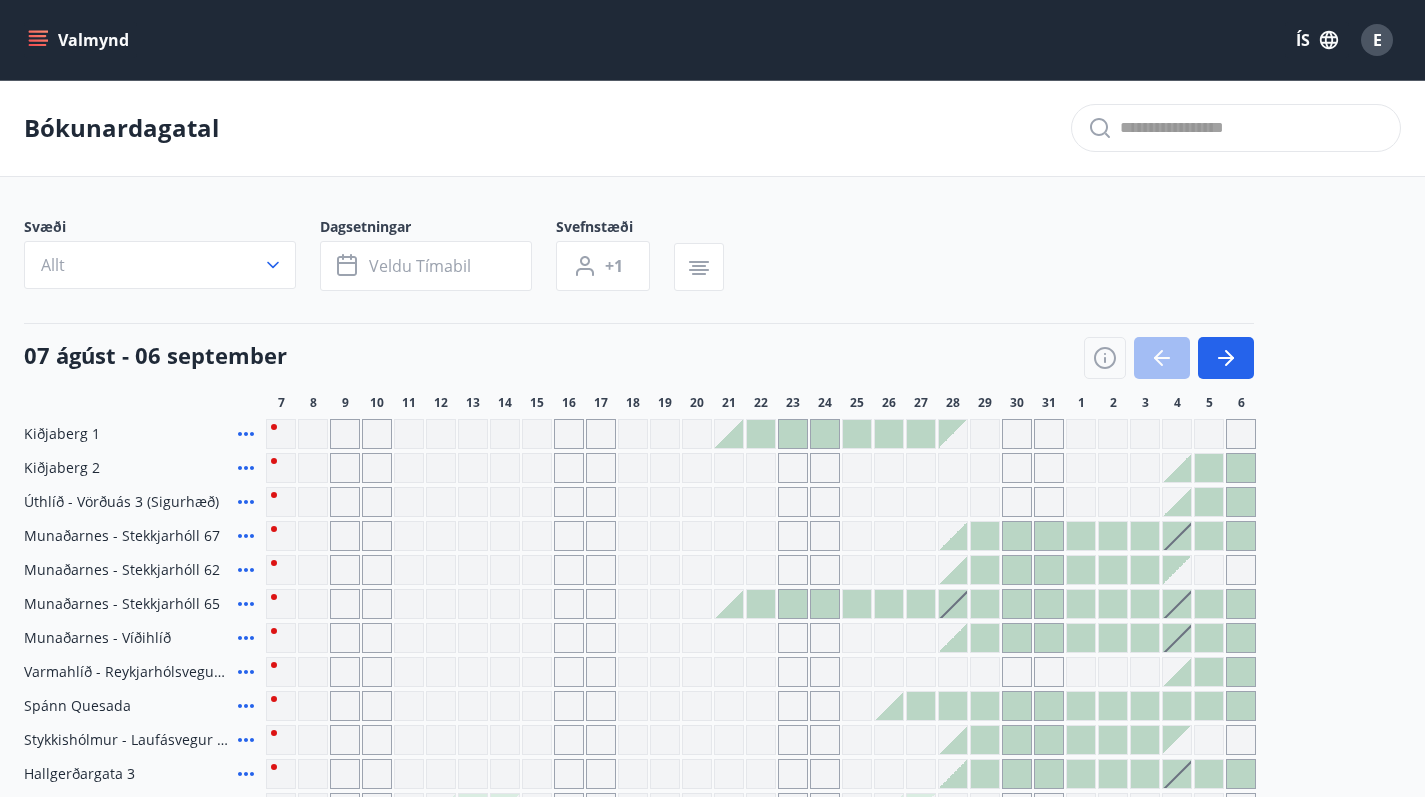 scroll, scrollTop: 0, scrollLeft: 0, axis: both 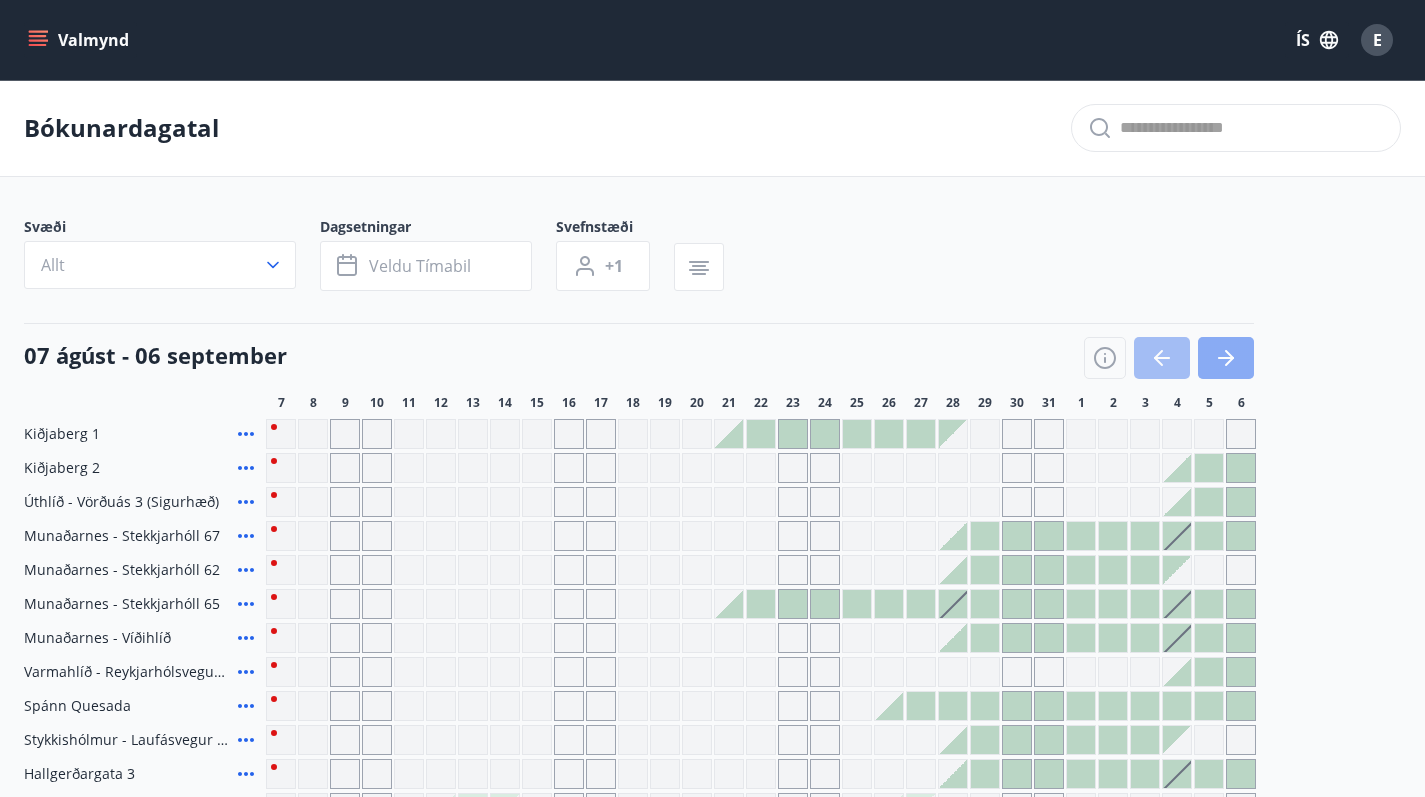 click 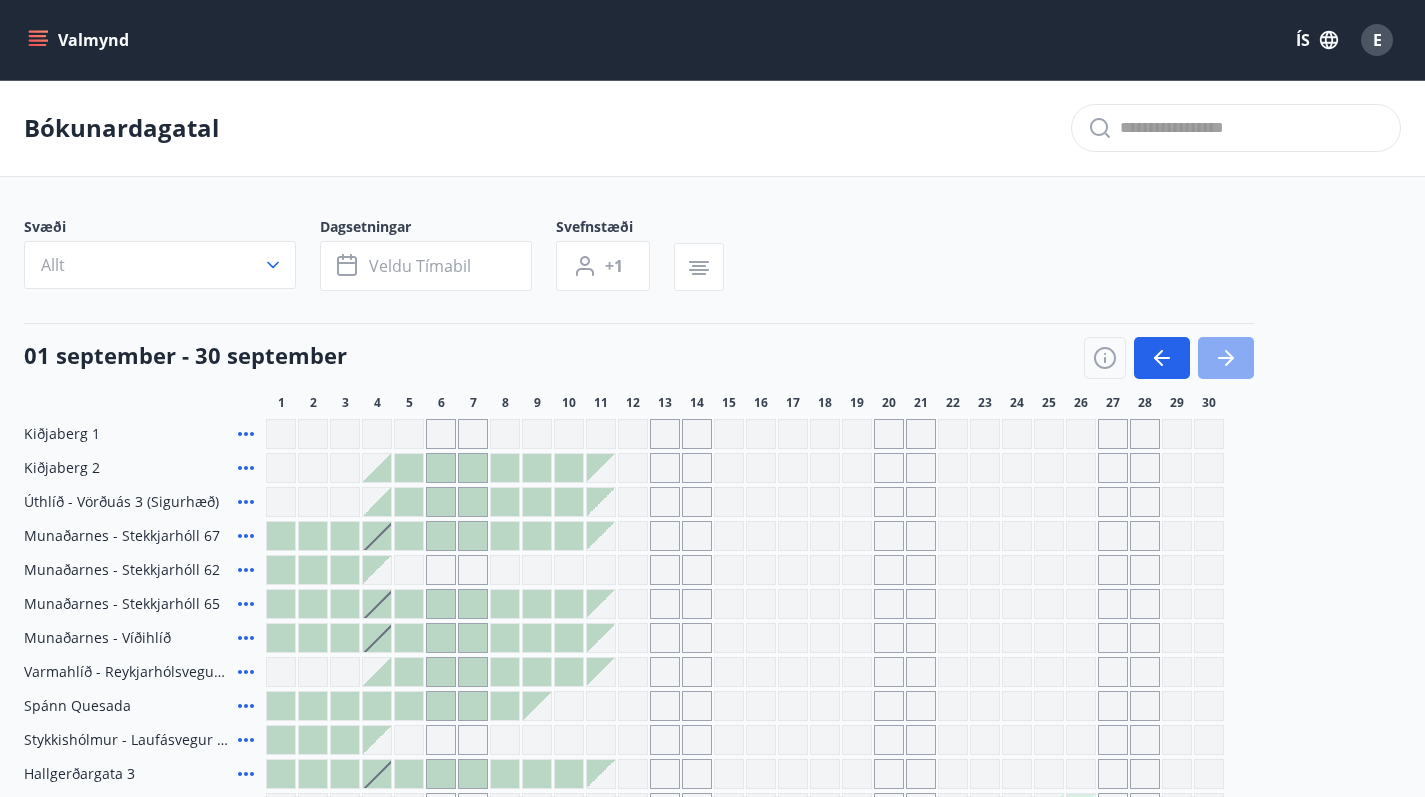 click 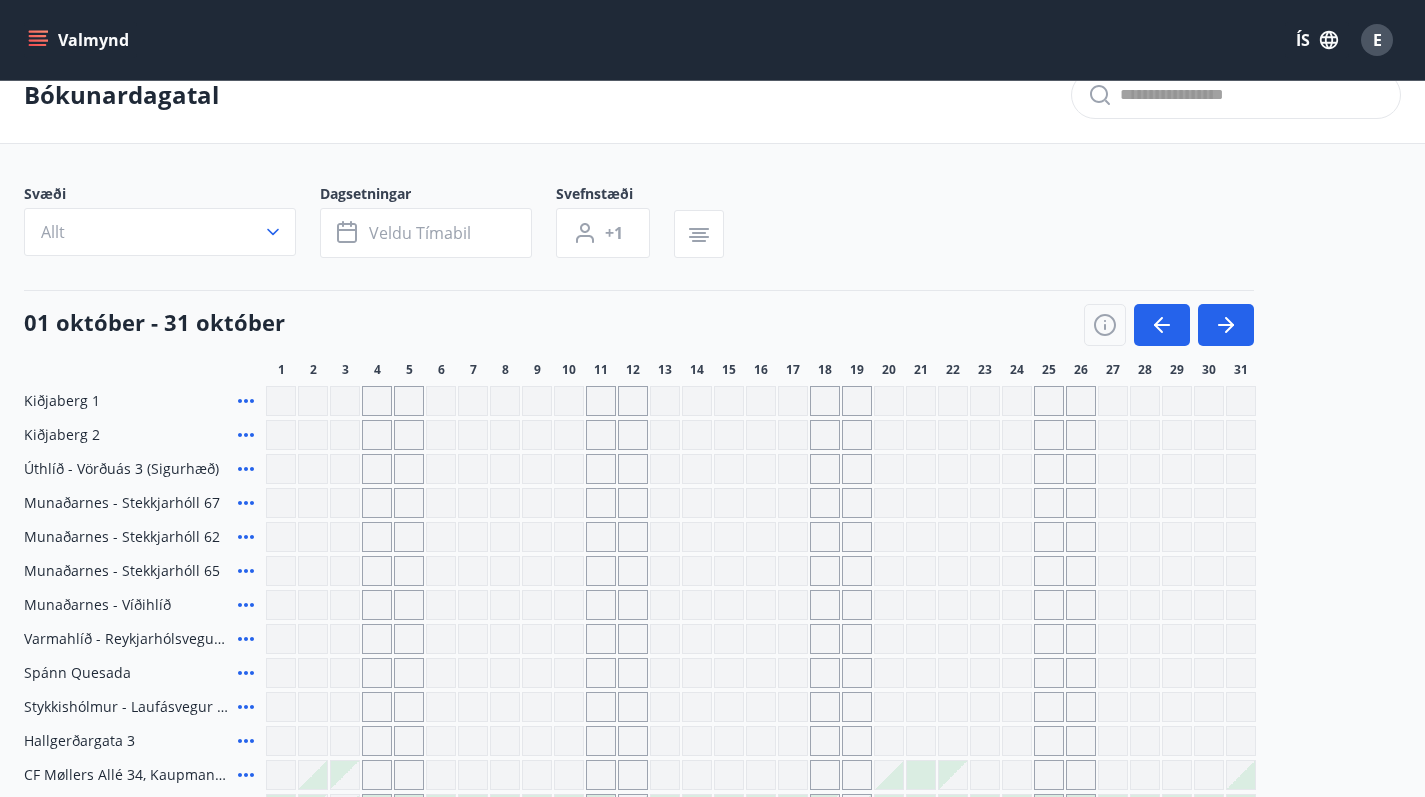 scroll, scrollTop: 42, scrollLeft: 0, axis: vertical 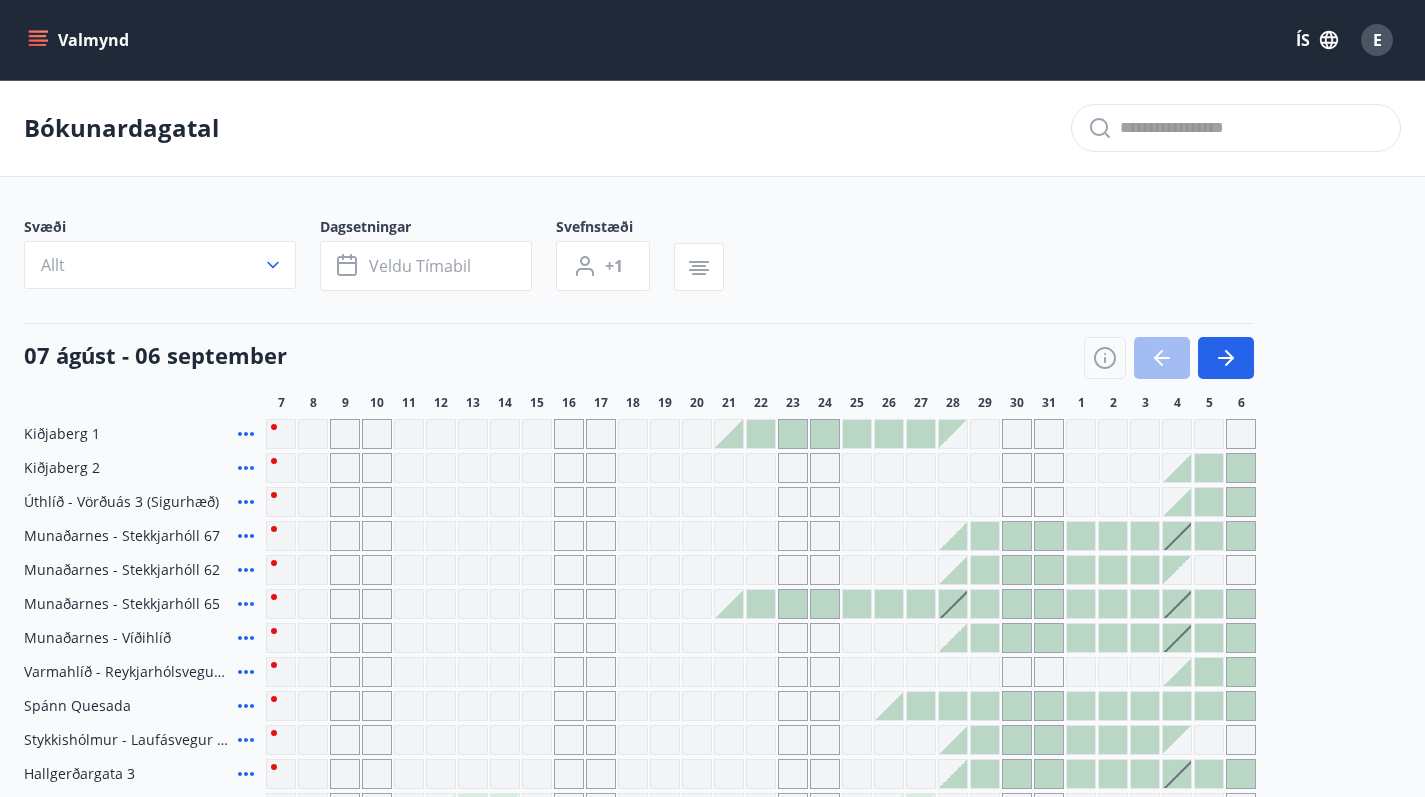 click 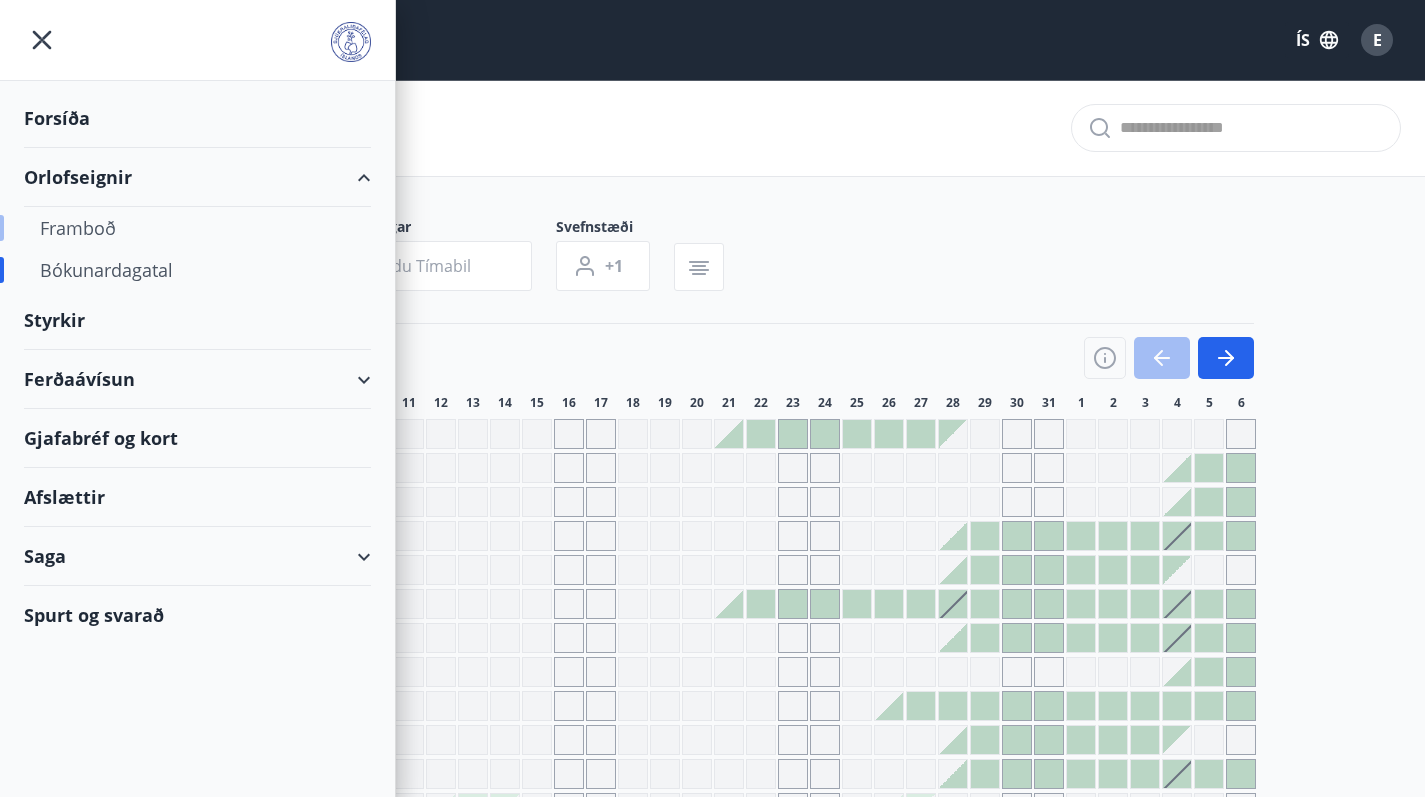 click on "Framboð" at bounding box center (197, 228) 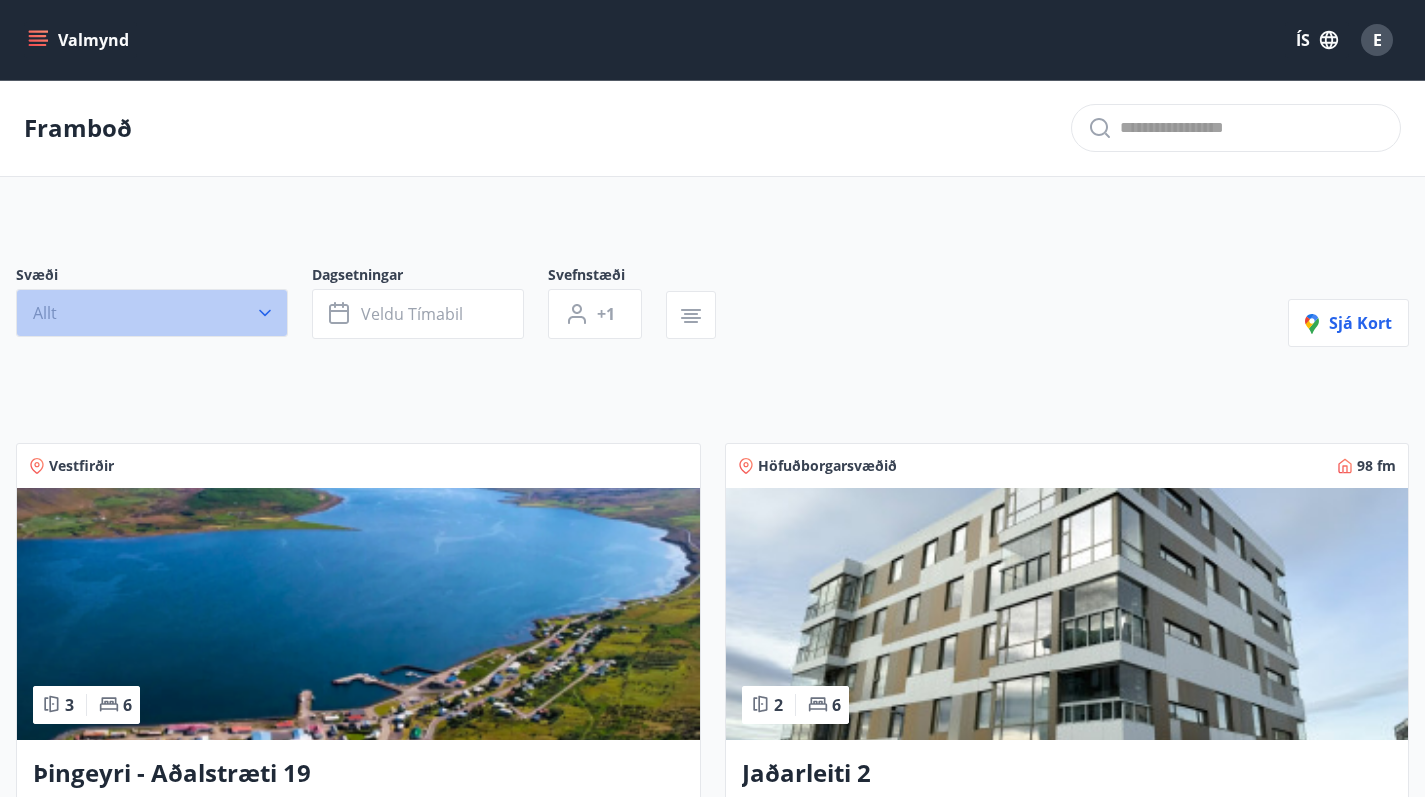 click on "Allt" at bounding box center [152, 313] 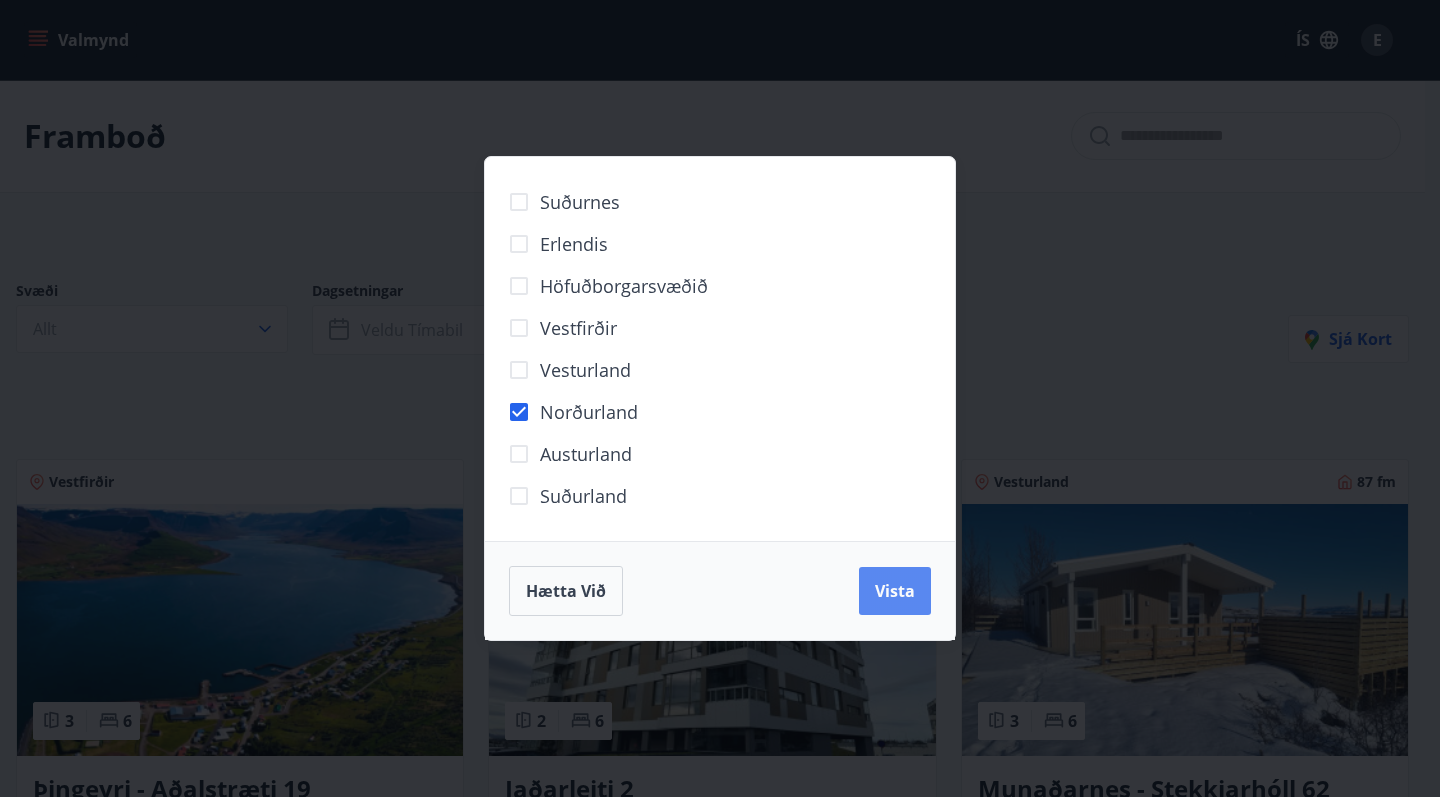 click on "Vista" at bounding box center (895, 591) 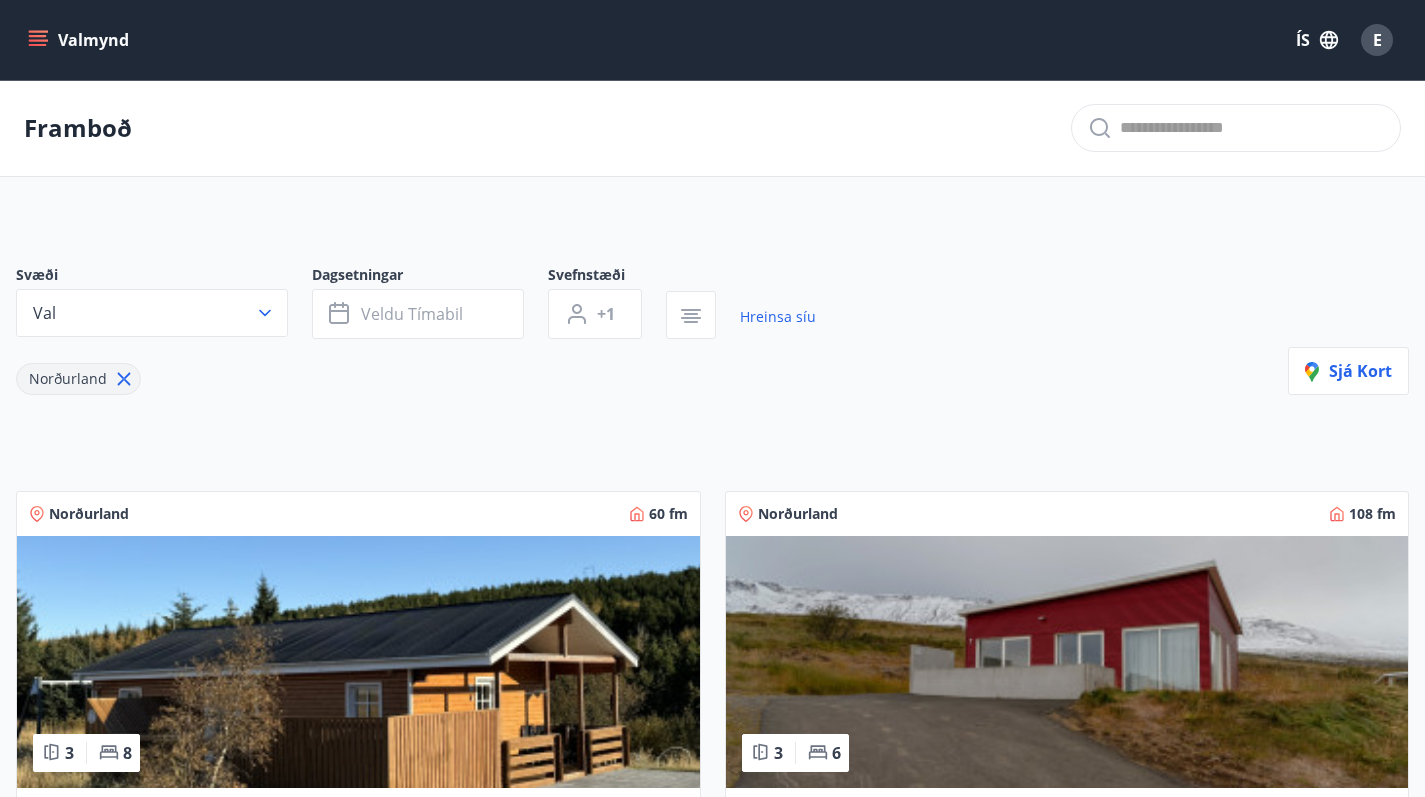 scroll, scrollTop: 0, scrollLeft: 0, axis: both 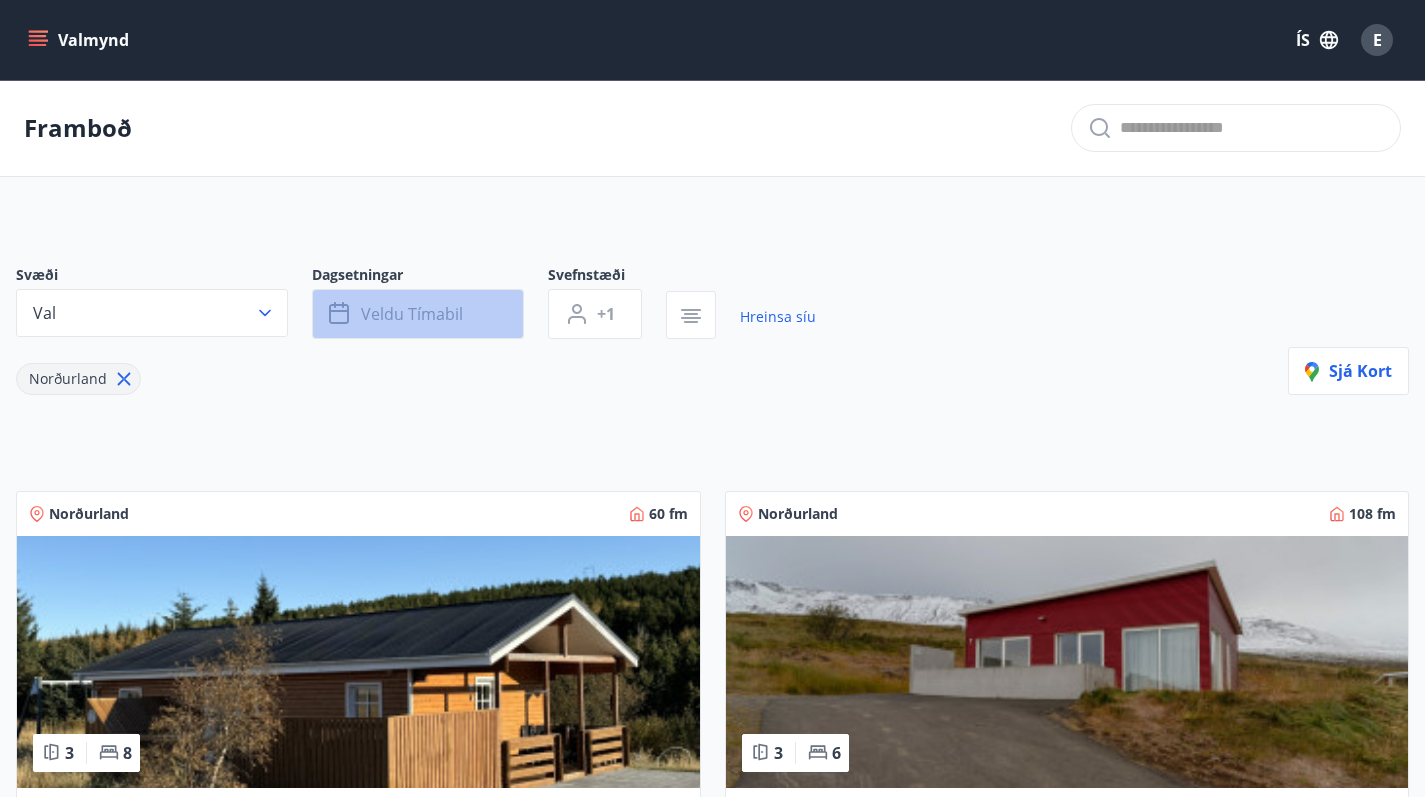 click on "Veldu tímabil" at bounding box center [412, 314] 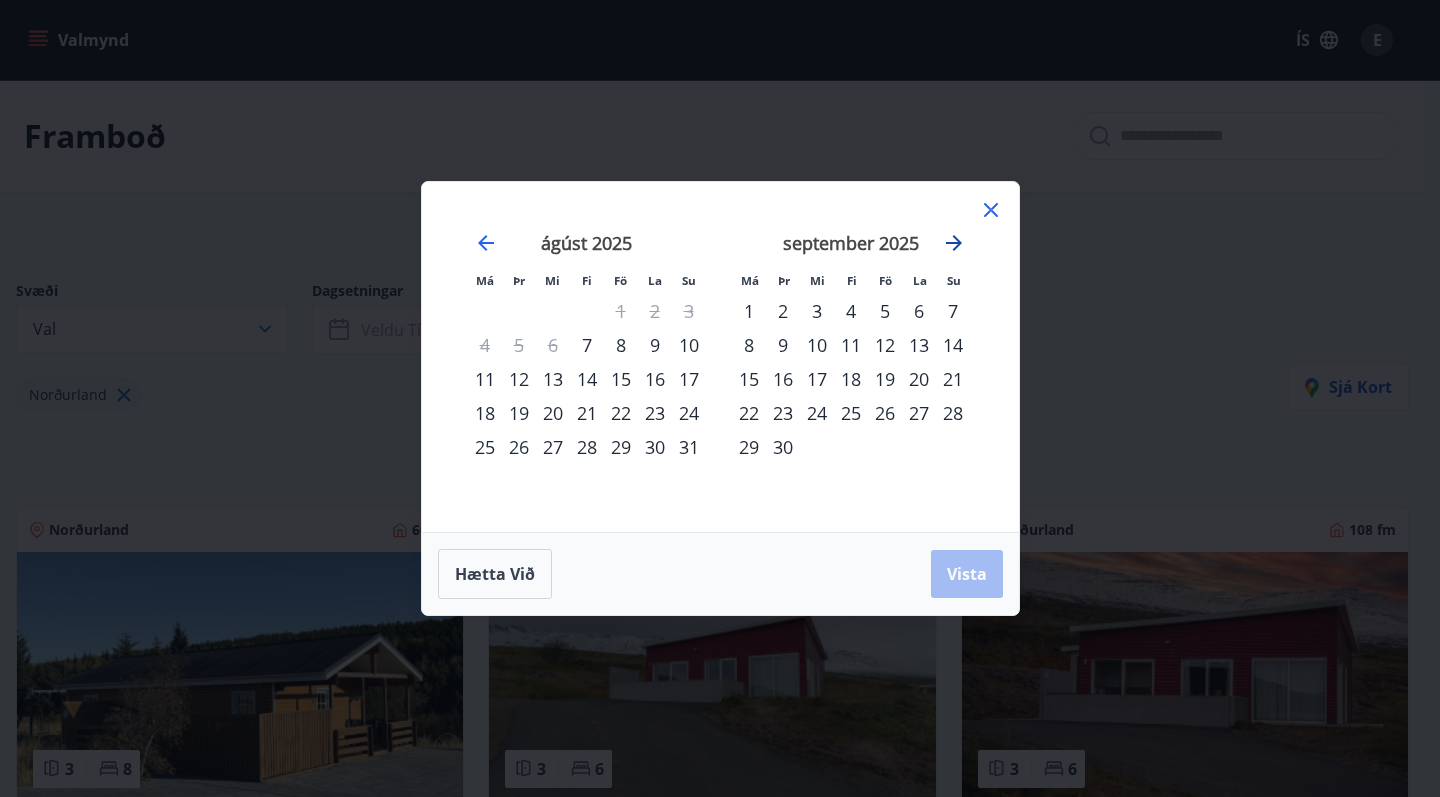 click 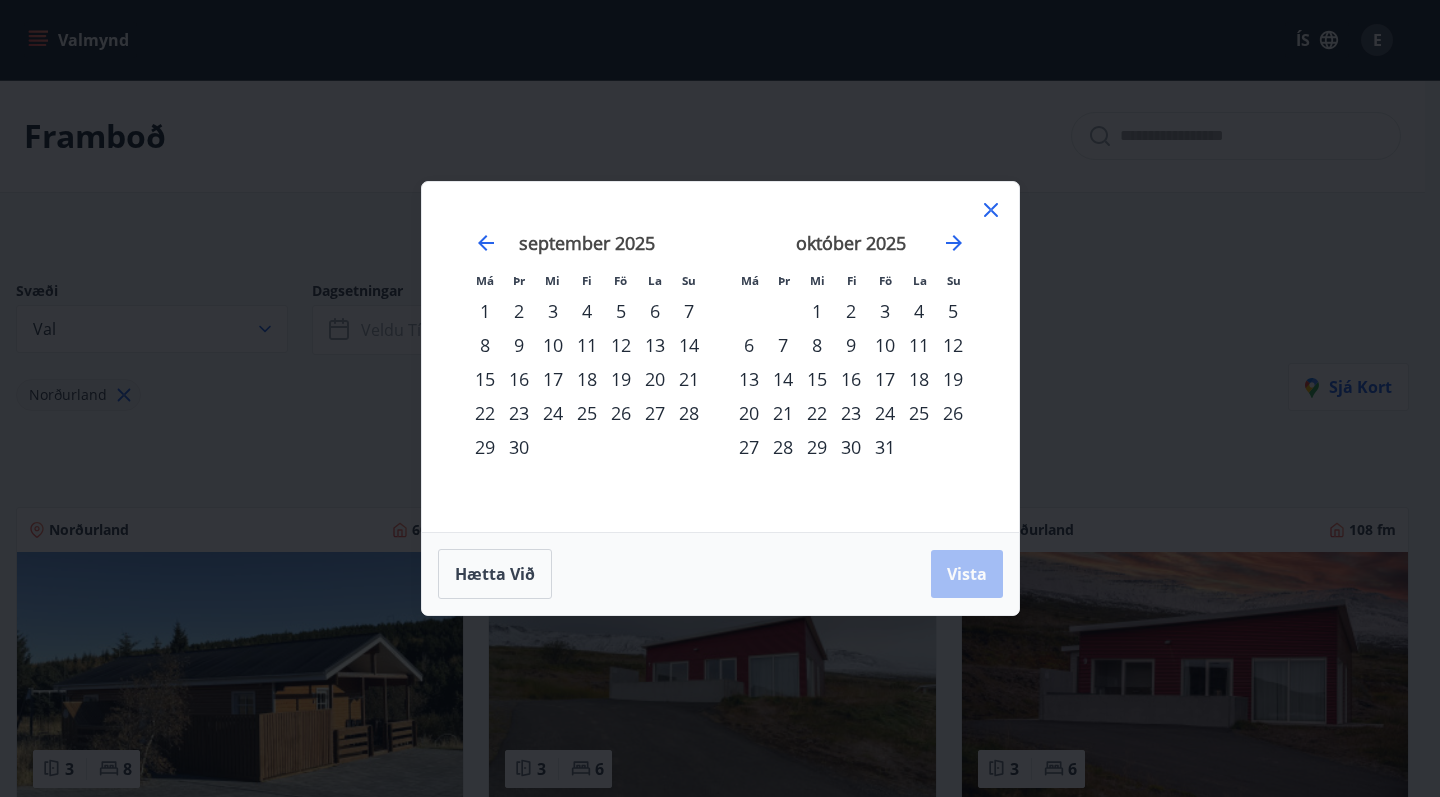 click on "24" at bounding box center (885, 413) 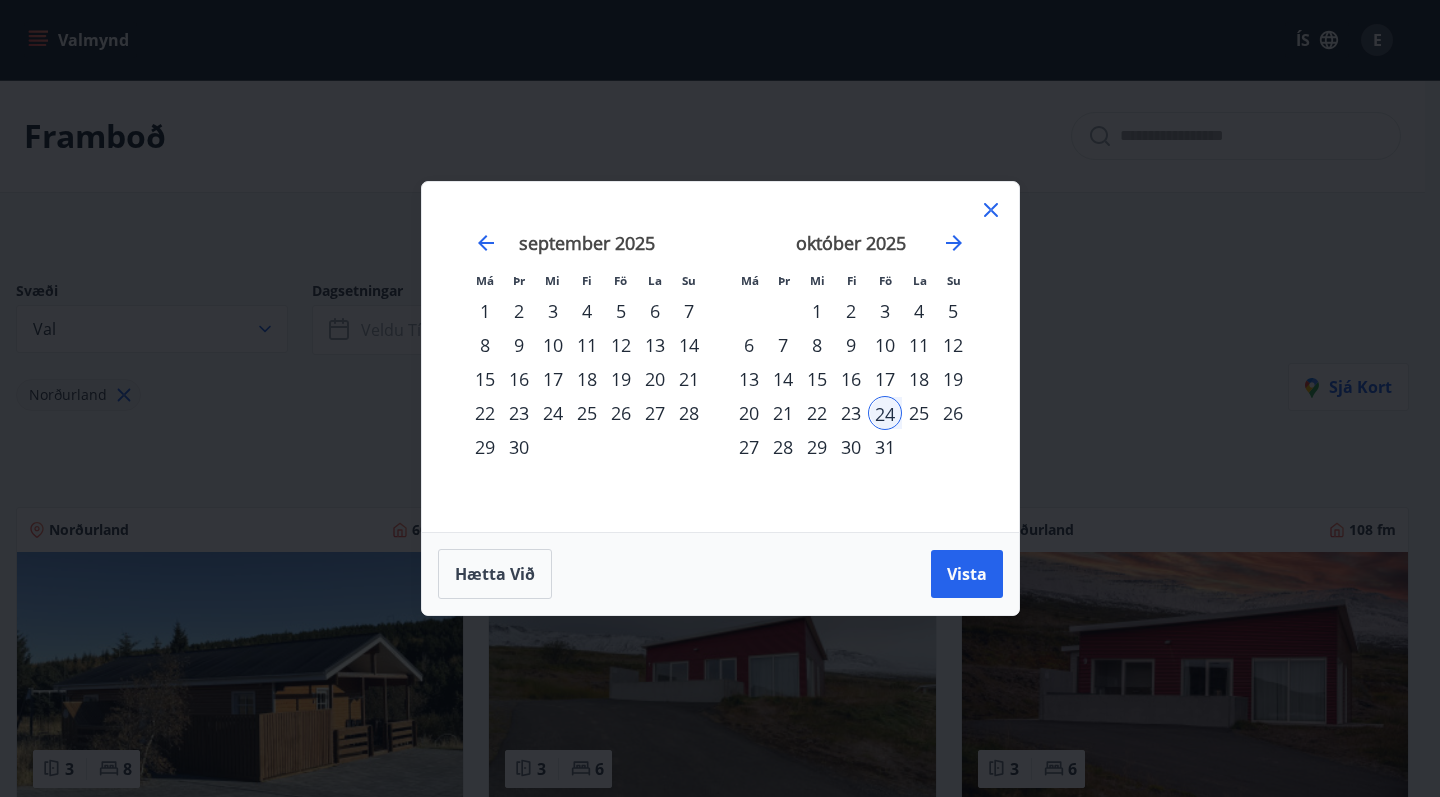 click on "31" at bounding box center [885, 447] 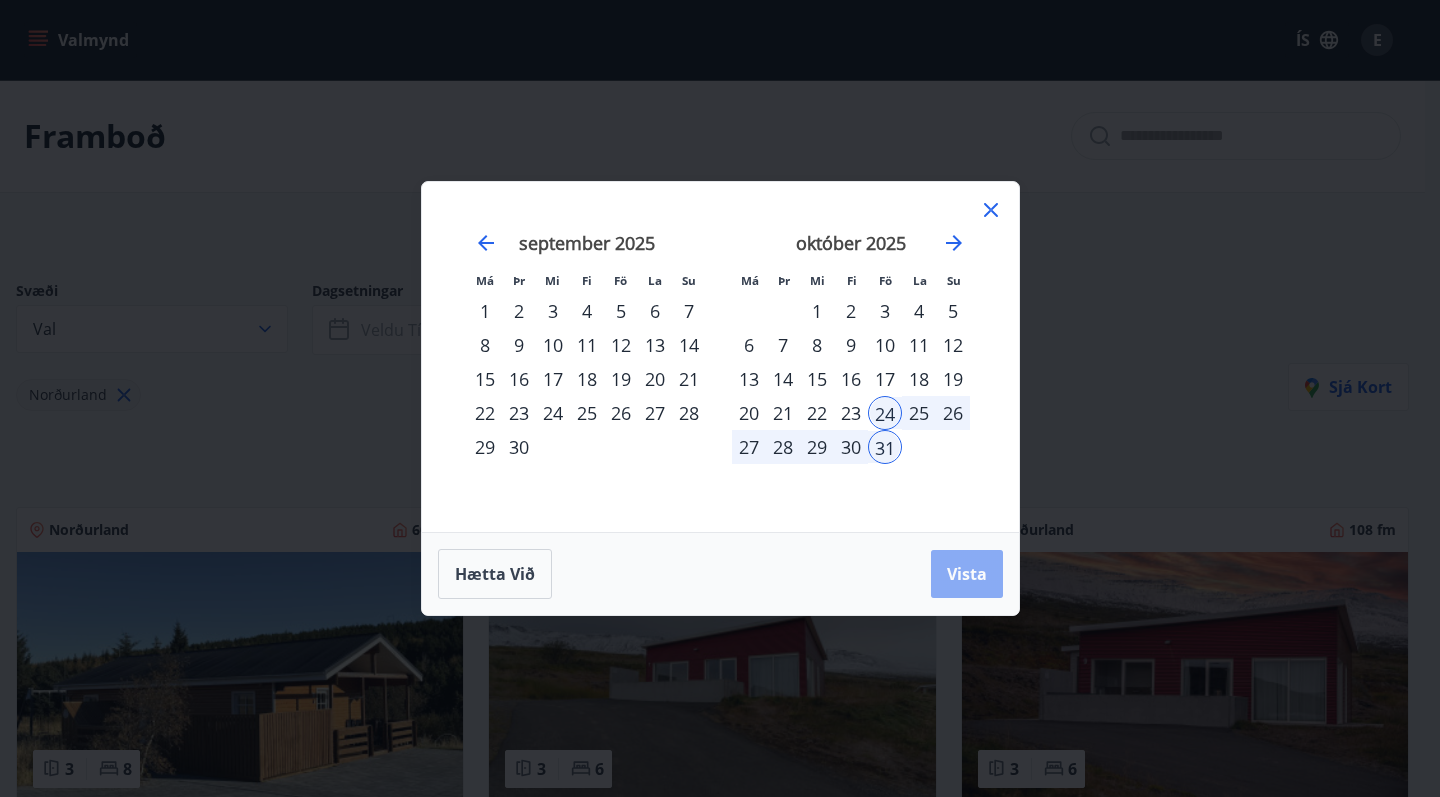 click on "Vista" at bounding box center (967, 574) 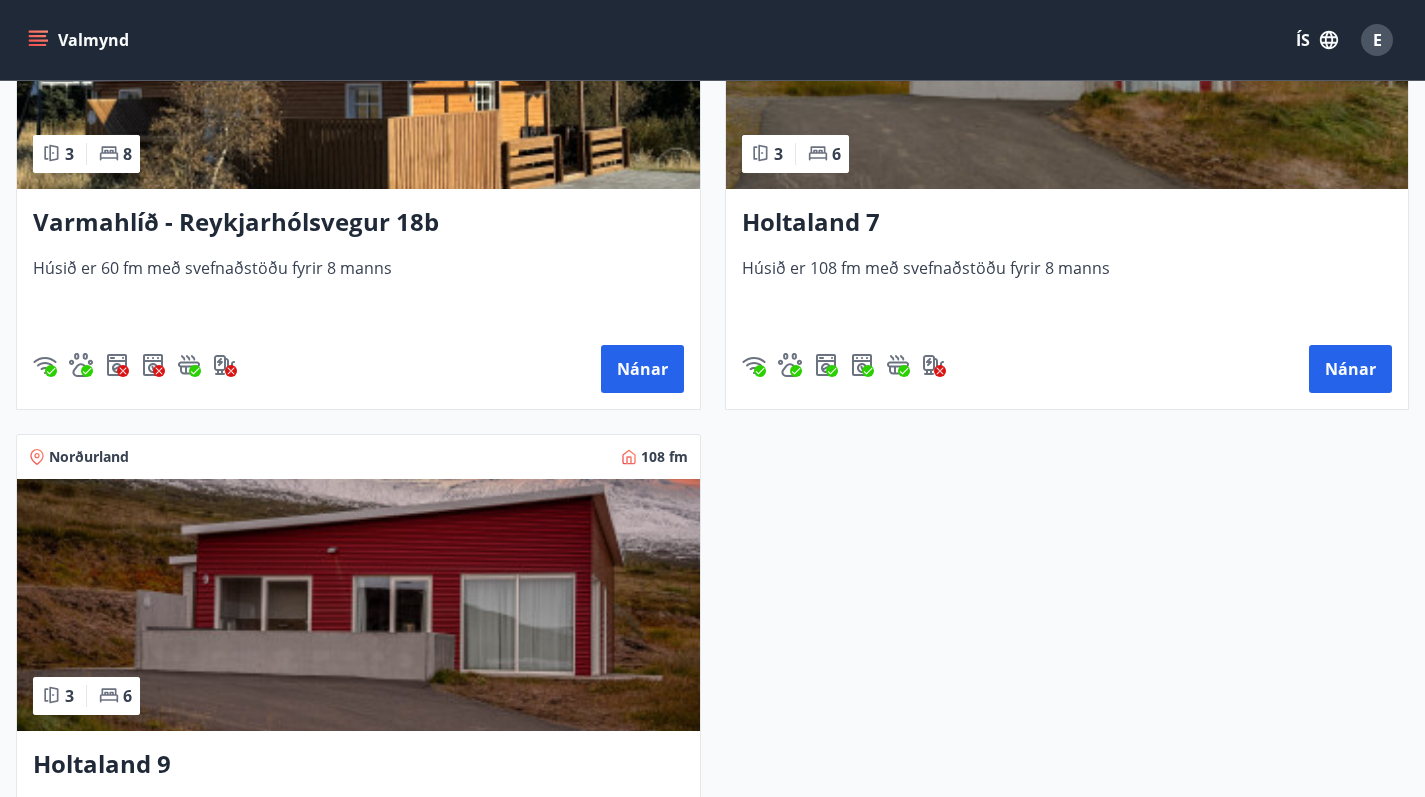 scroll, scrollTop: 601, scrollLeft: 0, axis: vertical 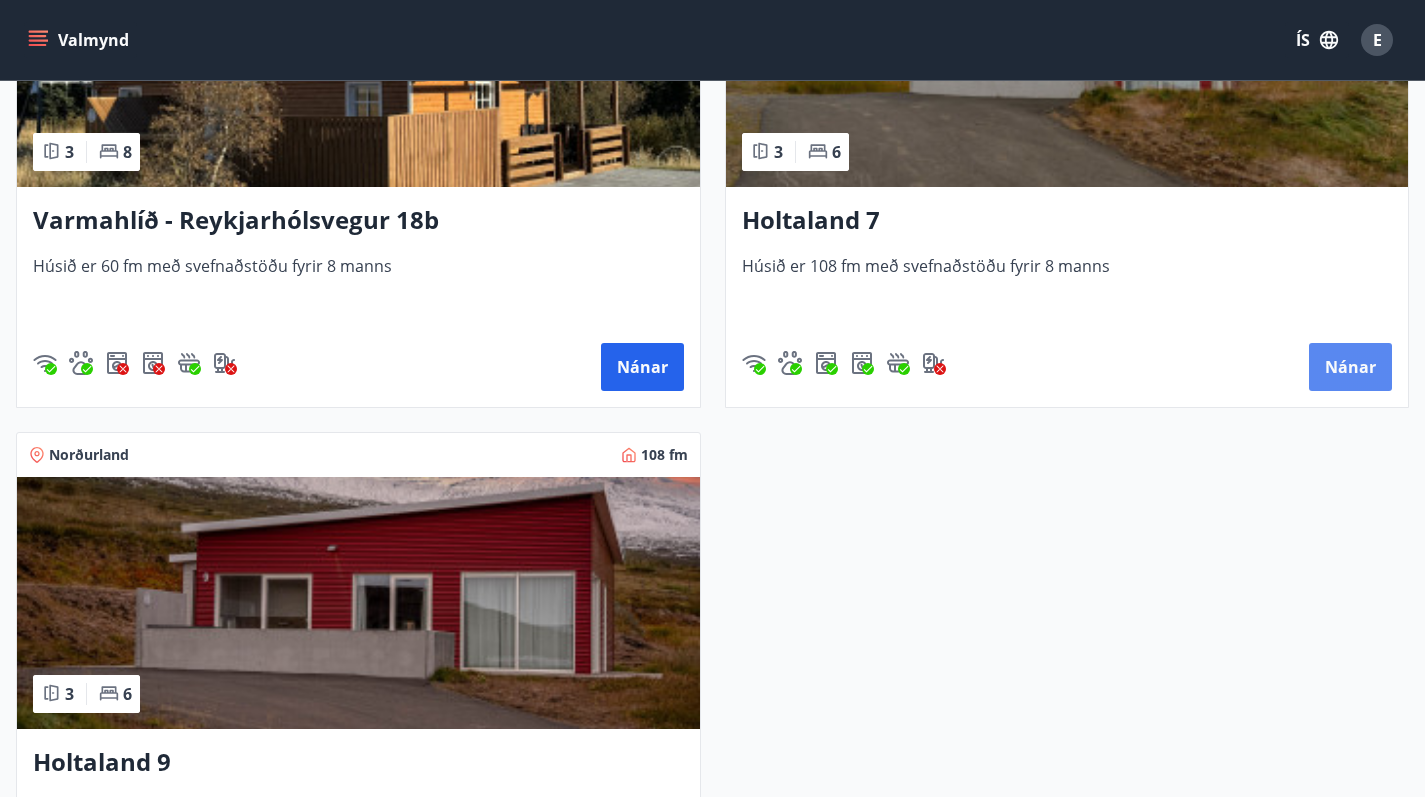 click on "Nánar" at bounding box center [1350, 367] 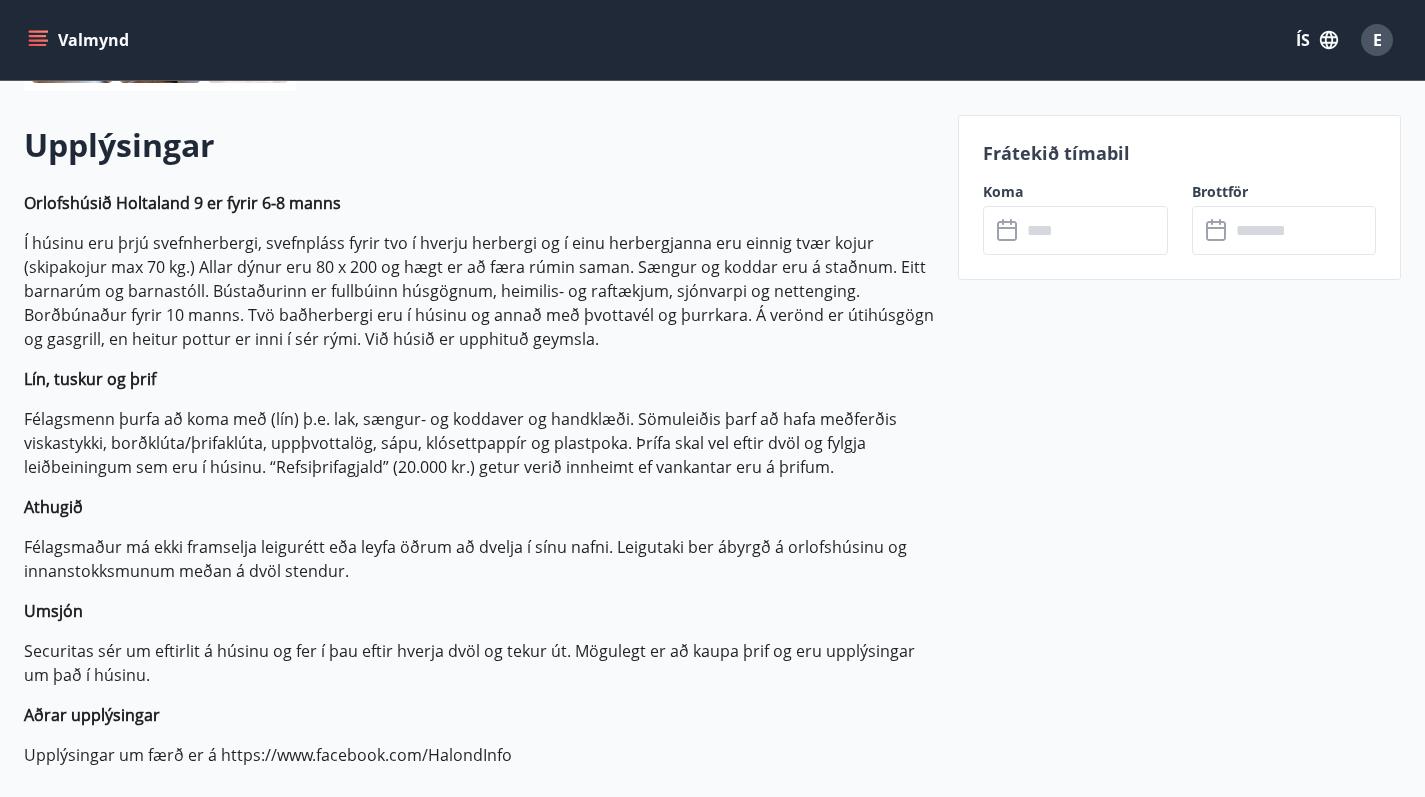 scroll, scrollTop: 514, scrollLeft: 0, axis: vertical 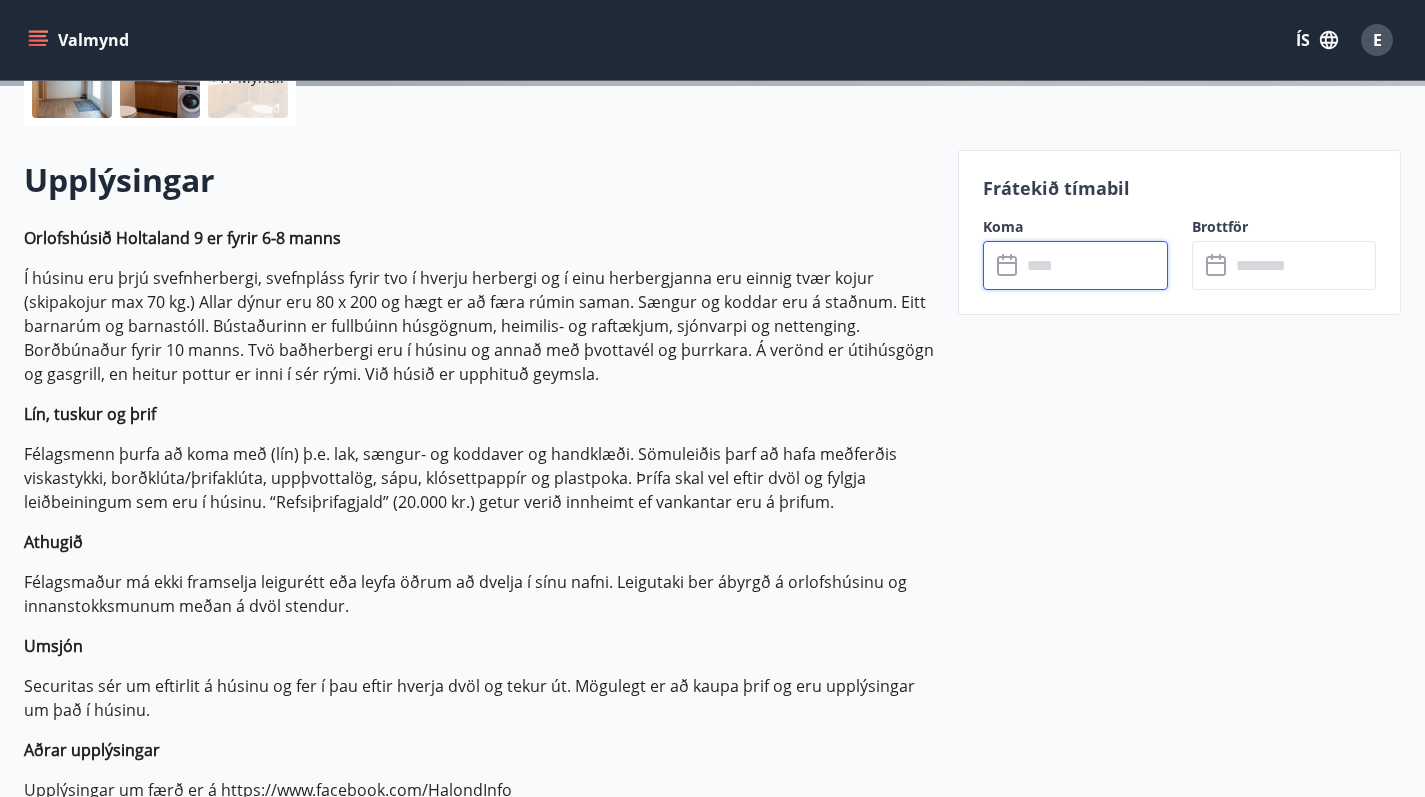 click at bounding box center (1094, 265) 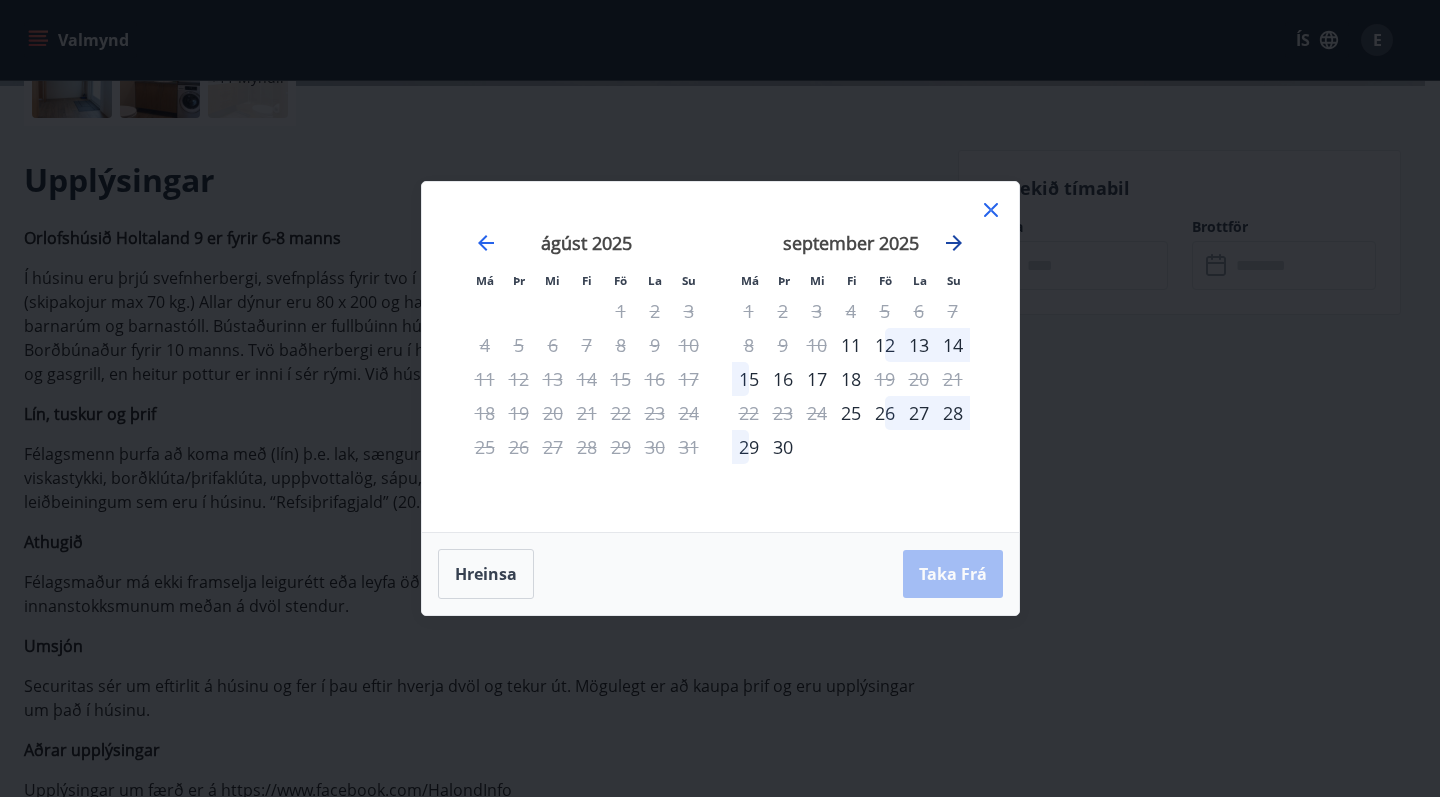 click 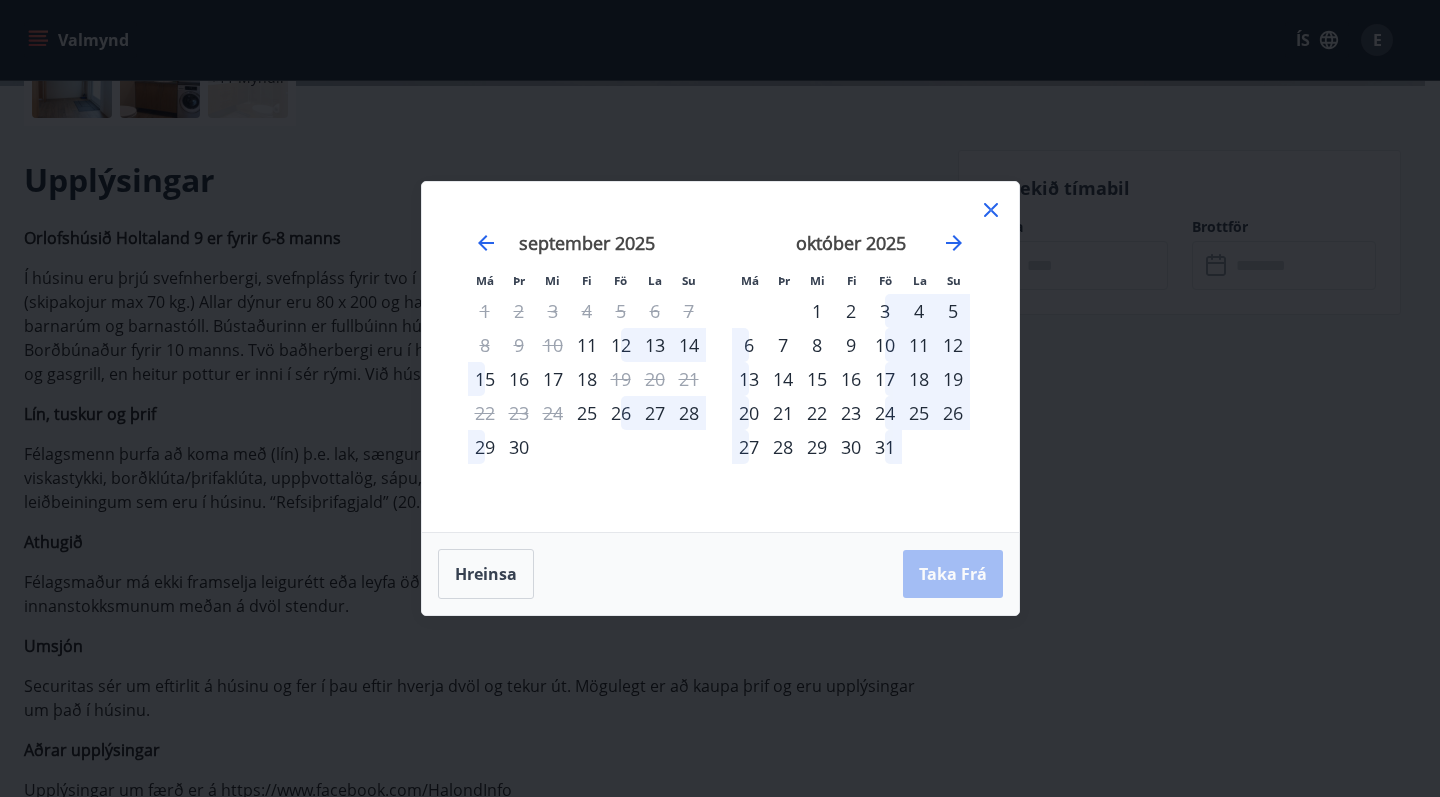 click on "24" at bounding box center (885, 413) 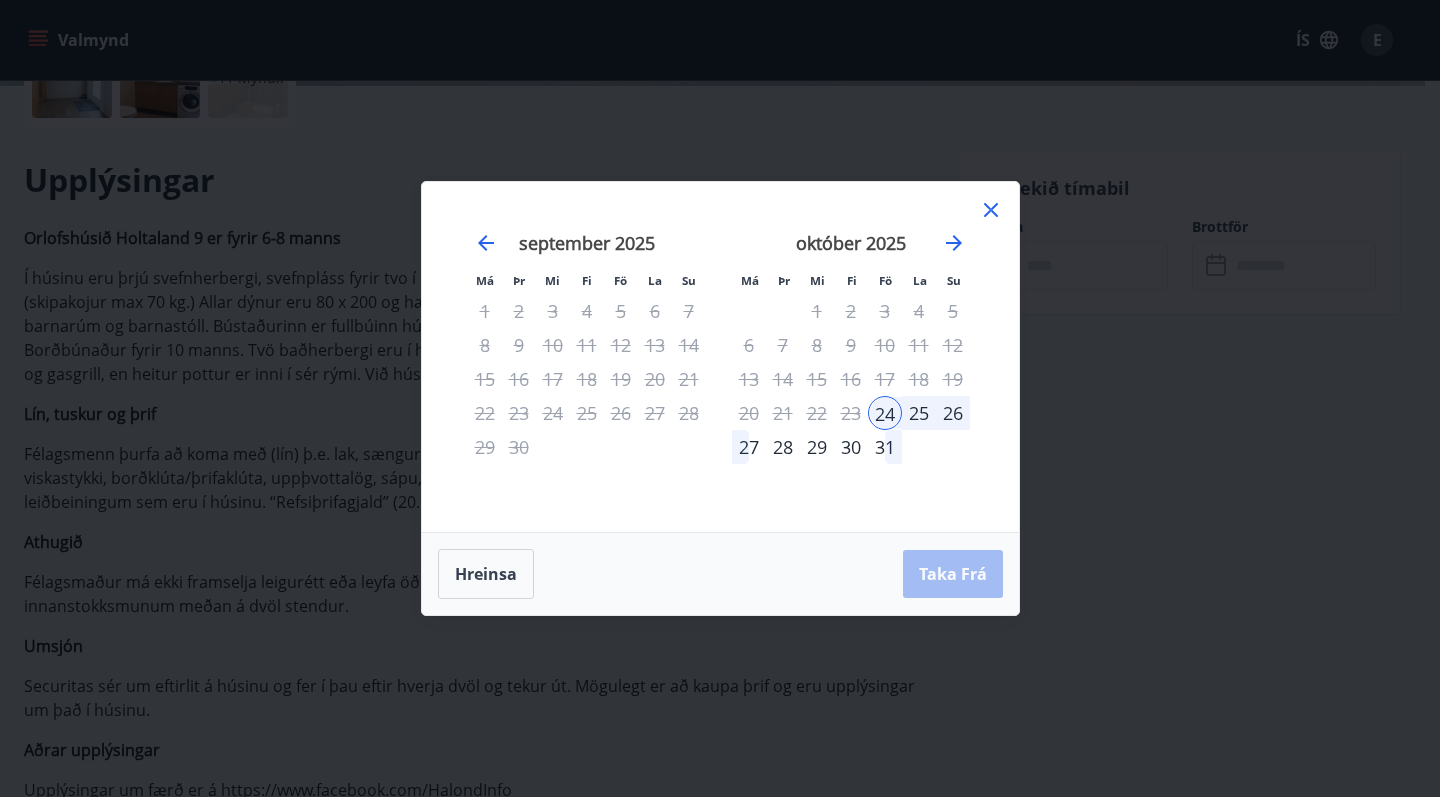 click on "31" at bounding box center (885, 447) 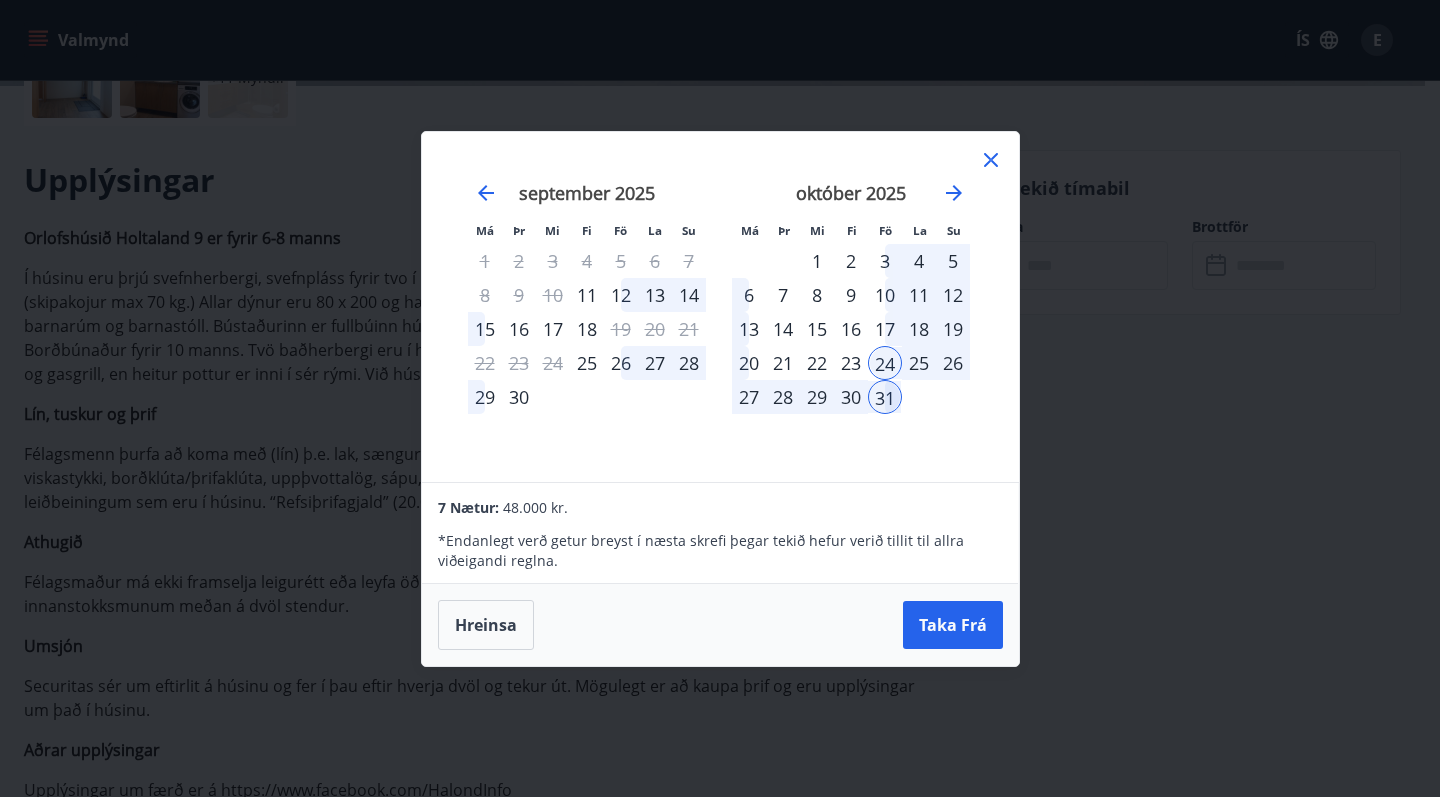 click on "30" at bounding box center (851, 397) 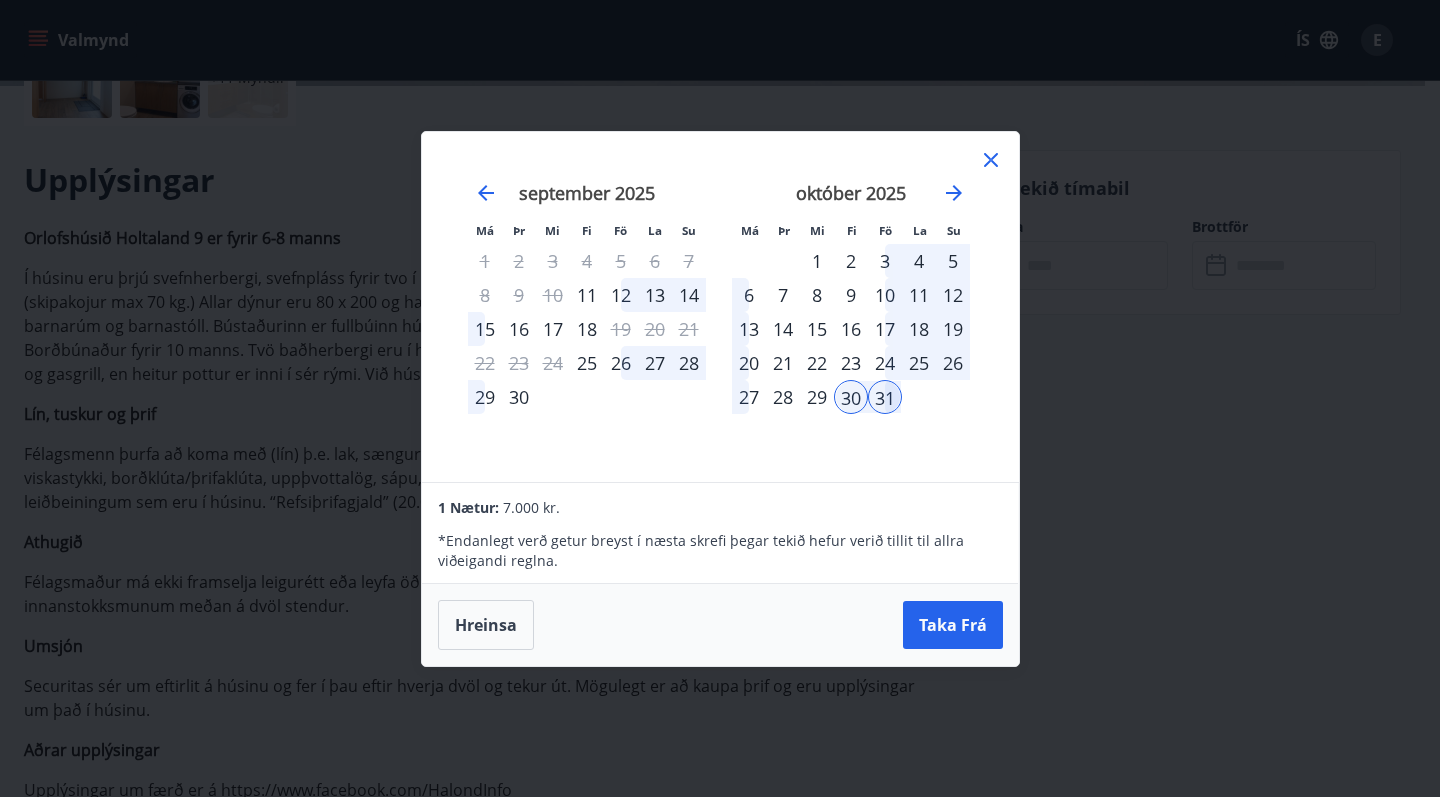 click on "24" at bounding box center [885, 363] 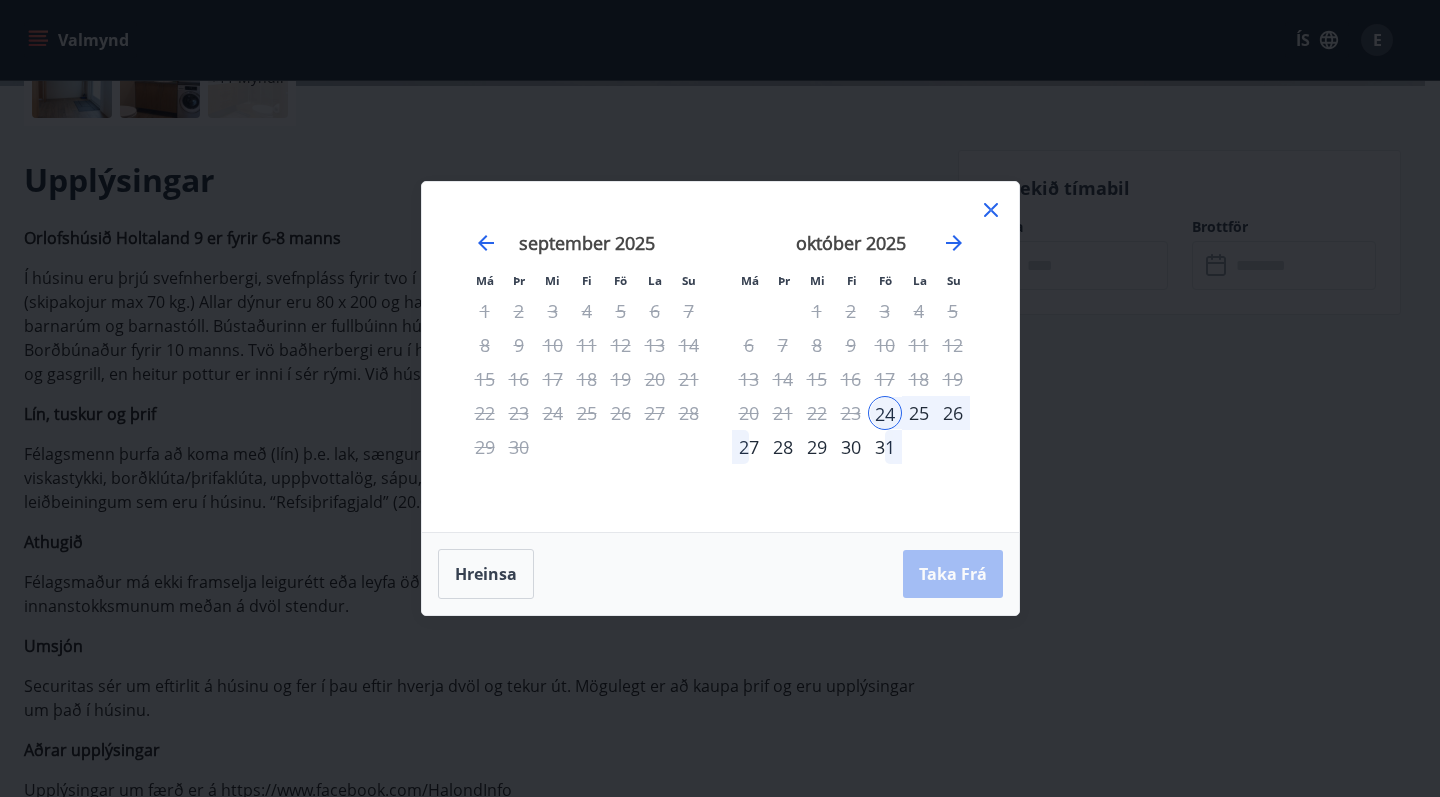 click on "30" at bounding box center [851, 447] 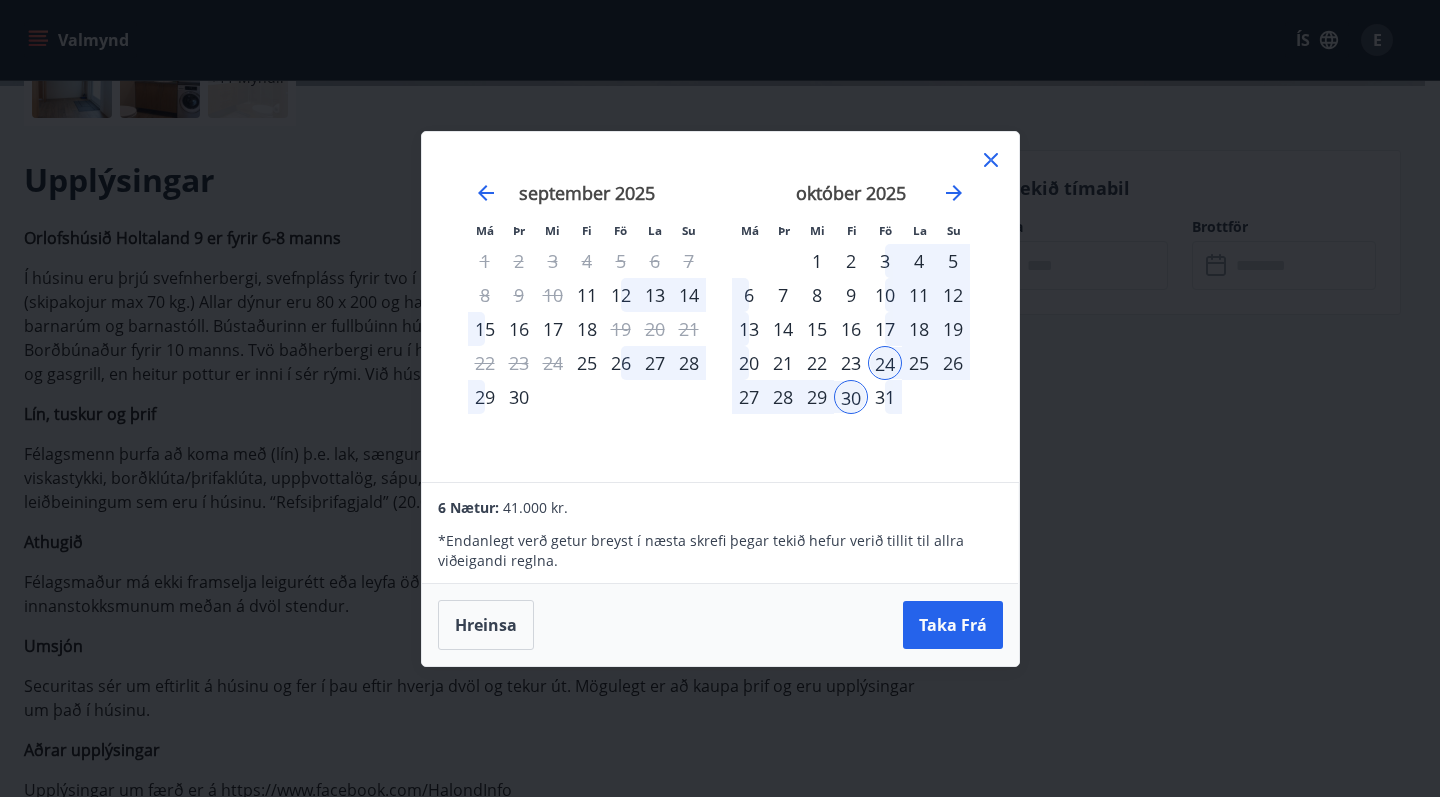 click on "24" at bounding box center [885, 363] 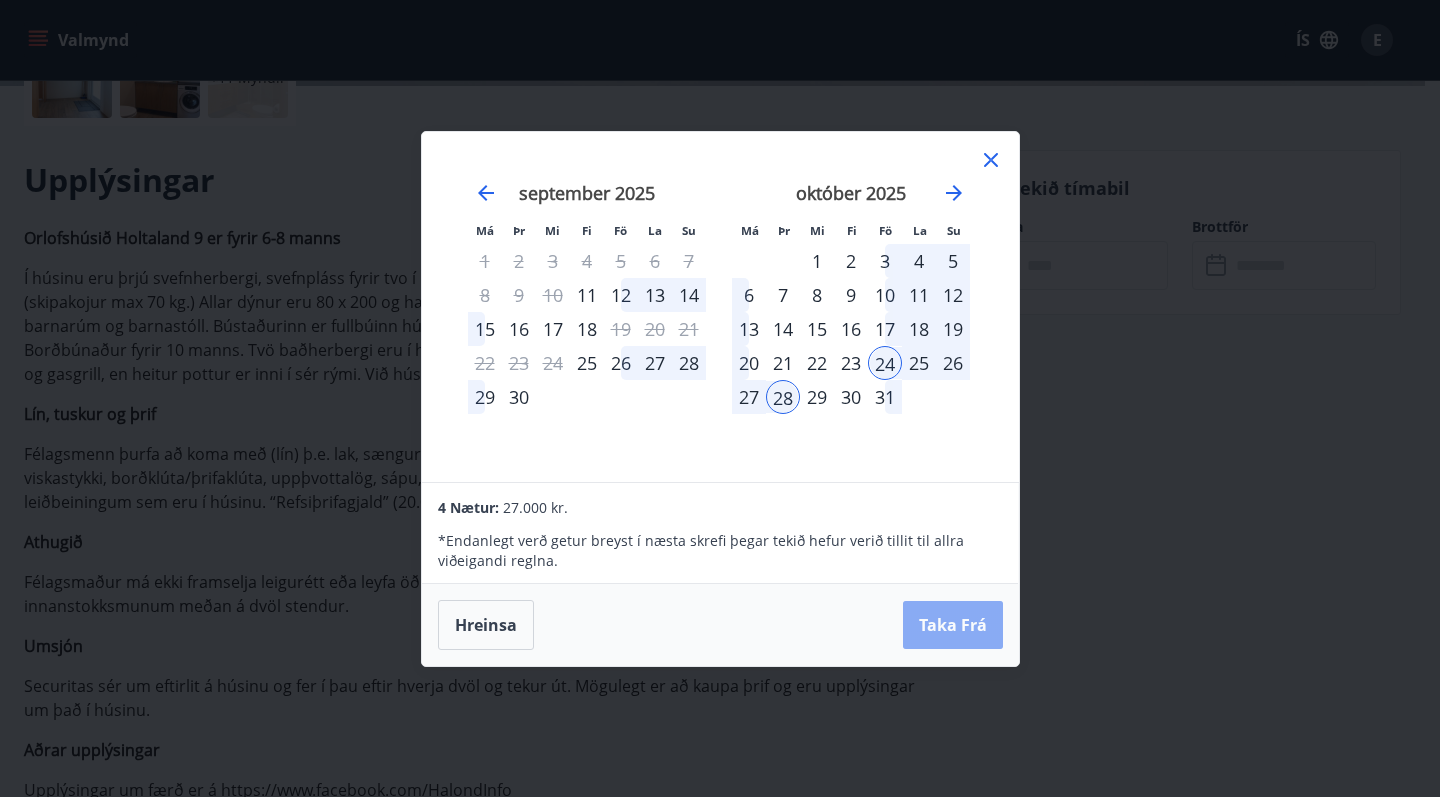 click on "Taka Frá" at bounding box center [953, 625] 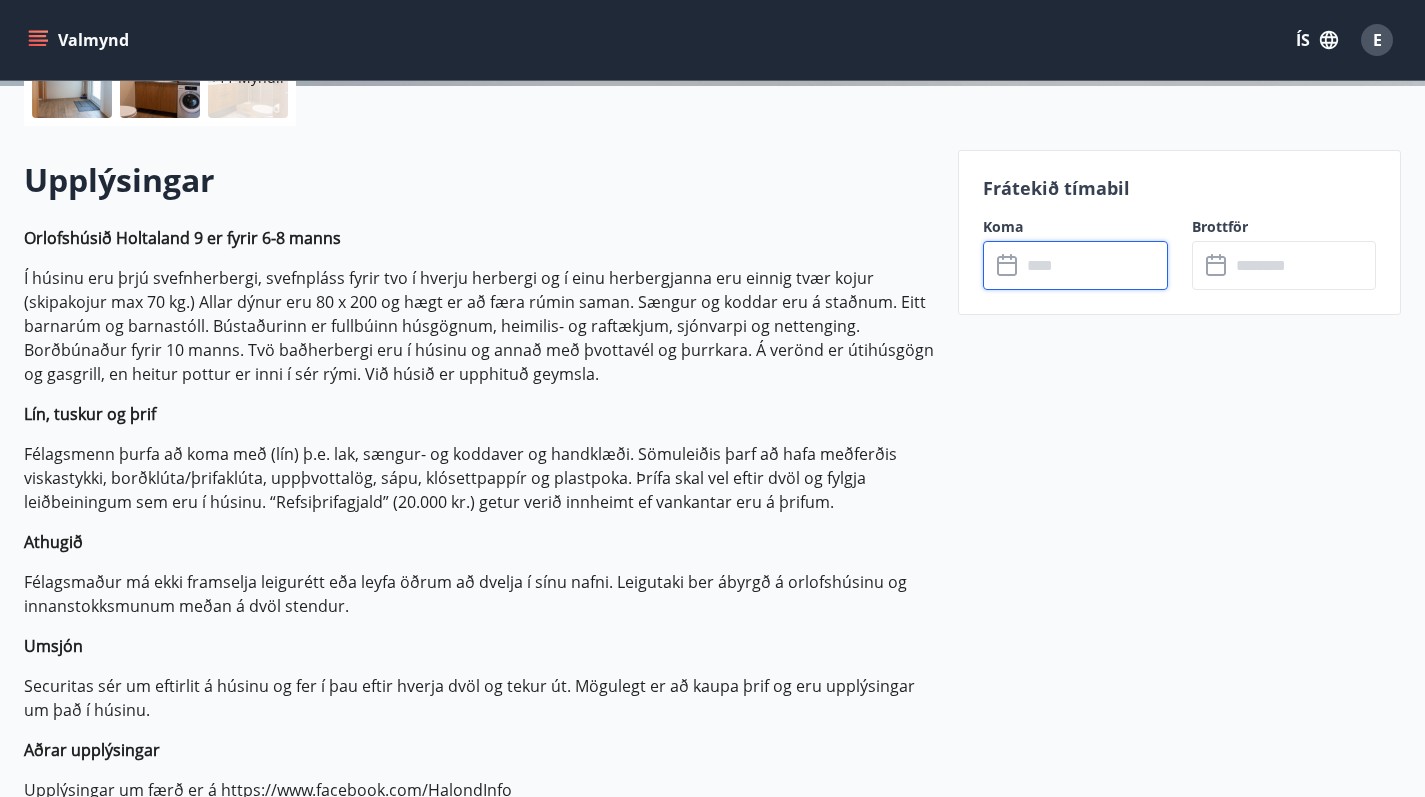type on "******" 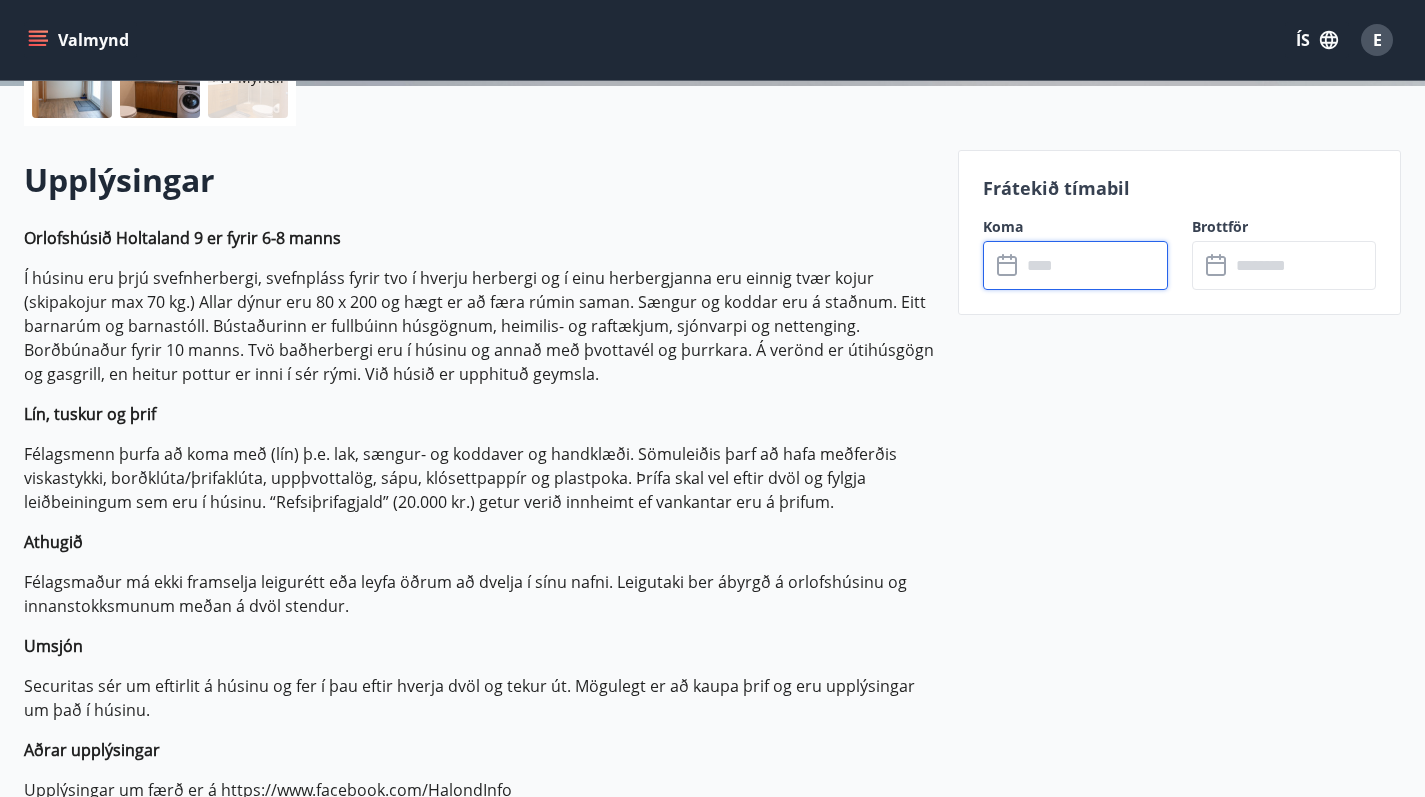 type on "******" 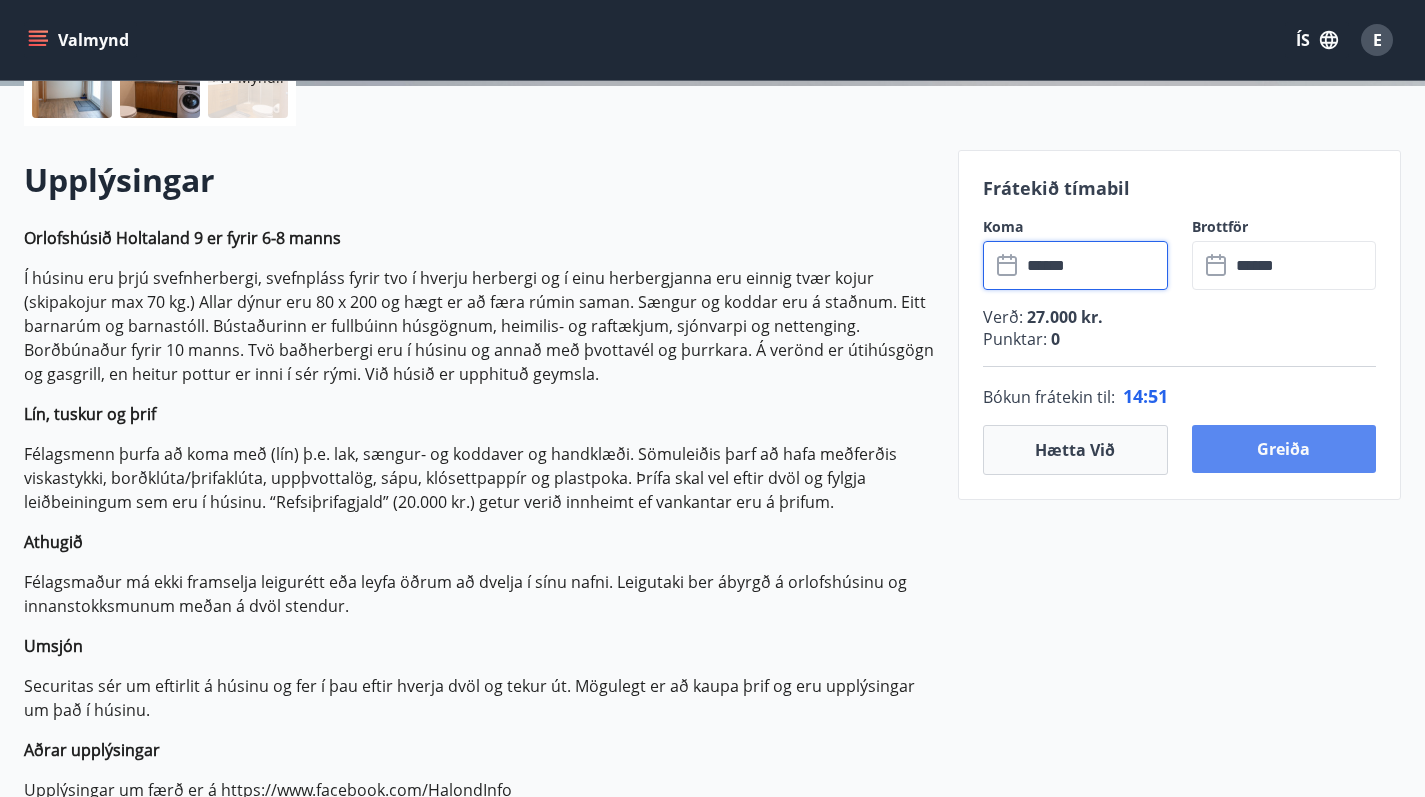 click on "Greiða" at bounding box center [1284, 449] 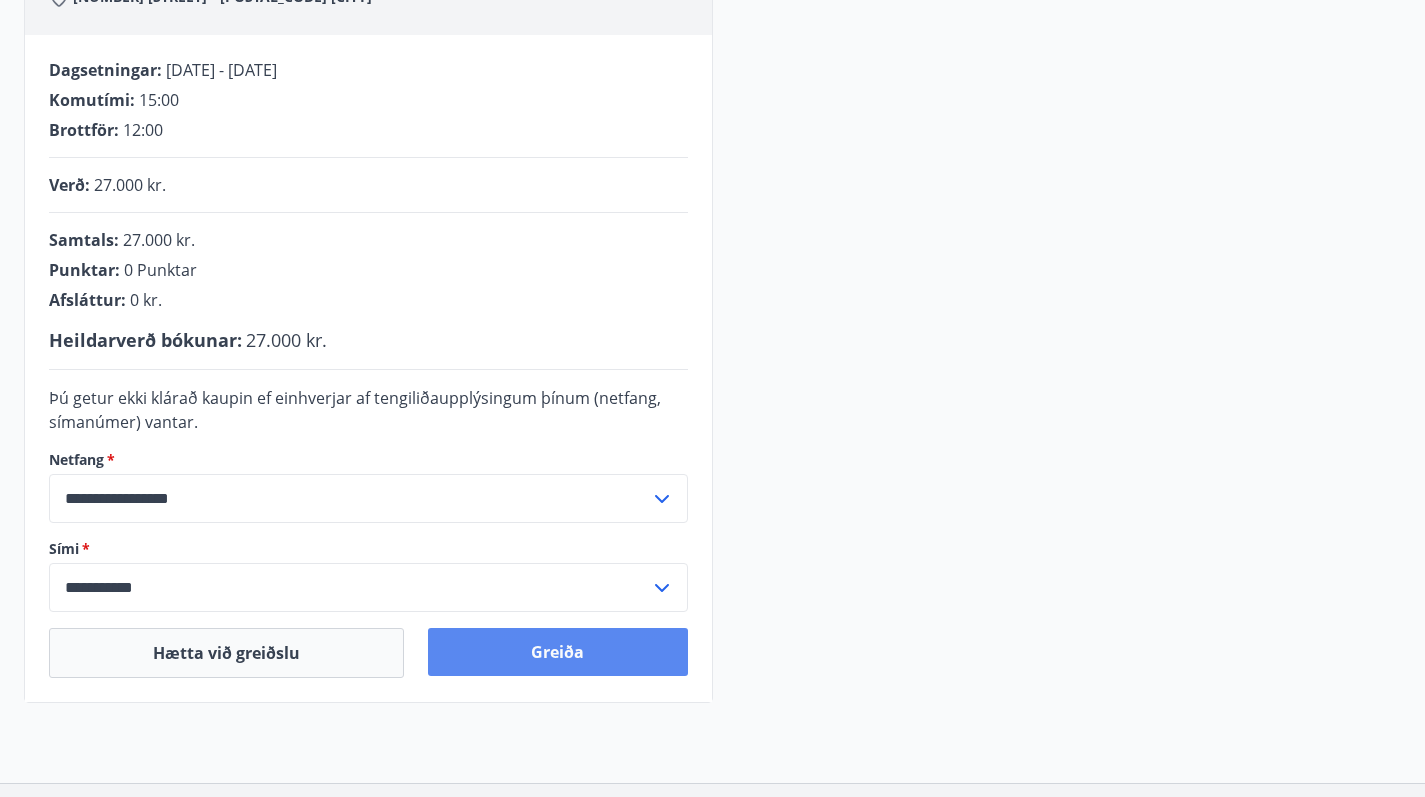 scroll, scrollTop: 347, scrollLeft: 0, axis: vertical 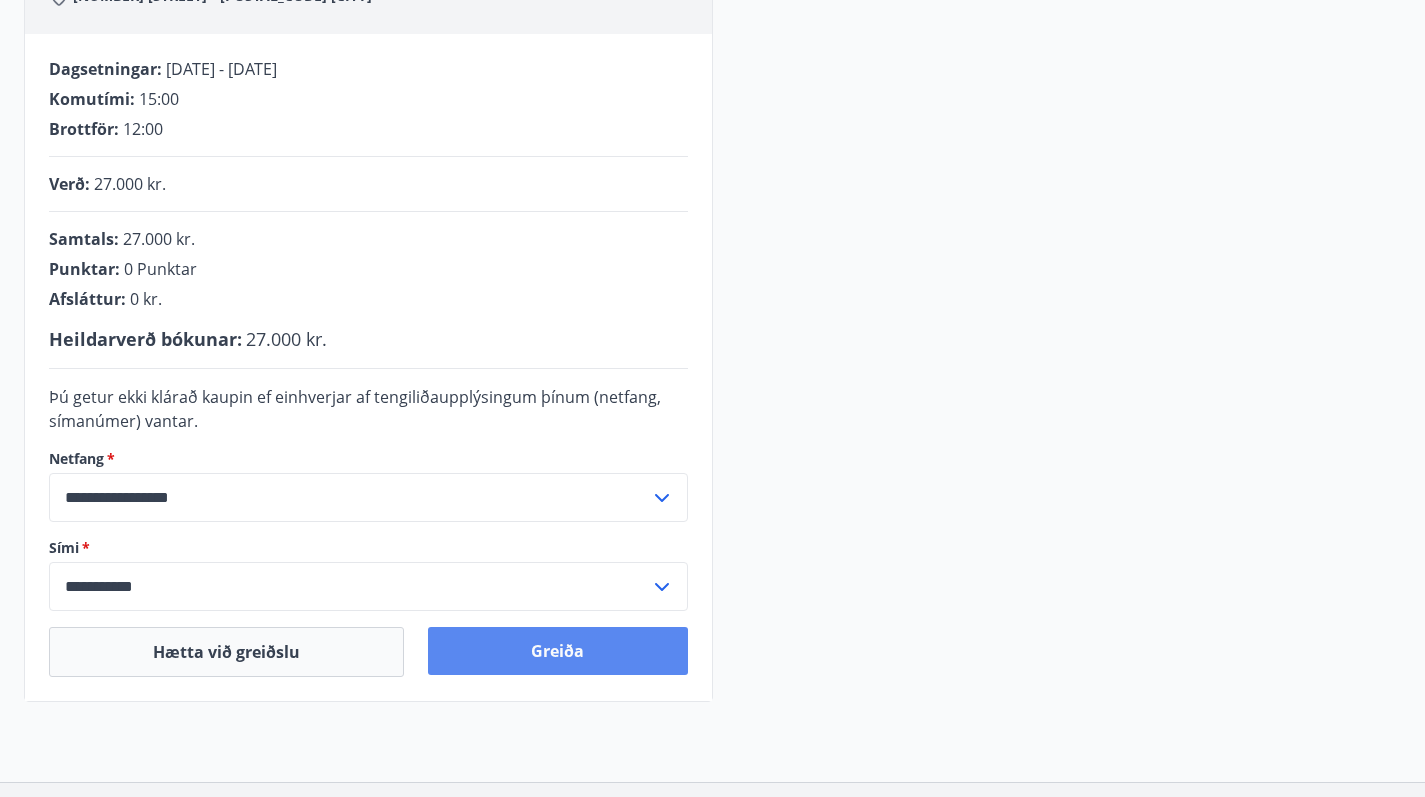click on "Greiða" at bounding box center [557, 651] 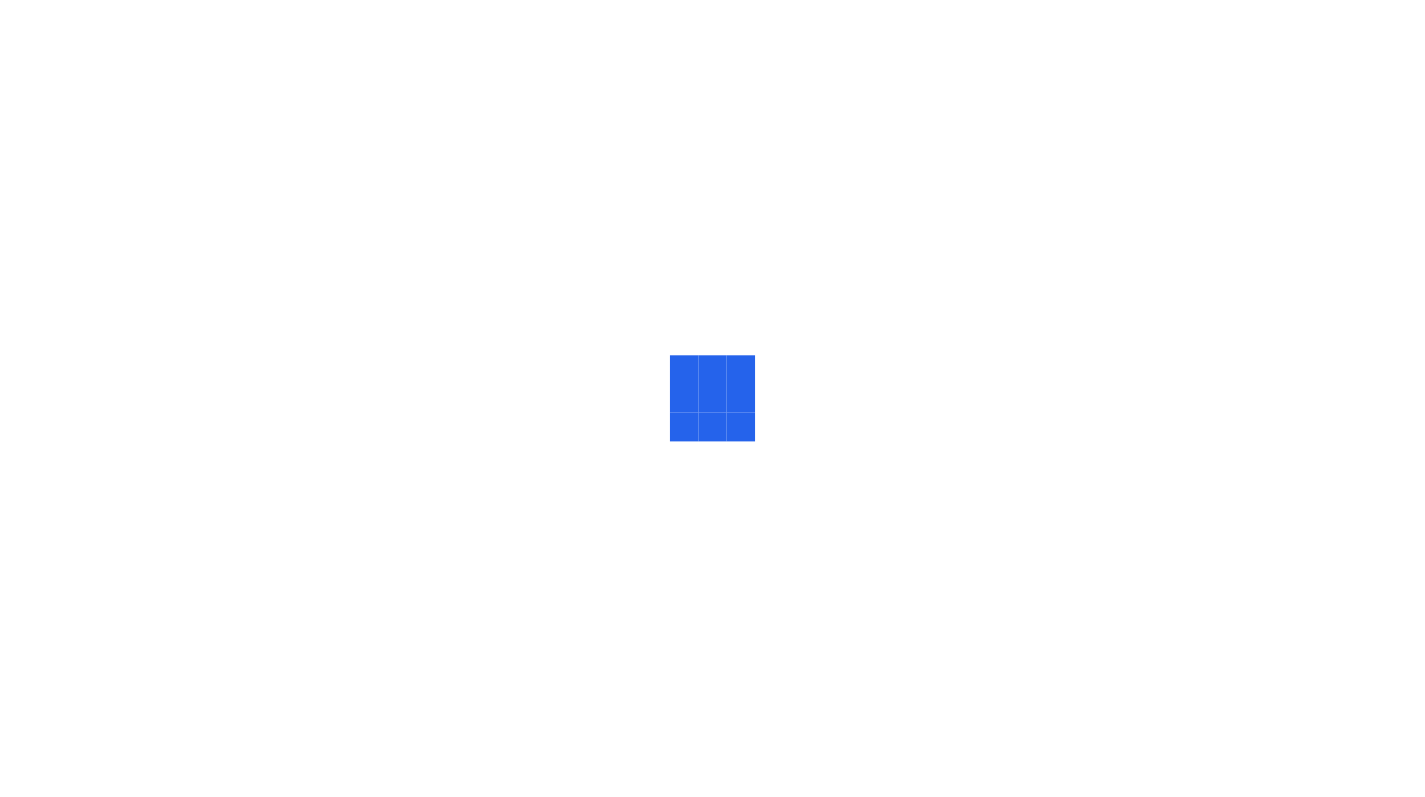 scroll, scrollTop: 0, scrollLeft: 0, axis: both 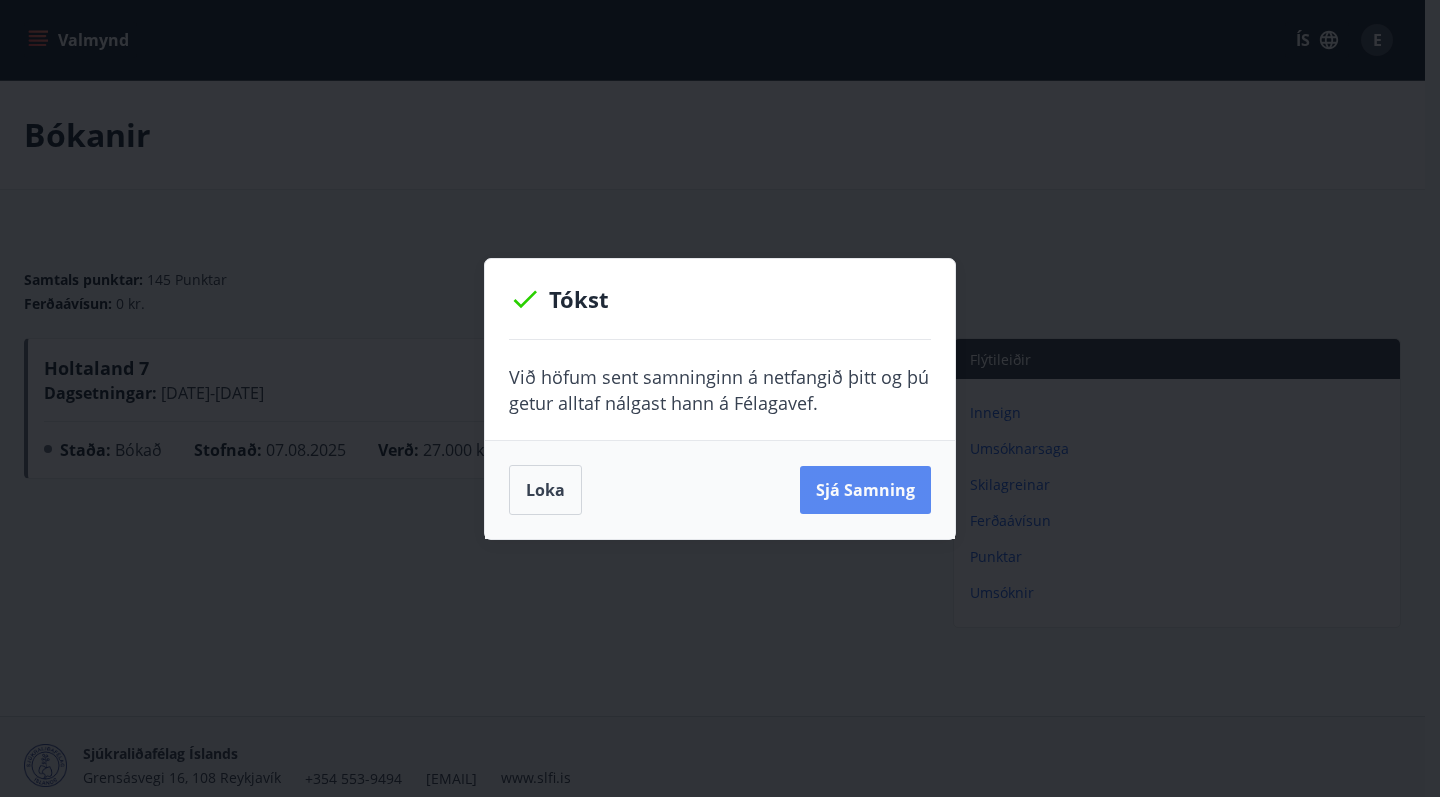 click on "Sjá samning" at bounding box center [865, 490] 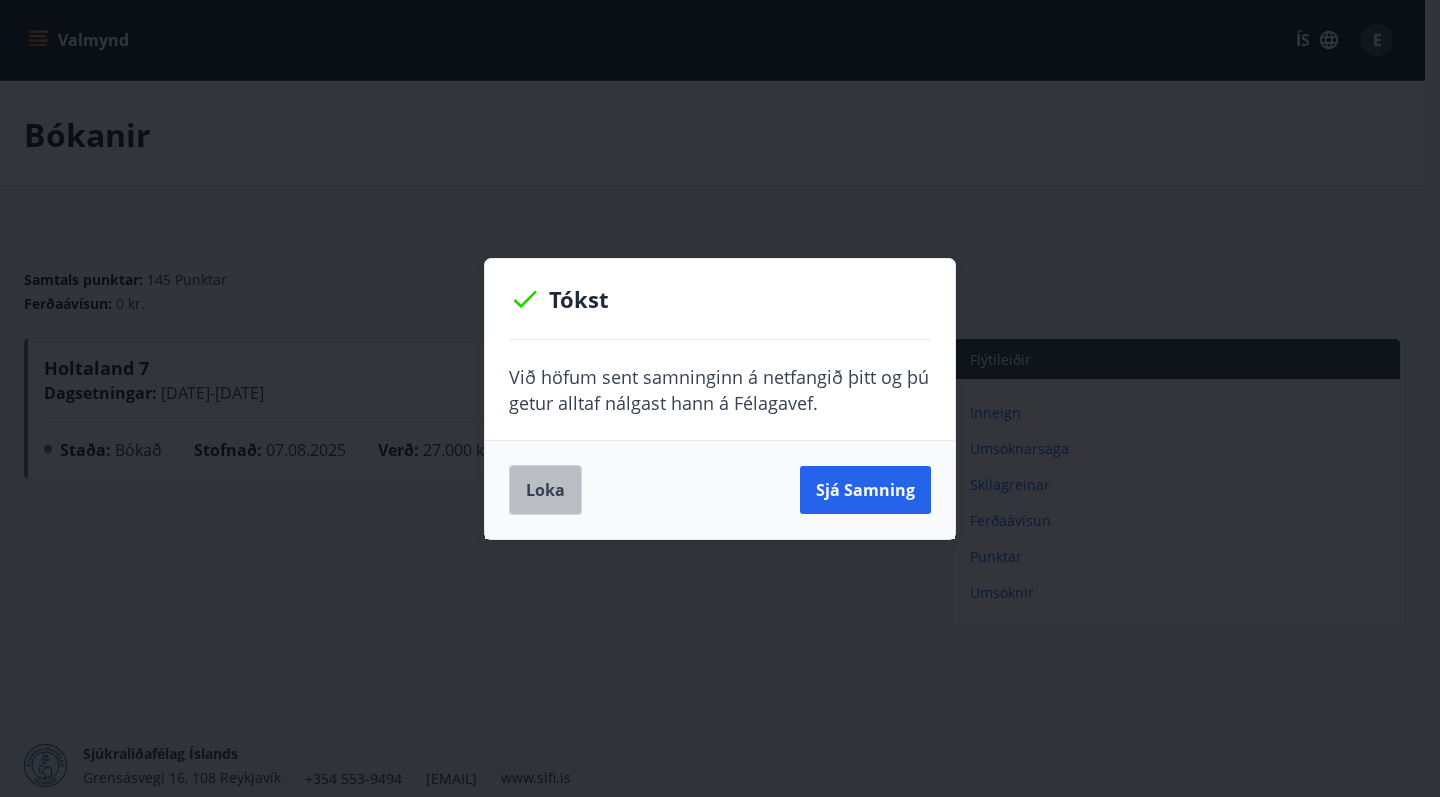 click on "Loka" at bounding box center [545, 490] 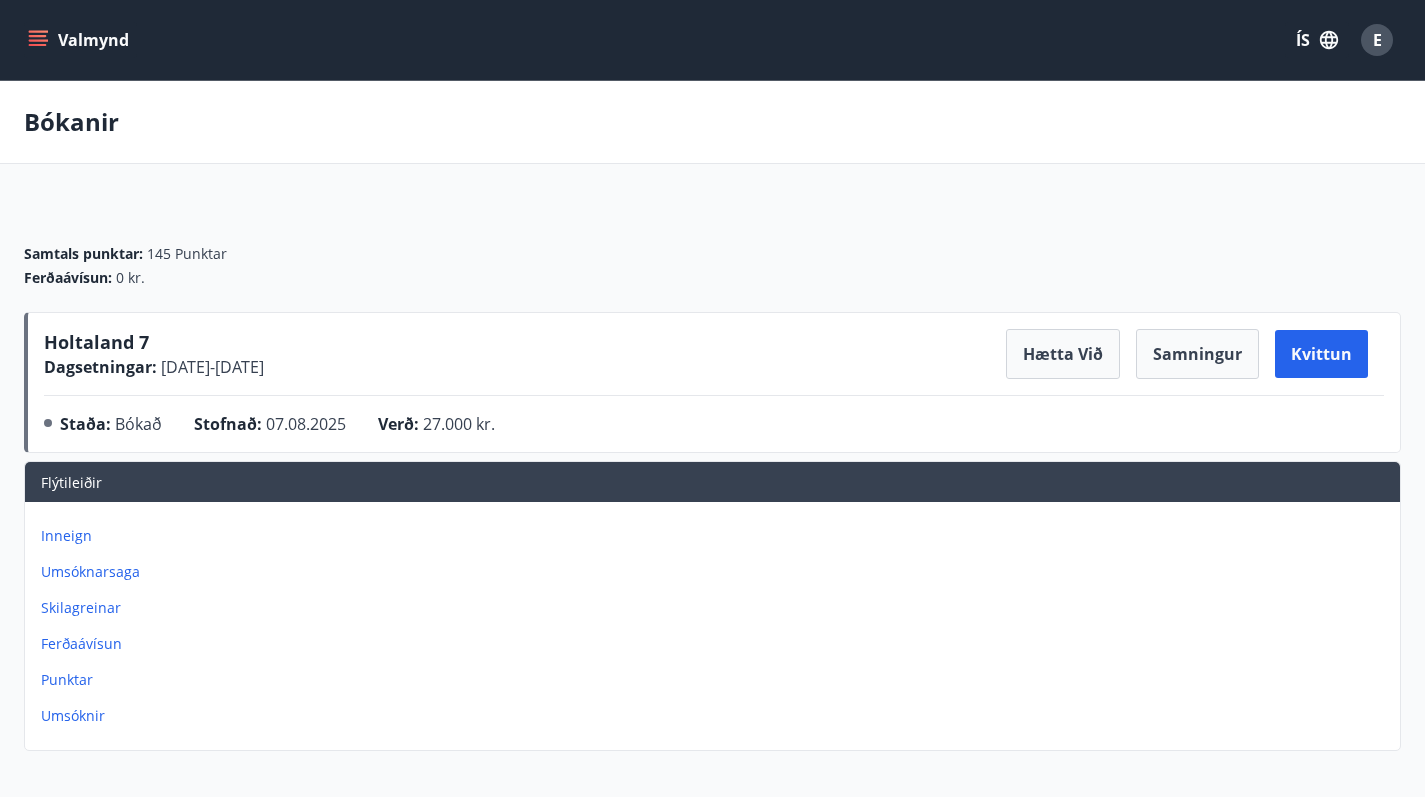 click on "Holtaland 7" at bounding box center [96, 342] 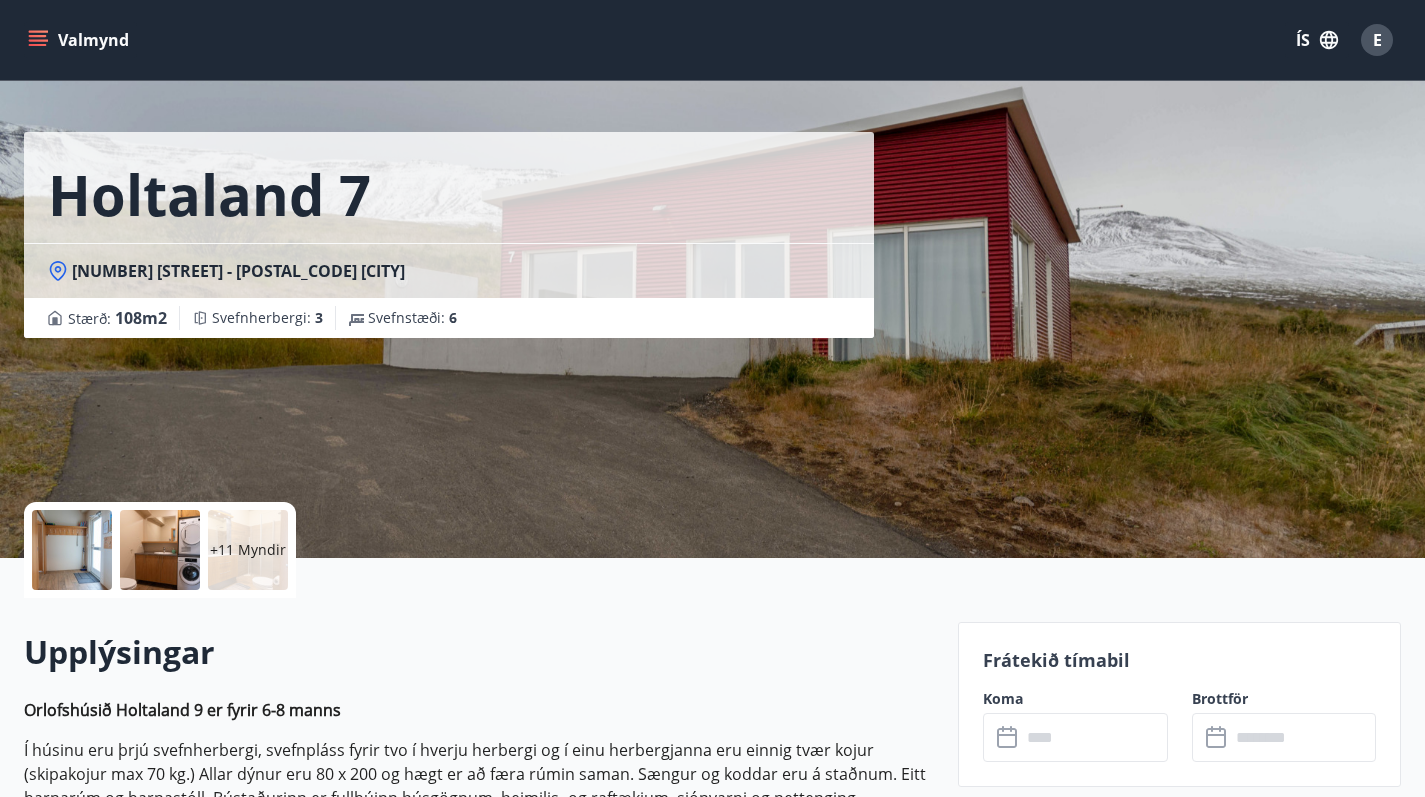 scroll, scrollTop: 0, scrollLeft: 0, axis: both 